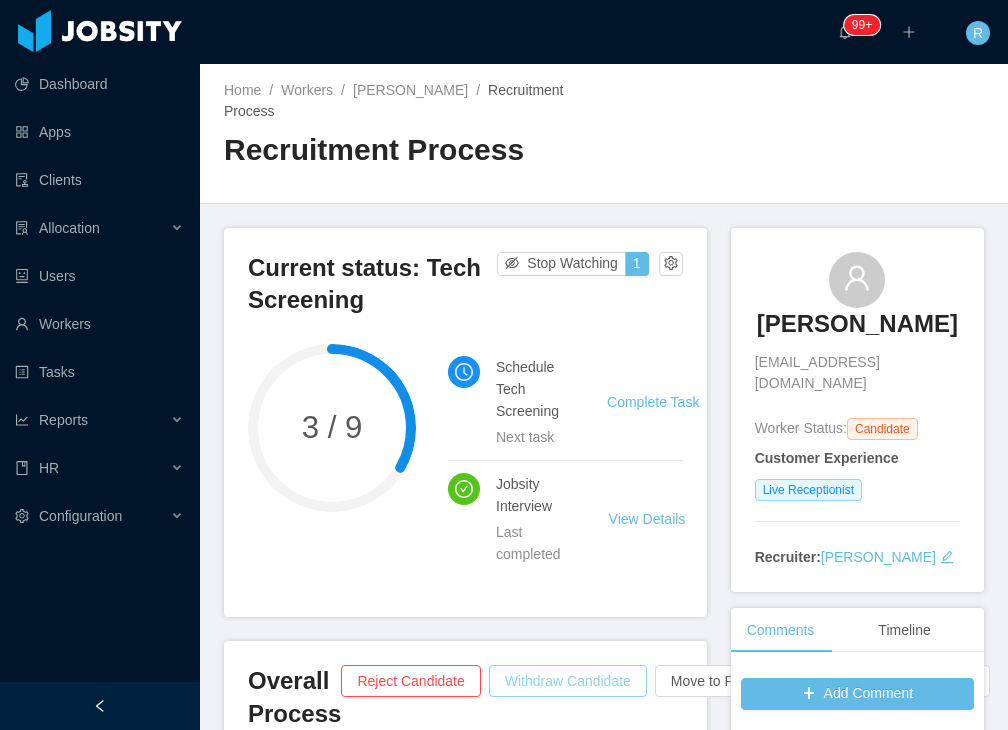 scroll, scrollTop: 0, scrollLeft: 0, axis: both 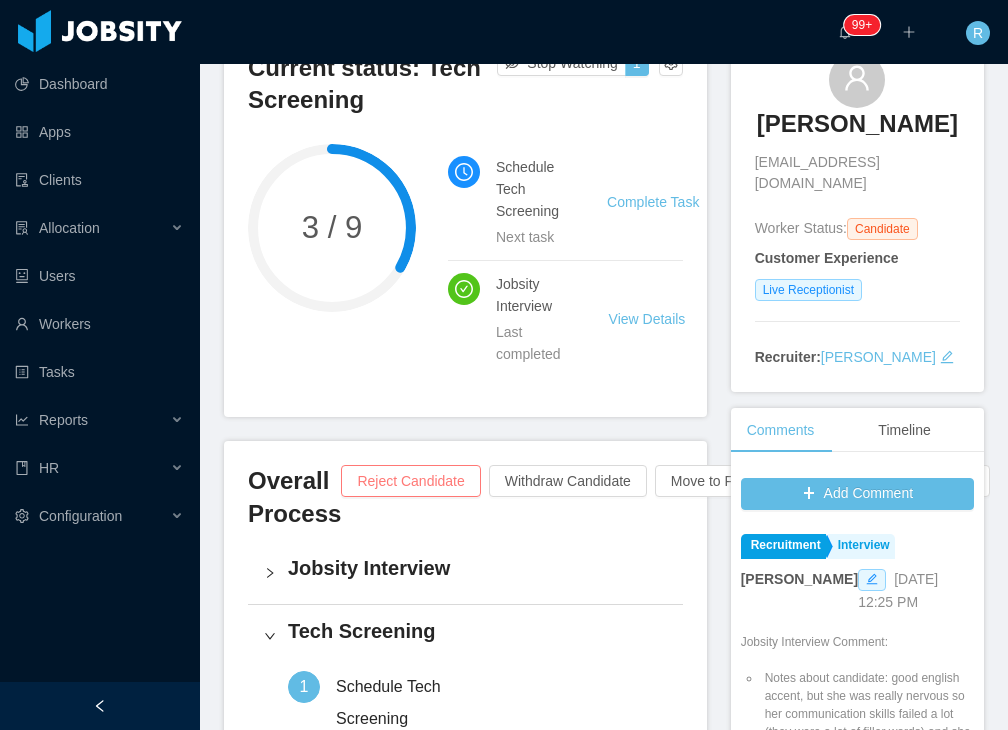 click on "Reject Candidate" at bounding box center [410, 481] 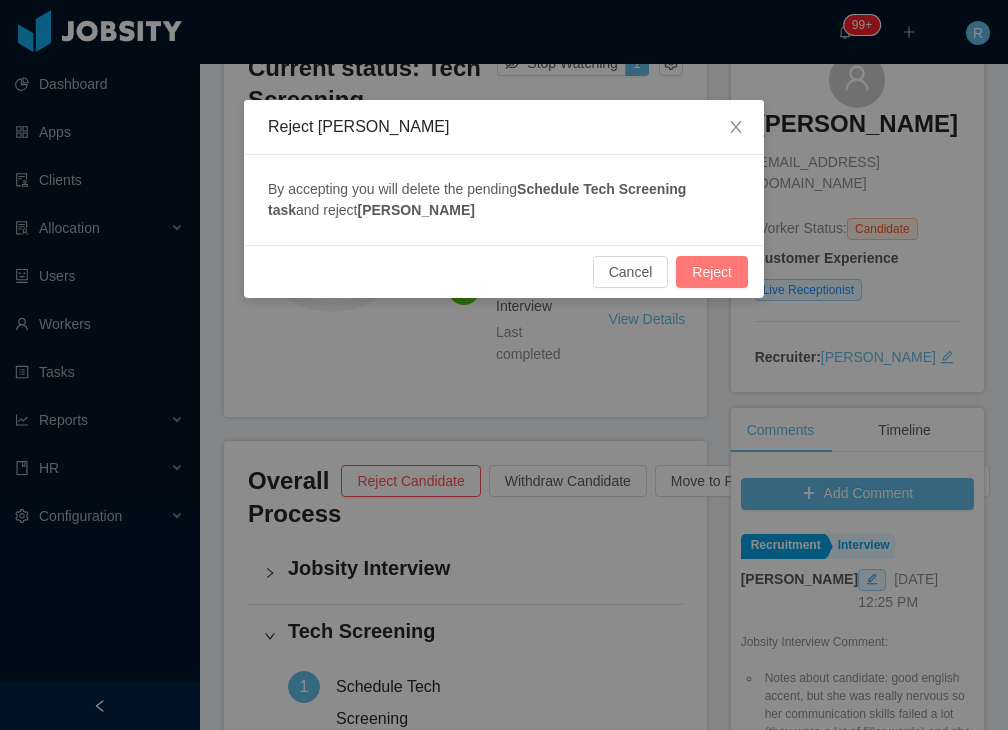 click on "Reject" at bounding box center [712, 272] 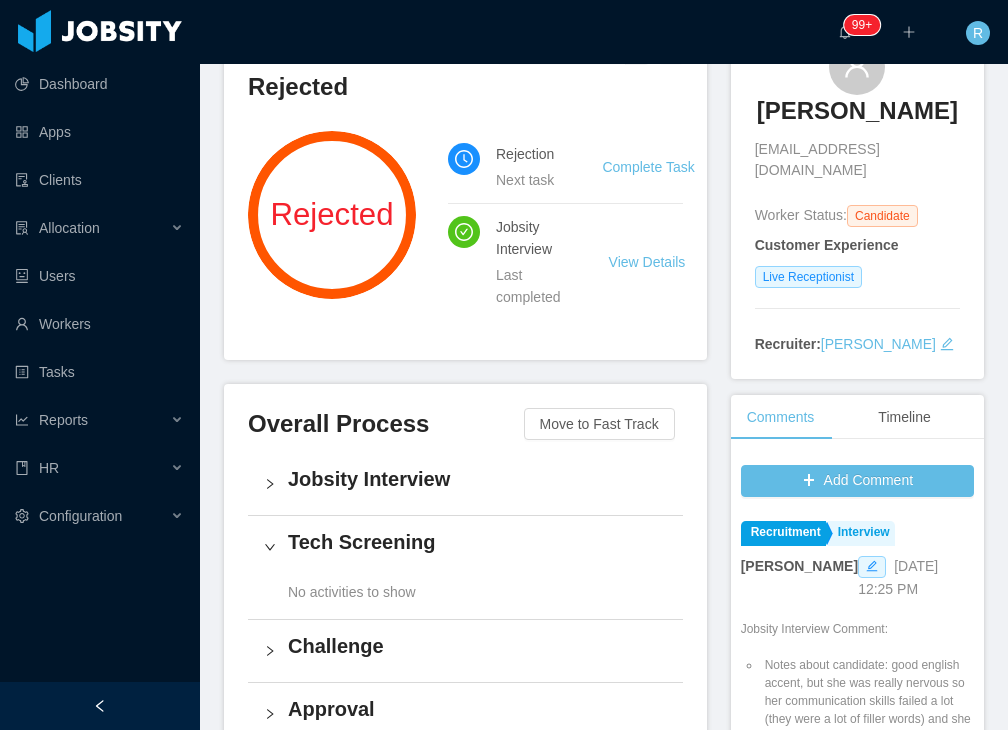 scroll, scrollTop: 100, scrollLeft: 0, axis: vertical 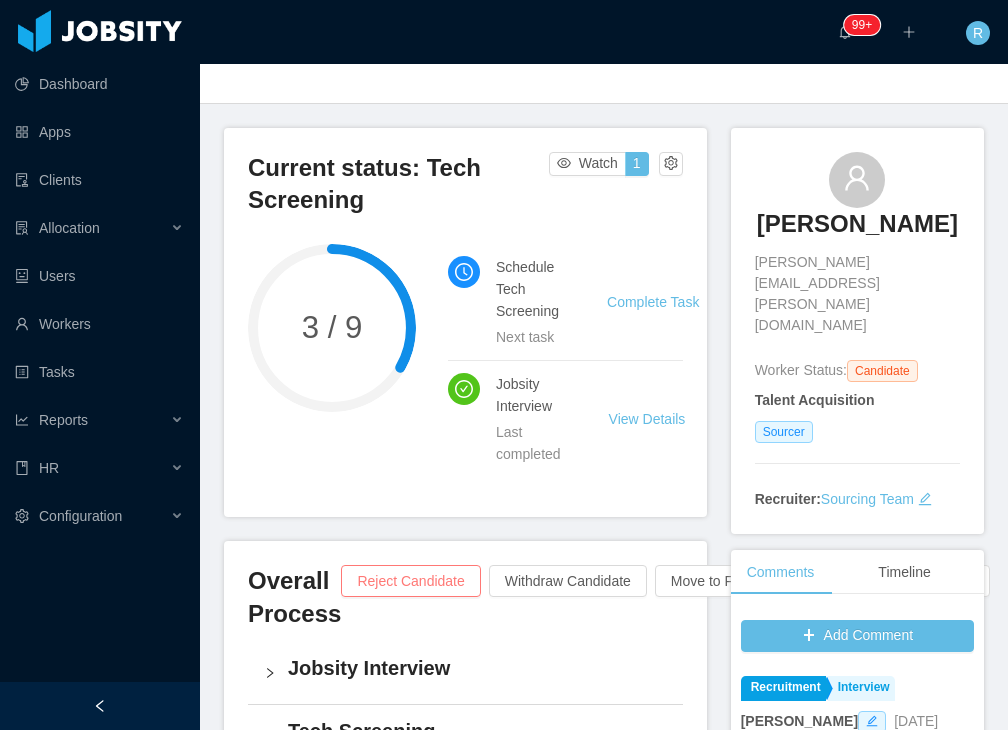 click on "Reject Candidate" at bounding box center [410, 581] 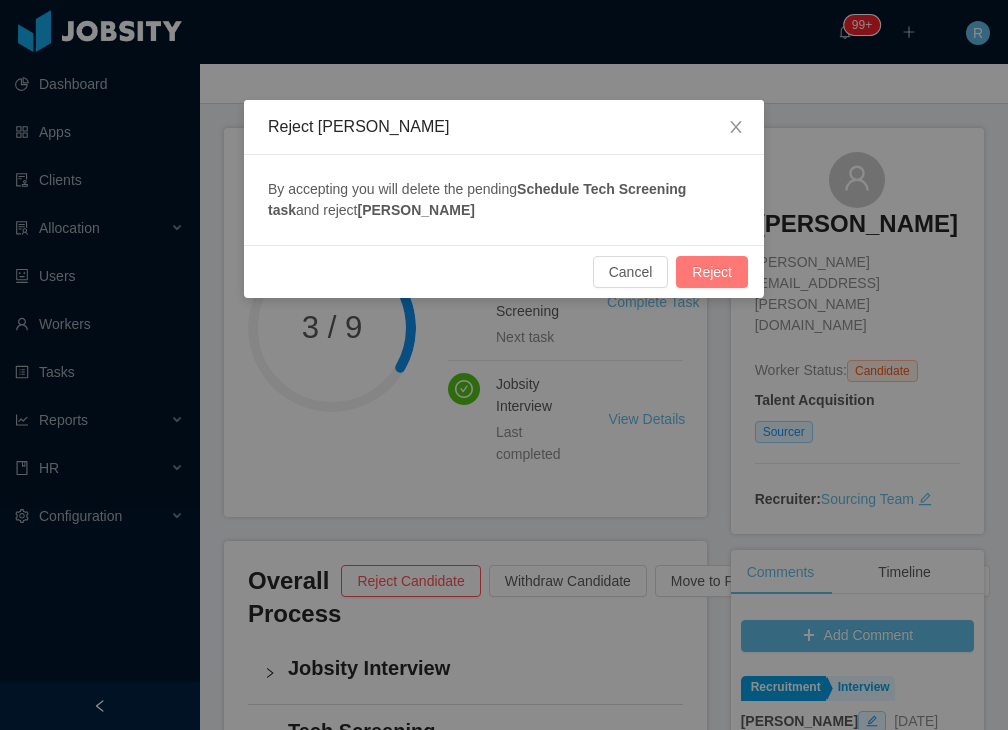 click on "Reject" at bounding box center (712, 272) 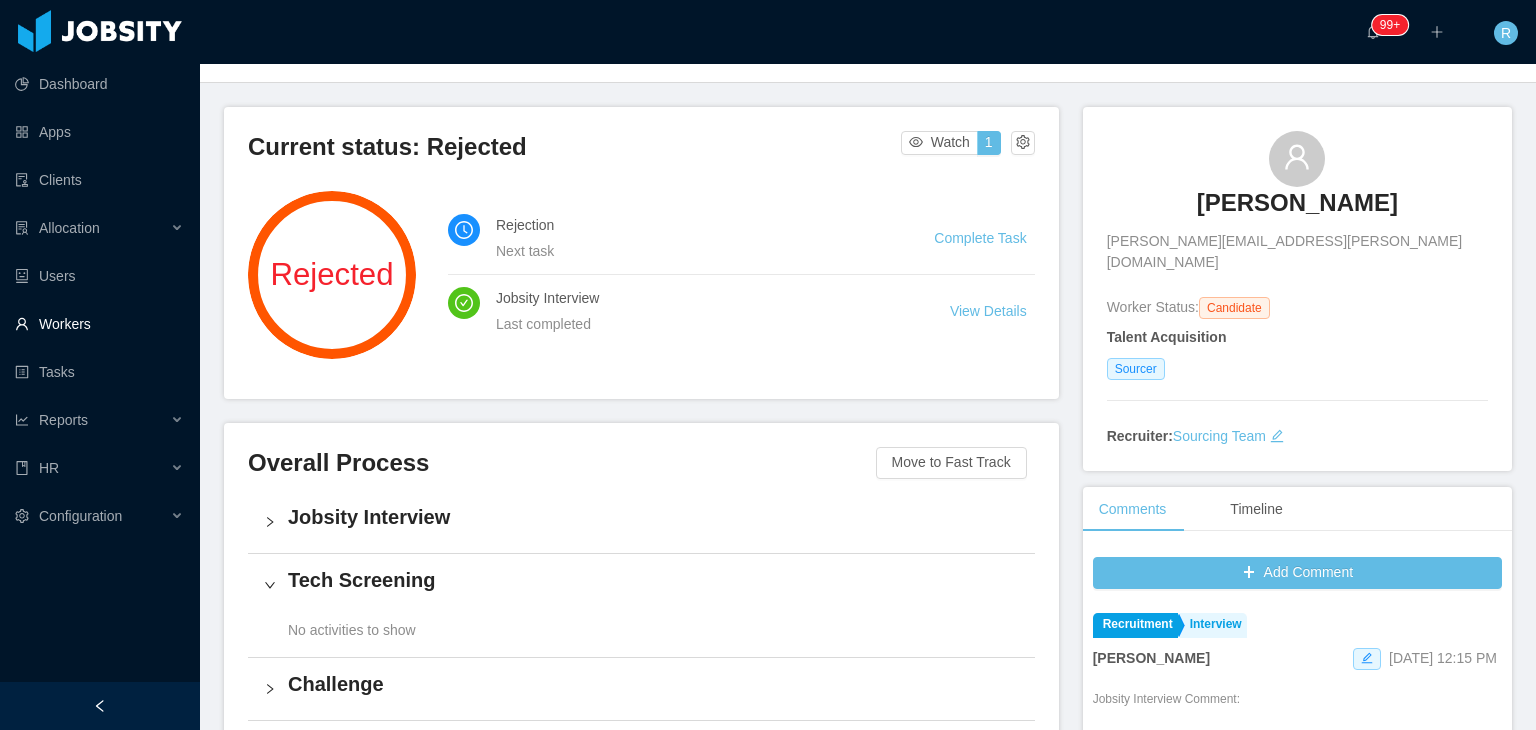 click on "Workers" at bounding box center [99, 324] 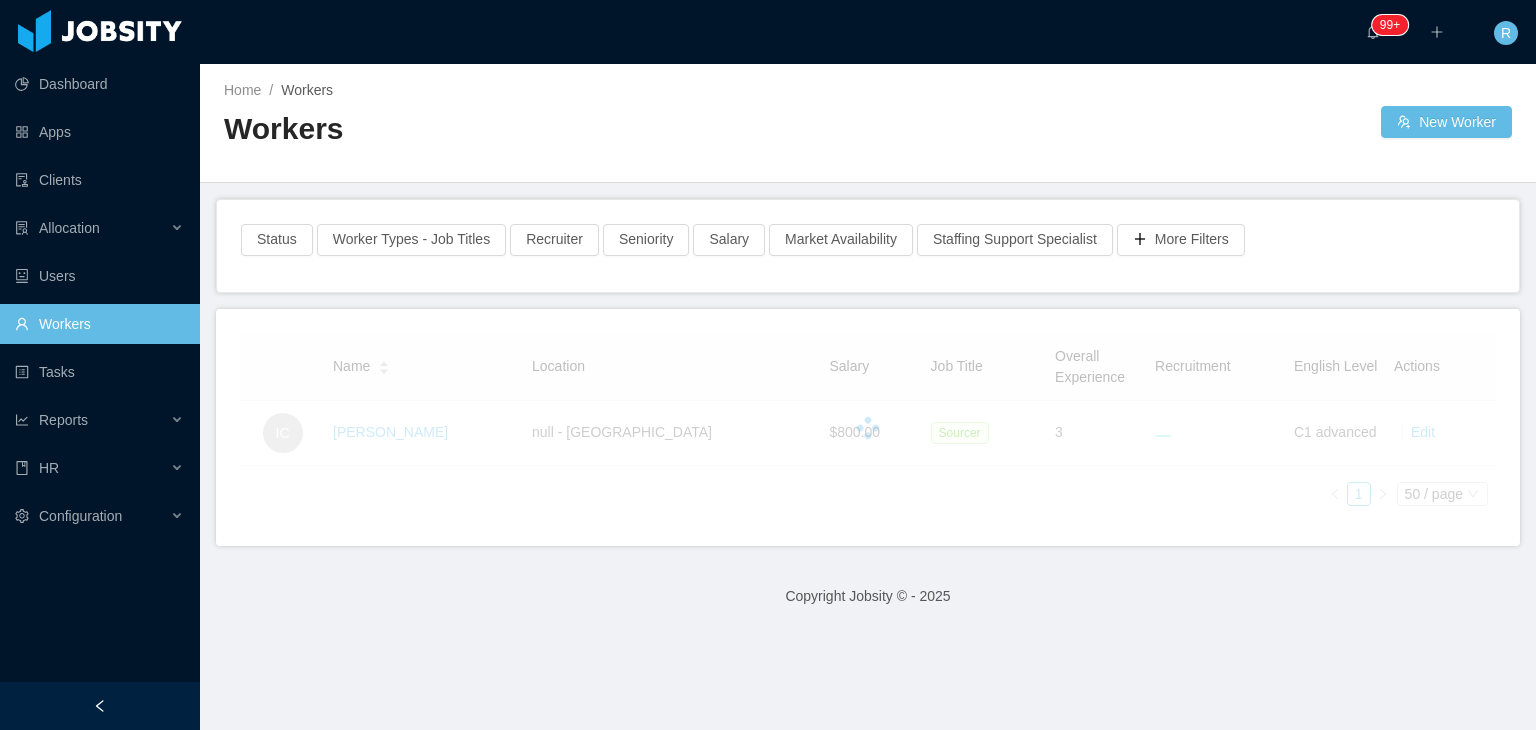 scroll, scrollTop: 0, scrollLeft: 0, axis: both 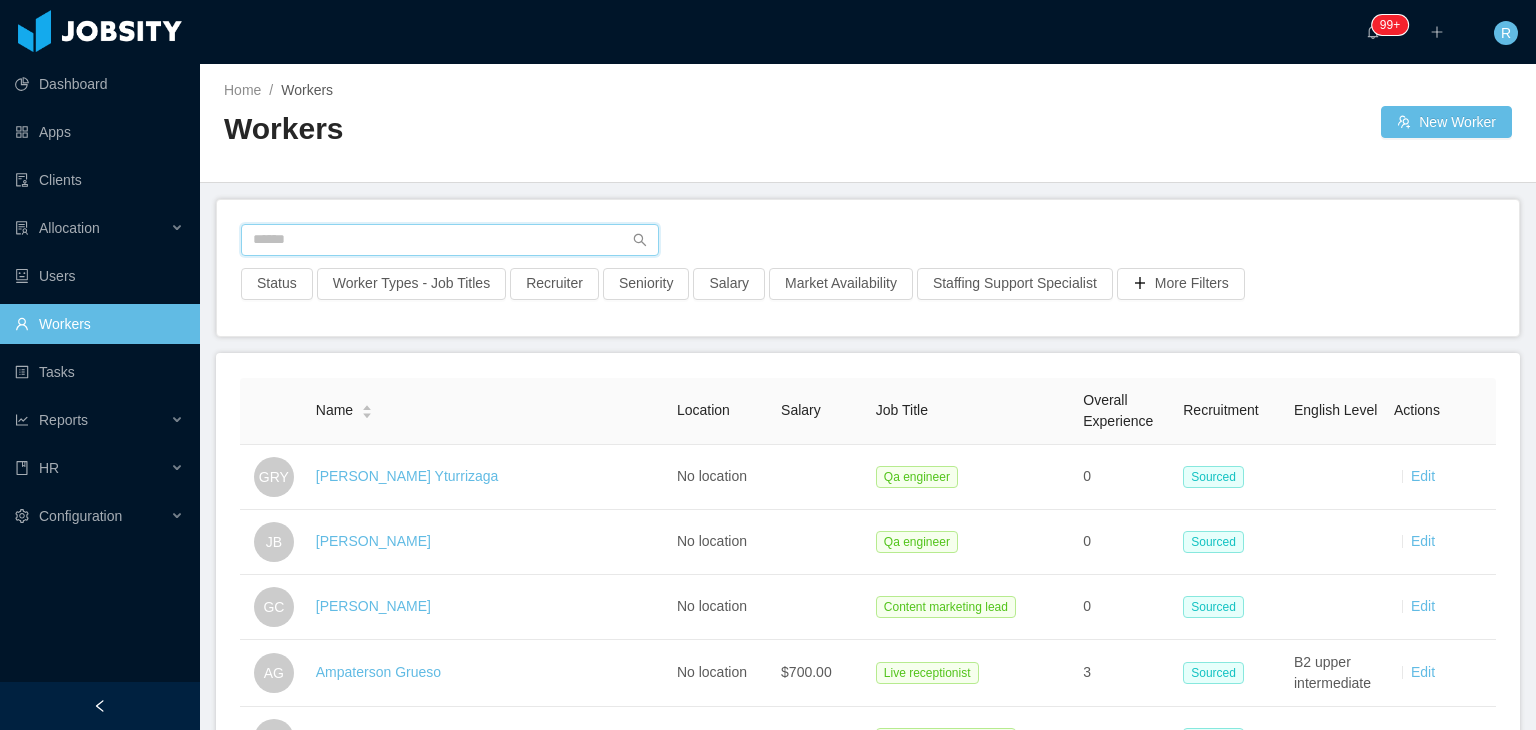 click at bounding box center (450, 240) 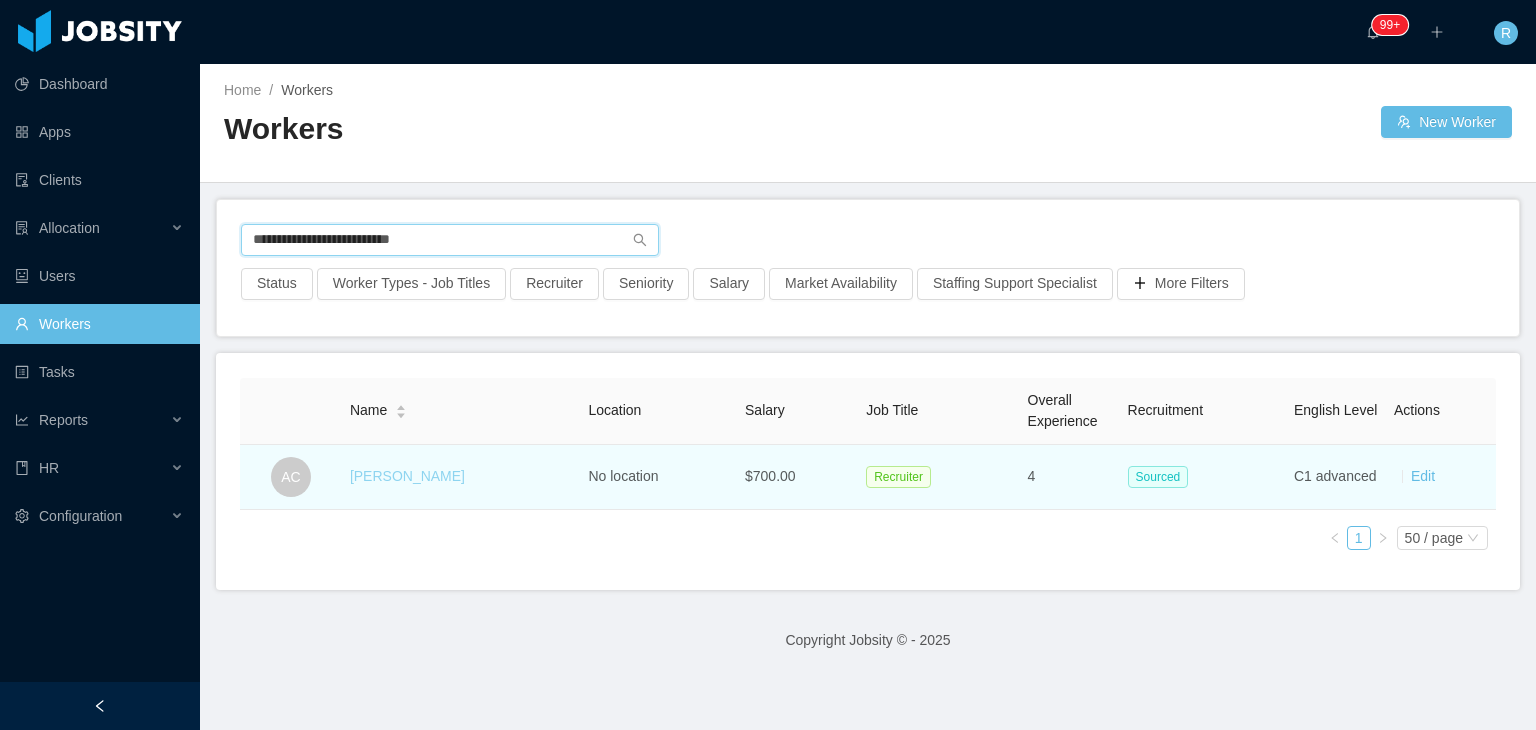 type on "**********" 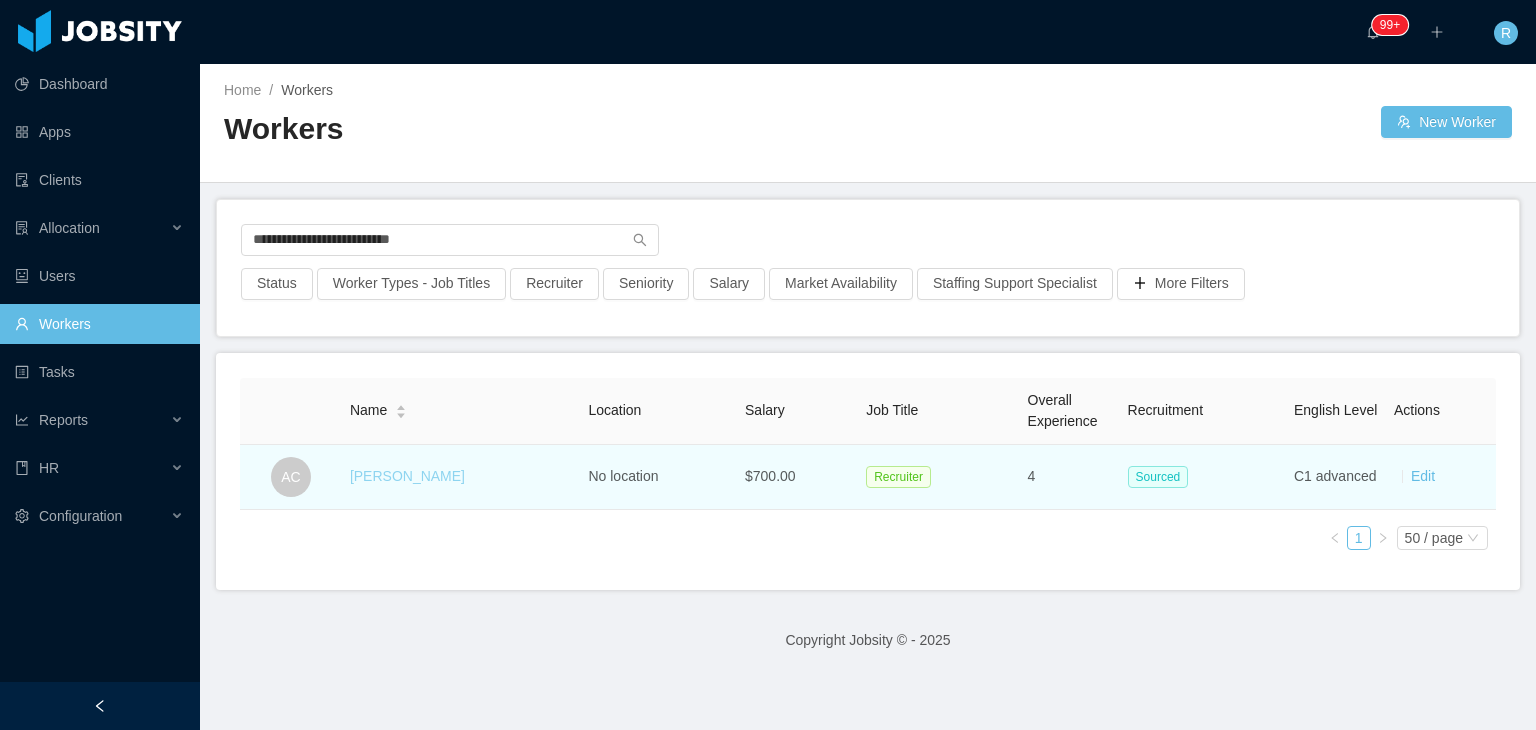 click on "Ariel Castro" at bounding box center (407, 476) 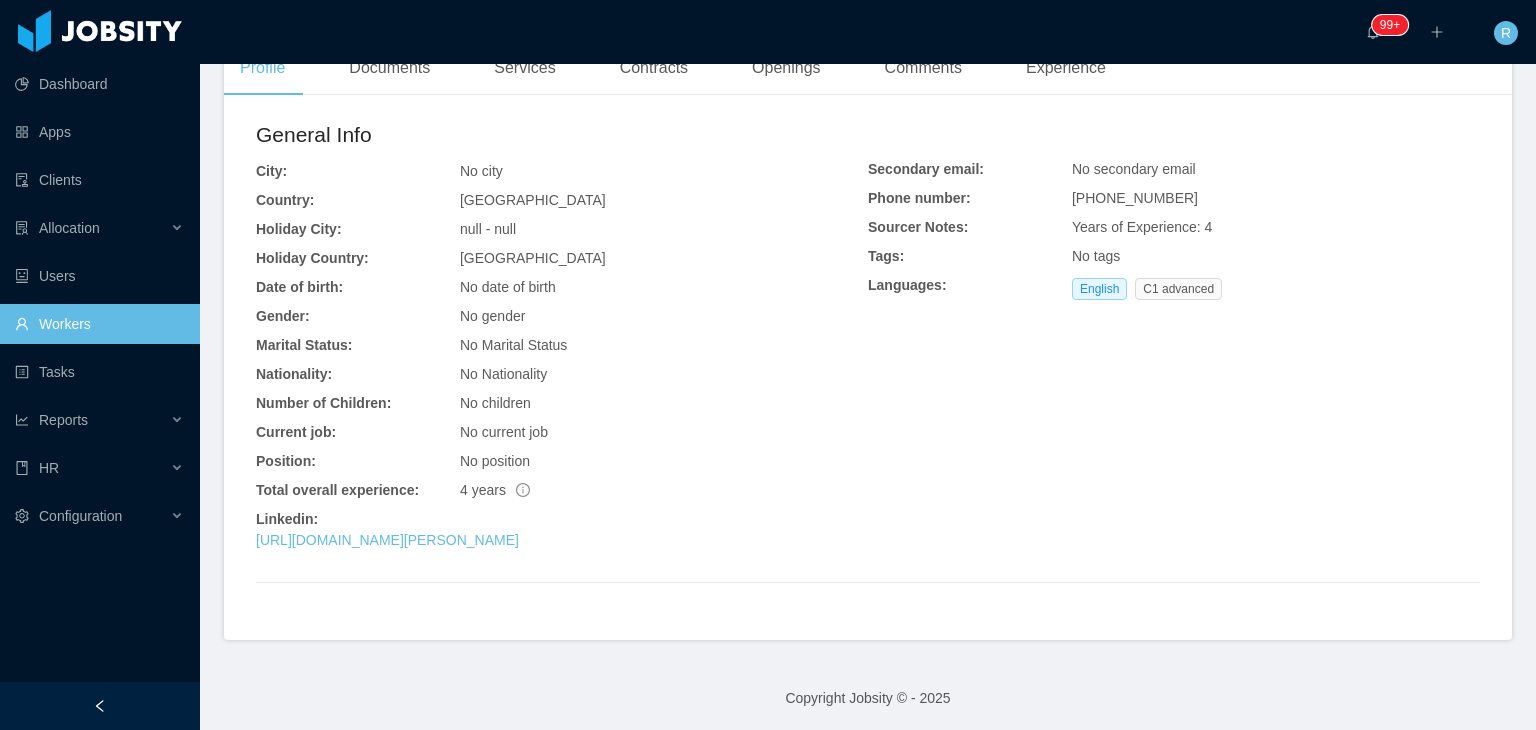 scroll, scrollTop: 455, scrollLeft: 0, axis: vertical 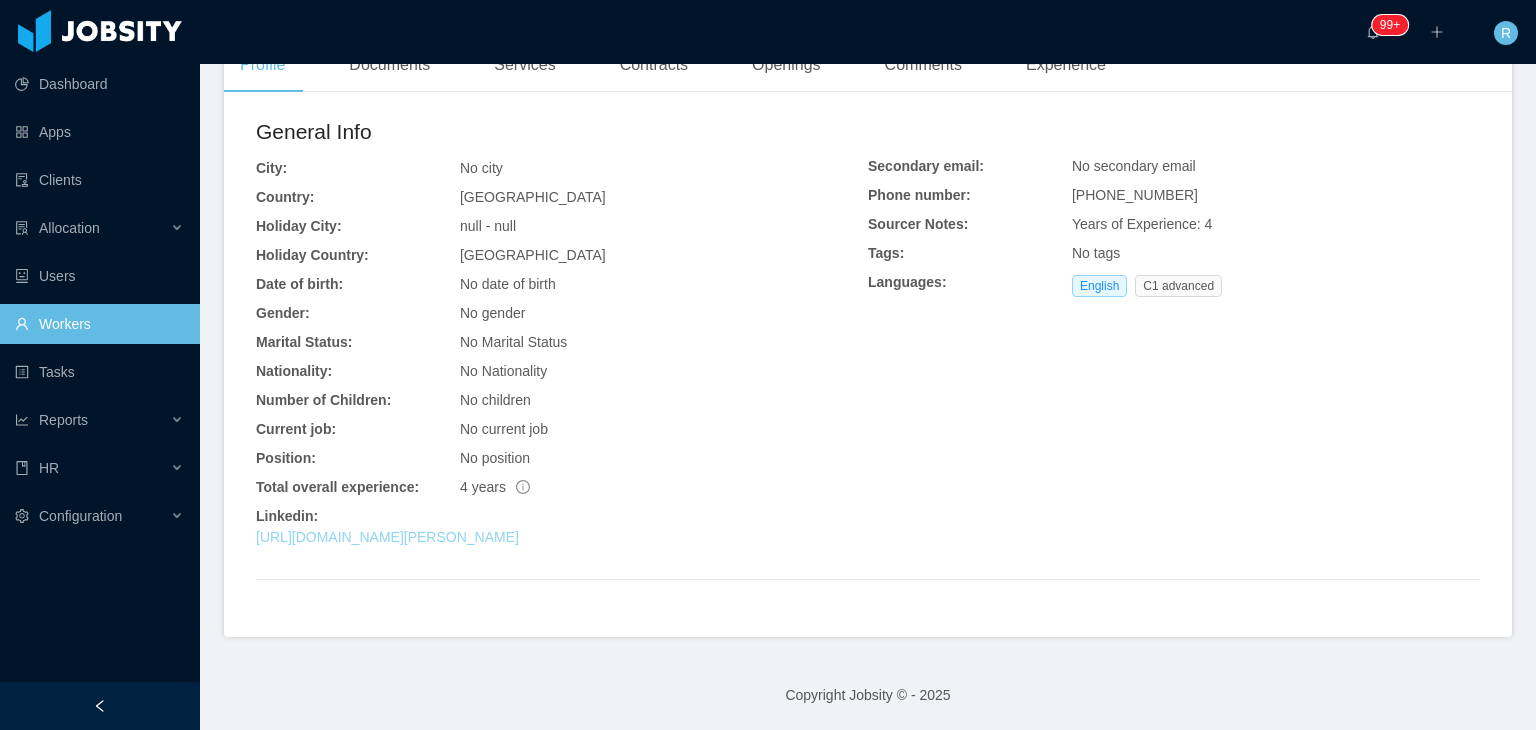 click on "https://www.linkedin.com/in/ari-castro" at bounding box center [387, 537] 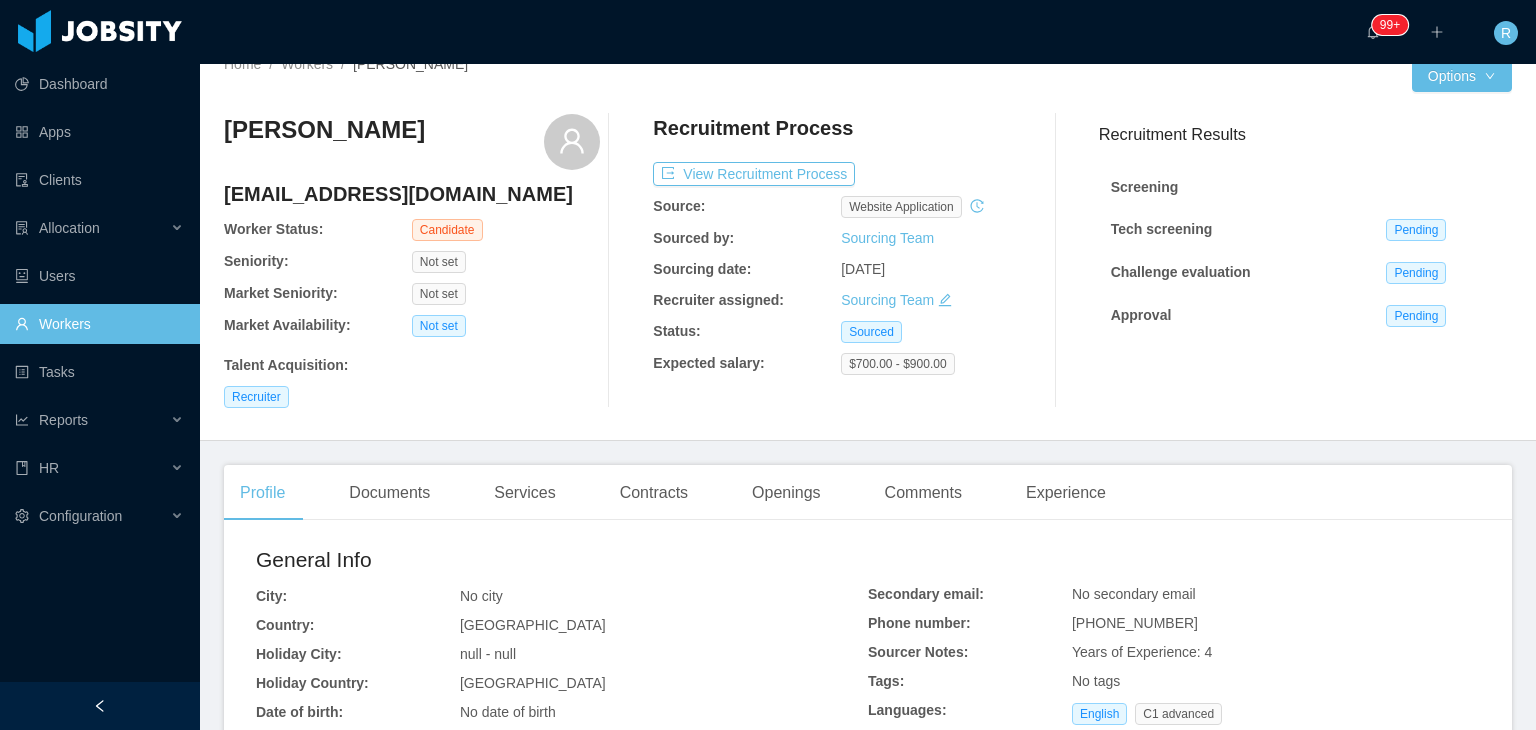 scroll, scrollTop: 18, scrollLeft: 0, axis: vertical 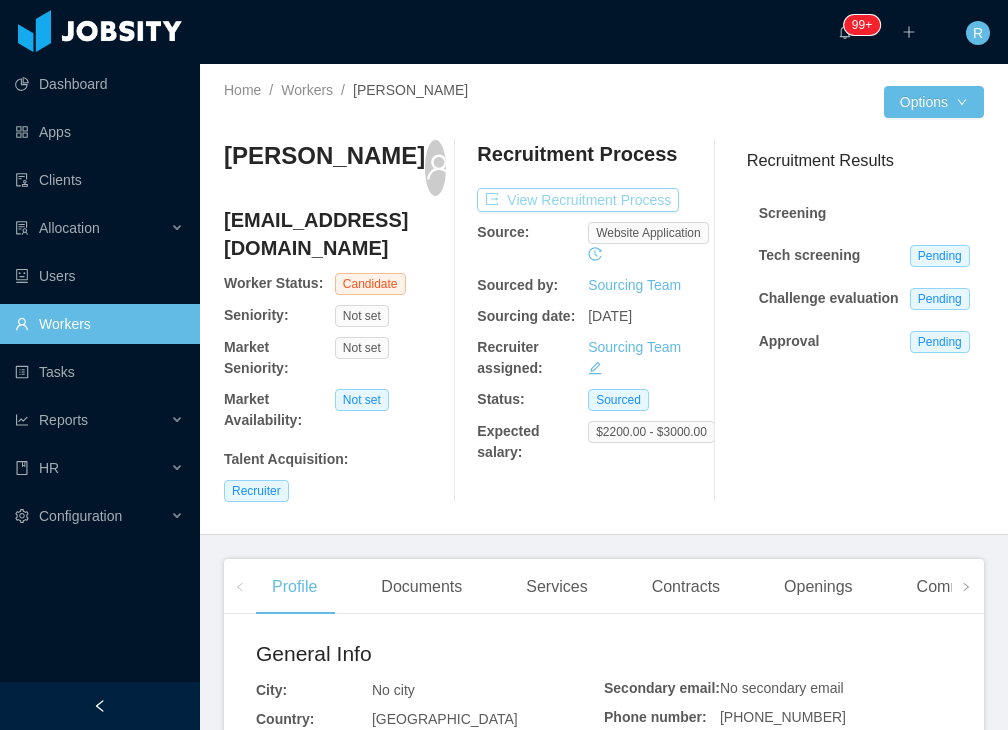 click on "View Recruitment Process" at bounding box center [578, 200] 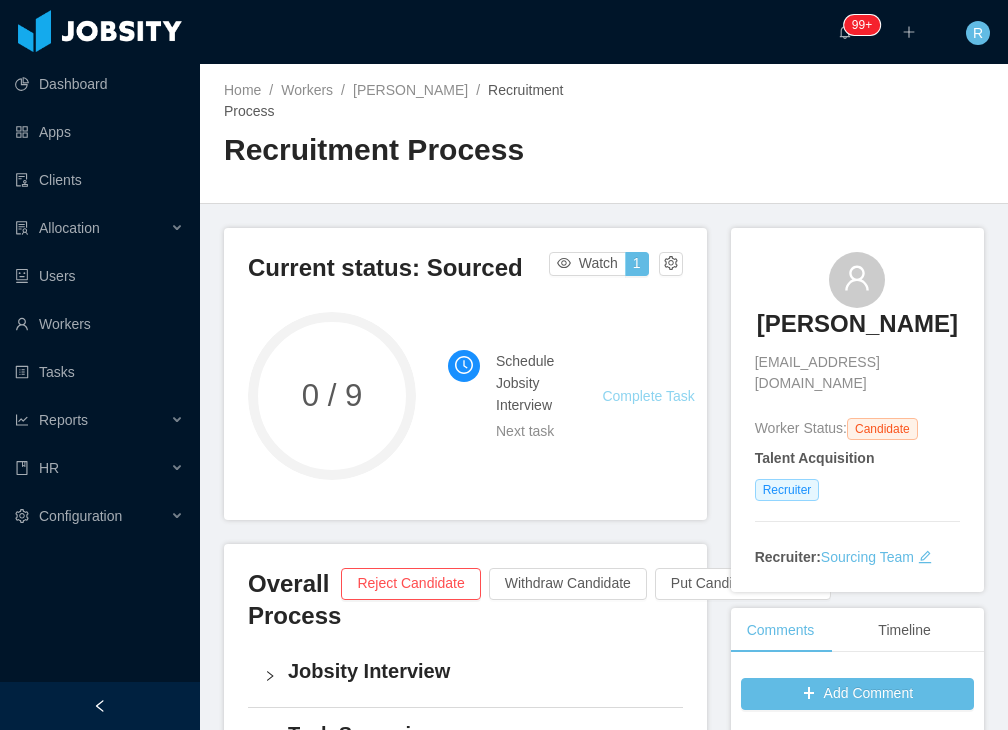 click on "Complete Task" at bounding box center (648, 396) 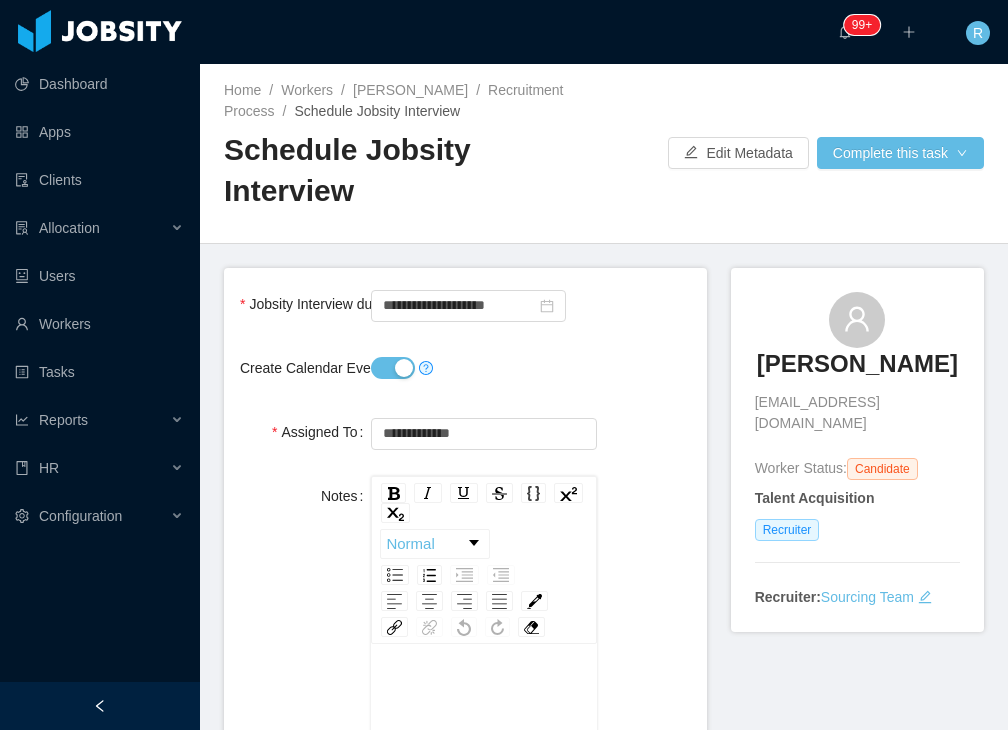 click on "Create Calendar Event?" at bounding box center (393, 368) 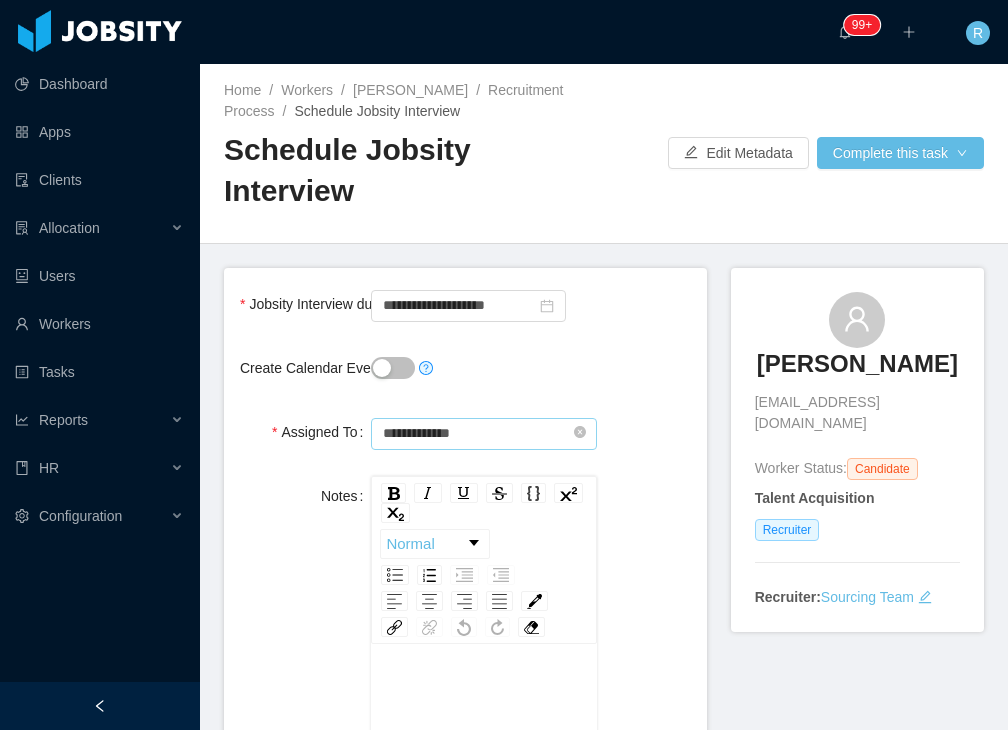 click on "**********" at bounding box center [483, 434] 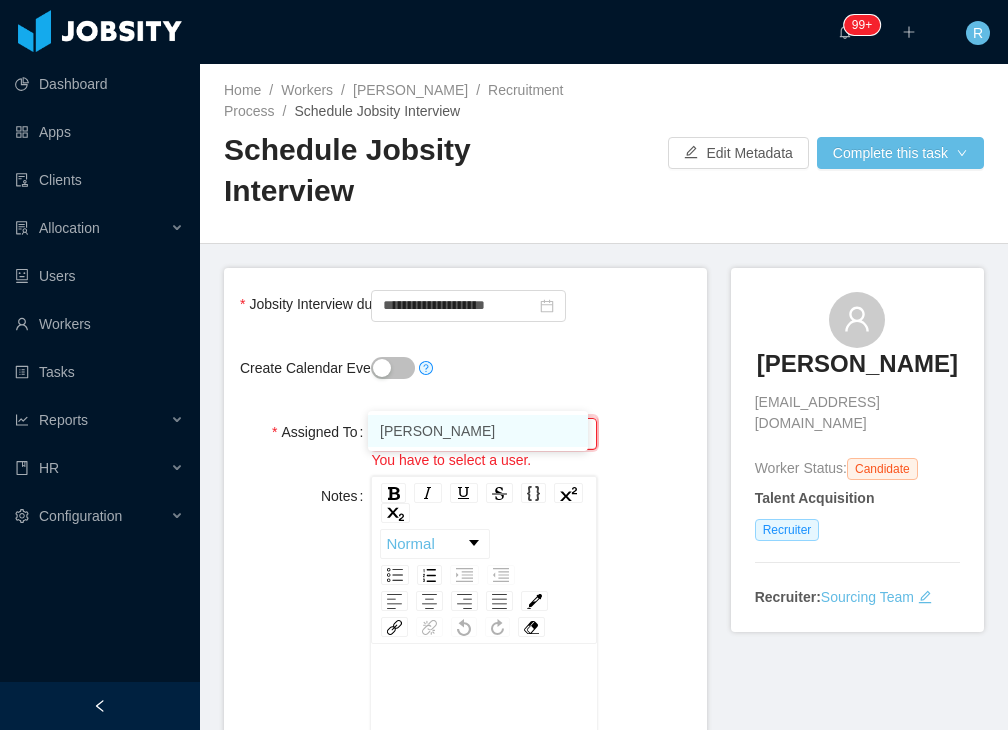 click on "Rolando Toyo" at bounding box center [478, 431] 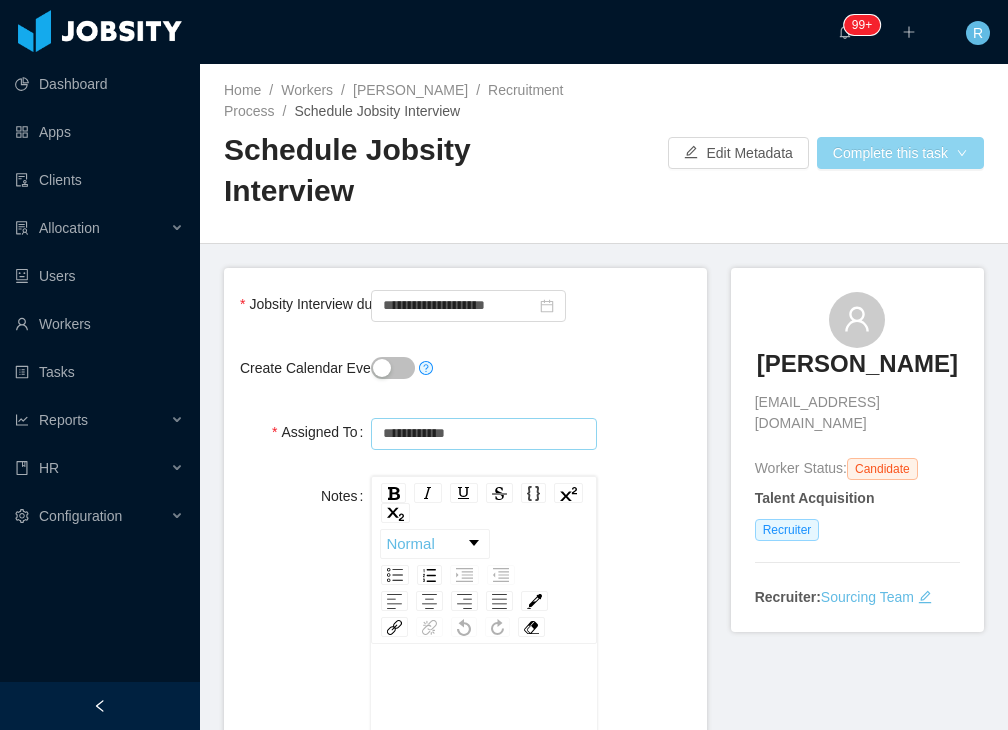 type on "**********" 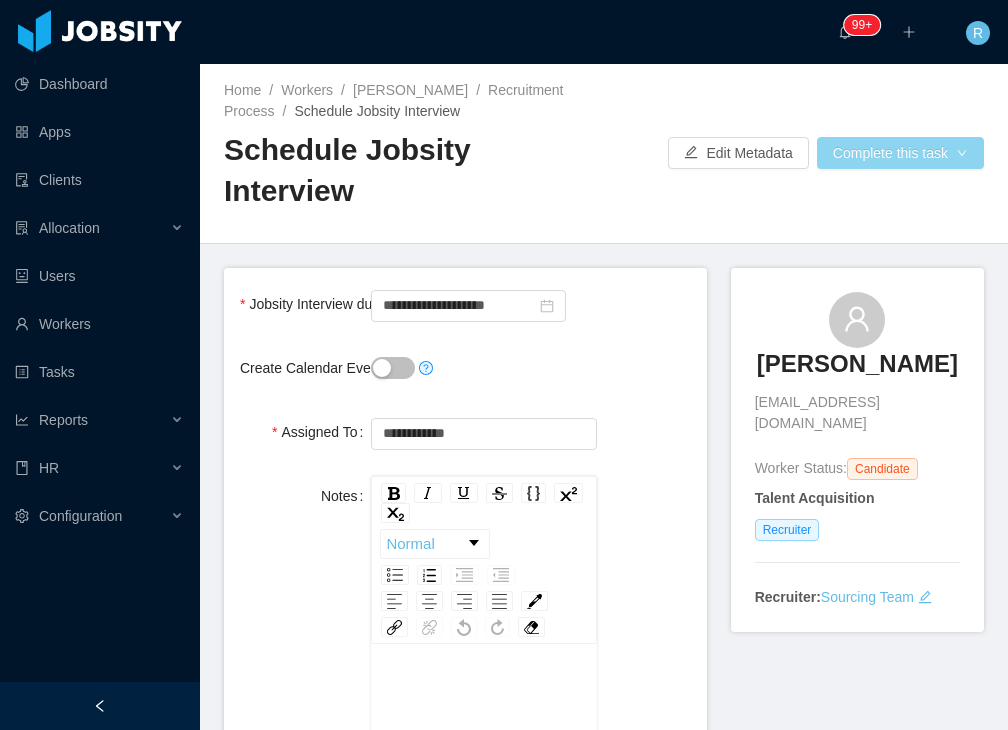 click on "Complete this task" at bounding box center (900, 153) 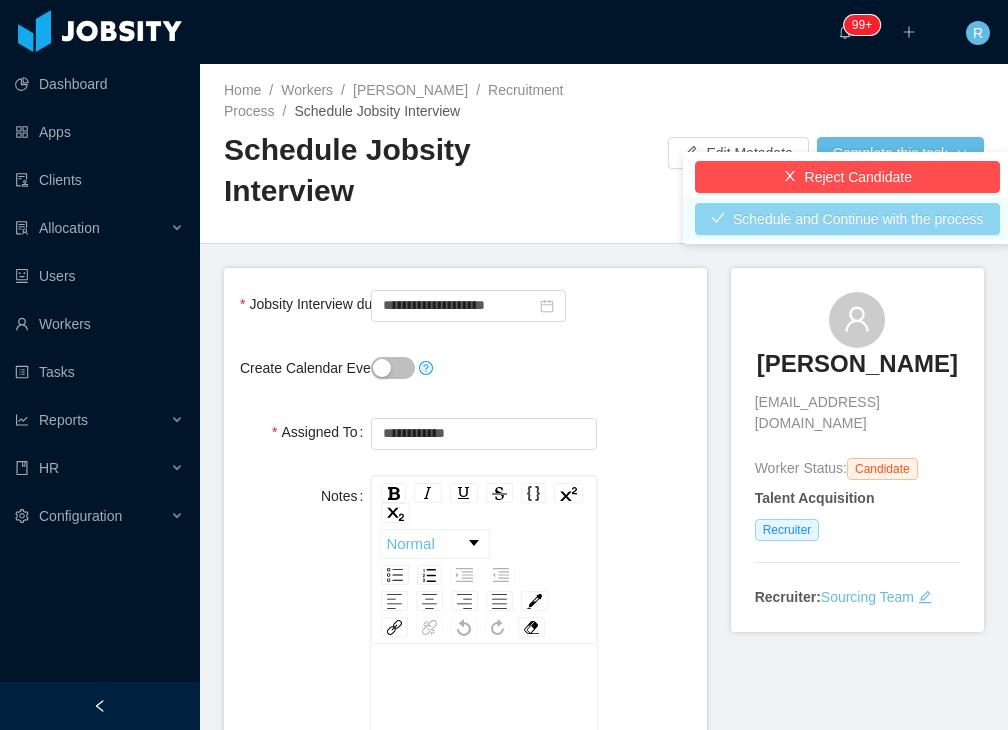 click on "Schedule and Continue with the process" at bounding box center [847, 219] 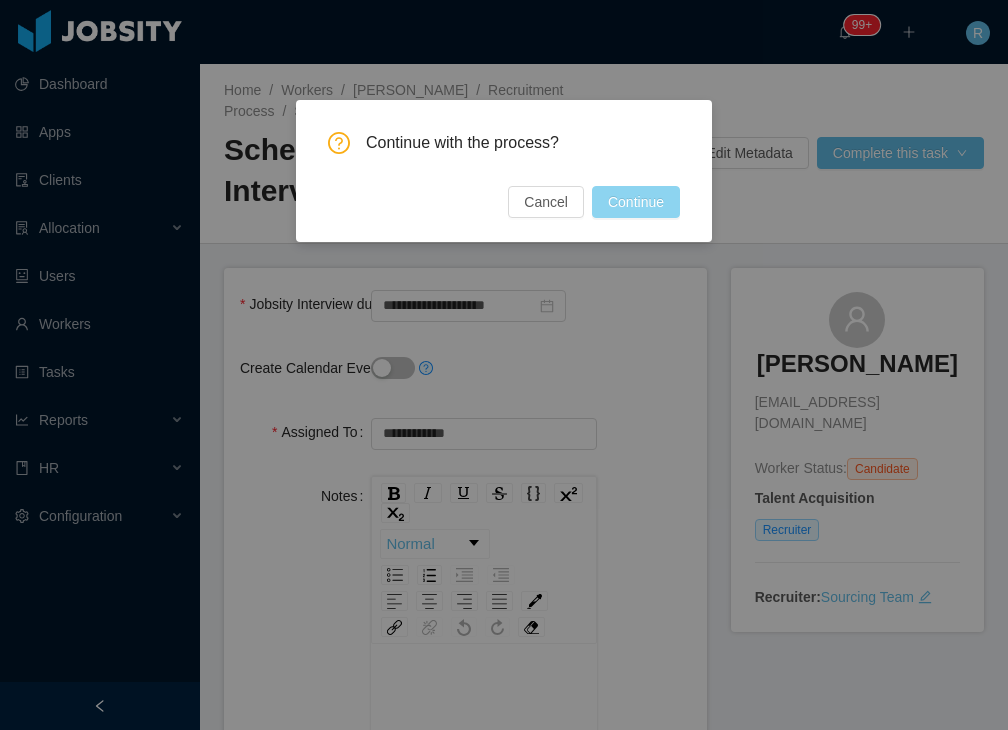 click on "Continue" at bounding box center (636, 202) 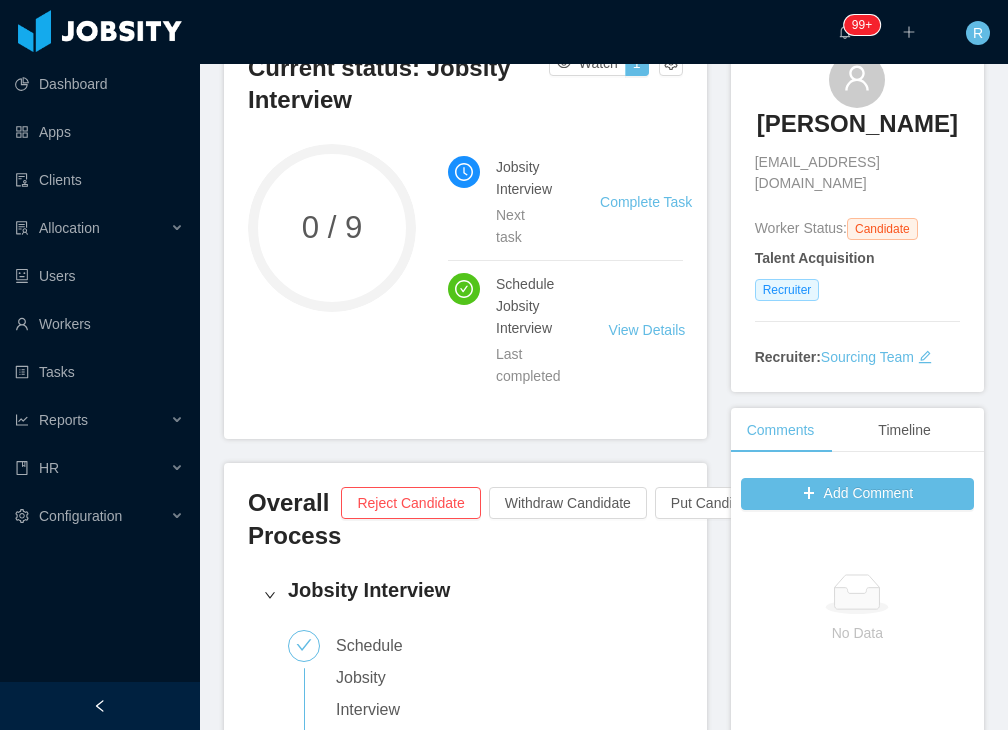 scroll, scrollTop: 100, scrollLeft: 0, axis: vertical 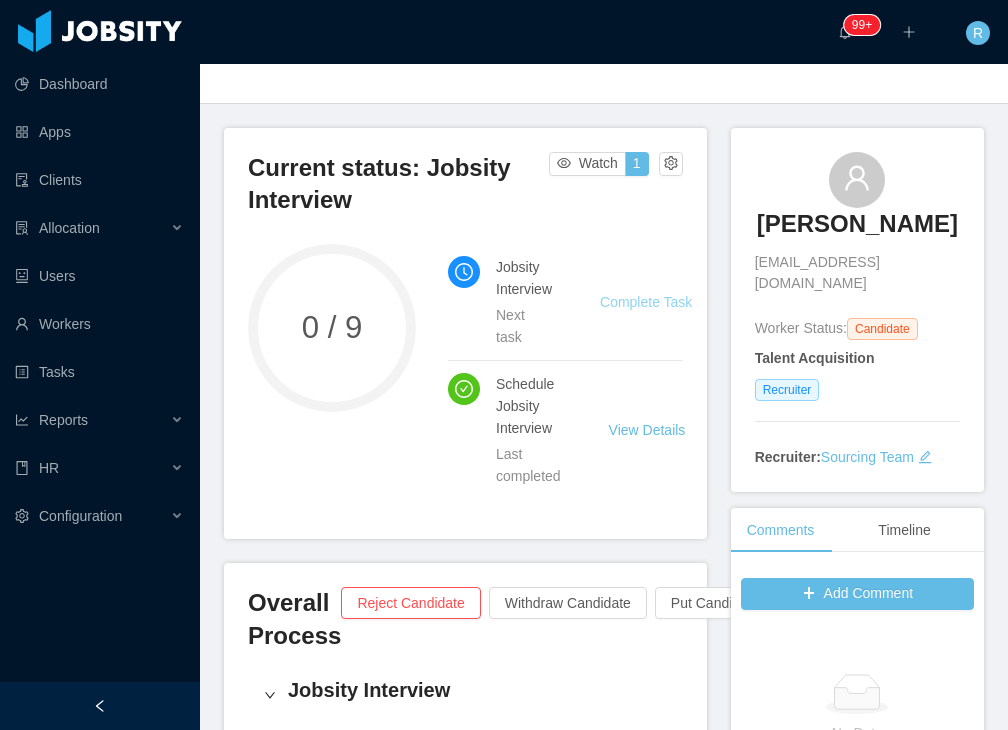 click on "Complete Task" at bounding box center (646, 302) 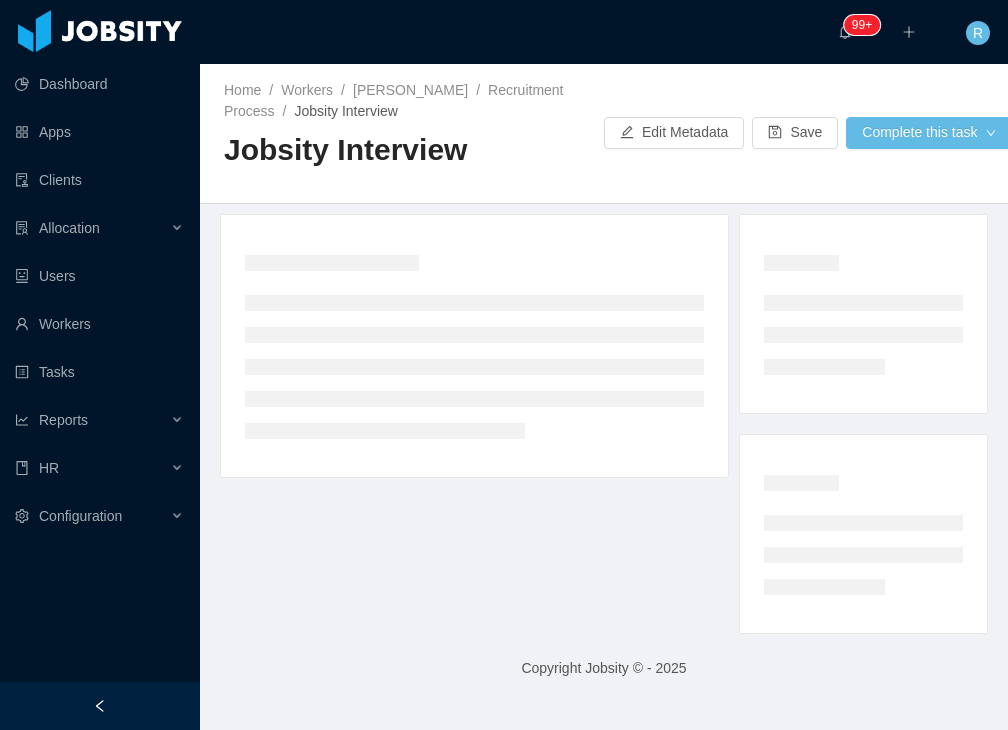 scroll, scrollTop: 0, scrollLeft: 0, axis: both 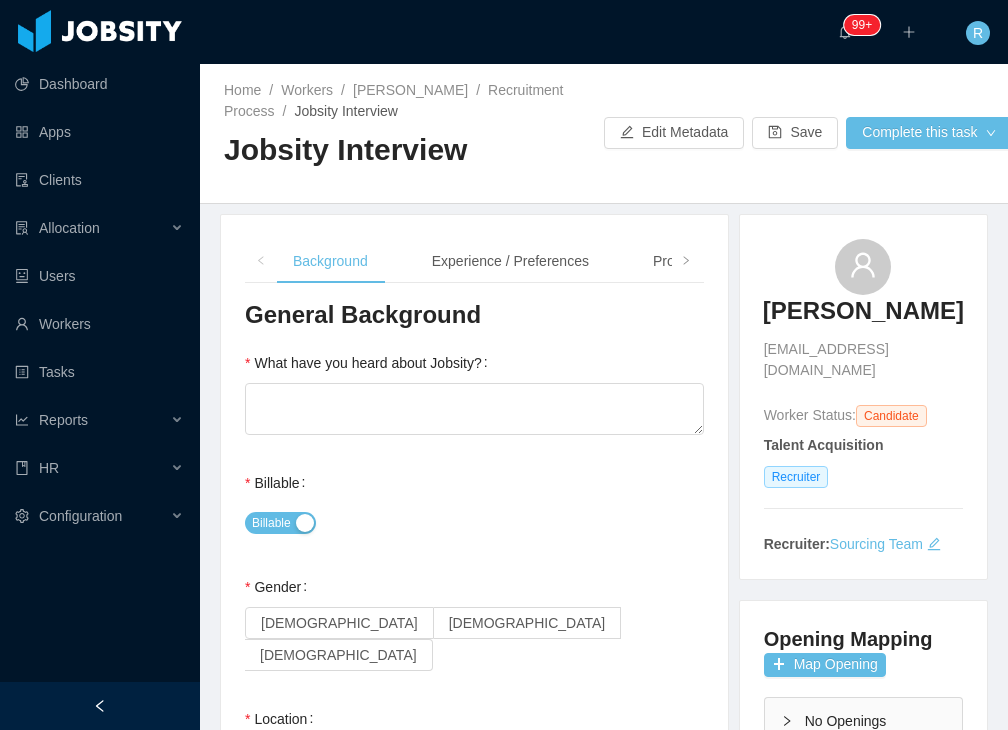 type 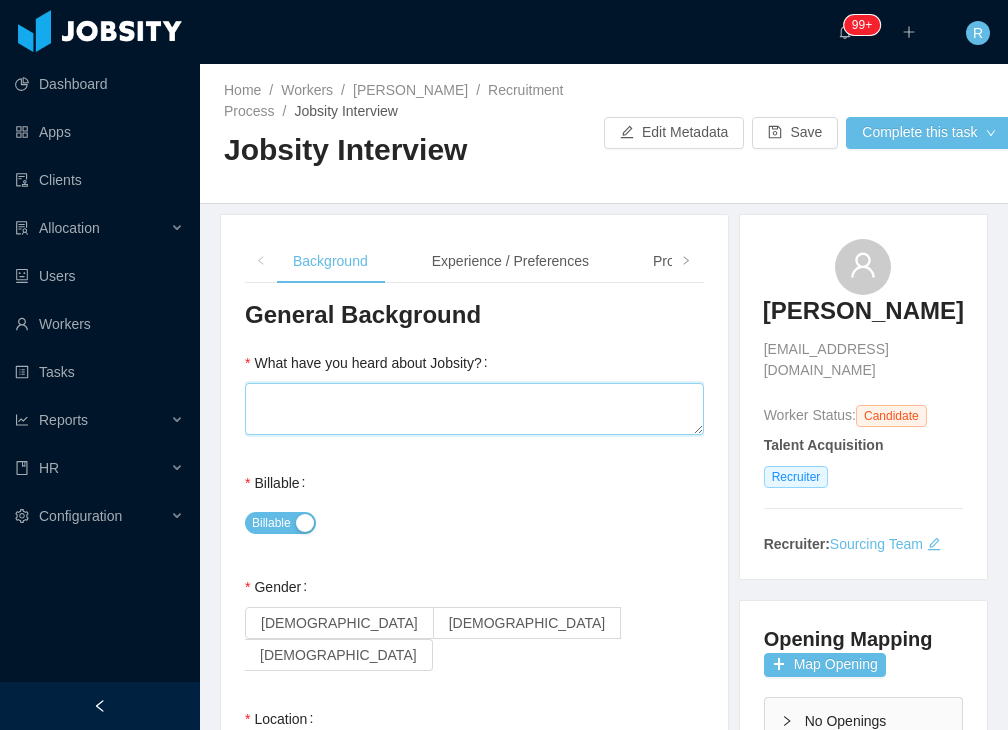 click on "What have you heard about Jobsity?" at bounding box center (474, 409) 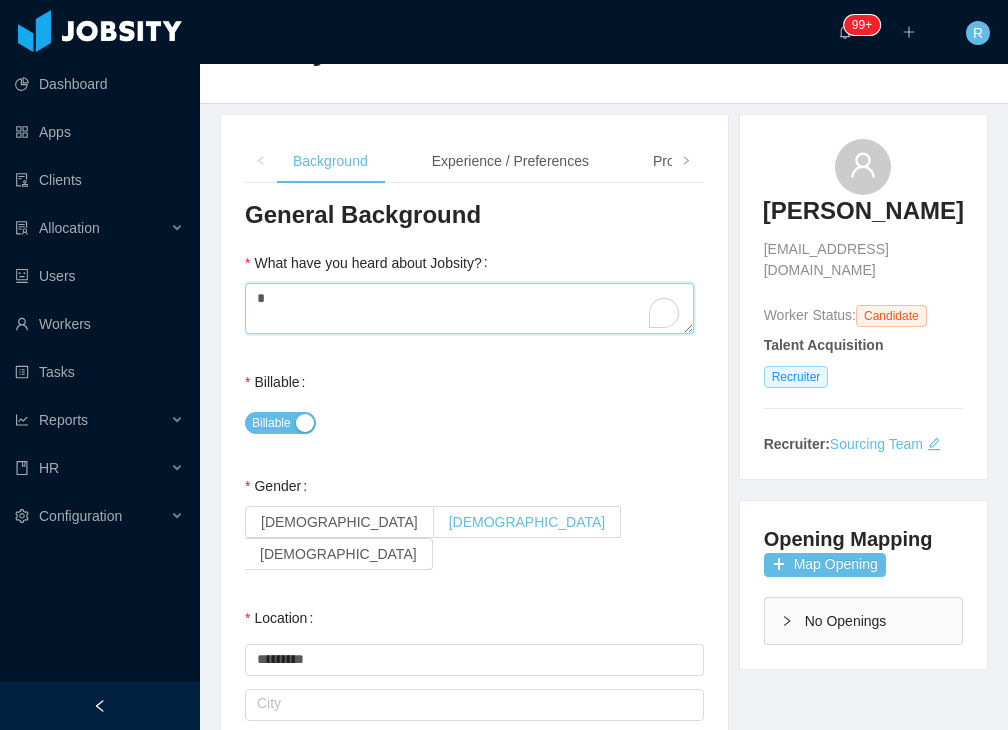 type on "*" 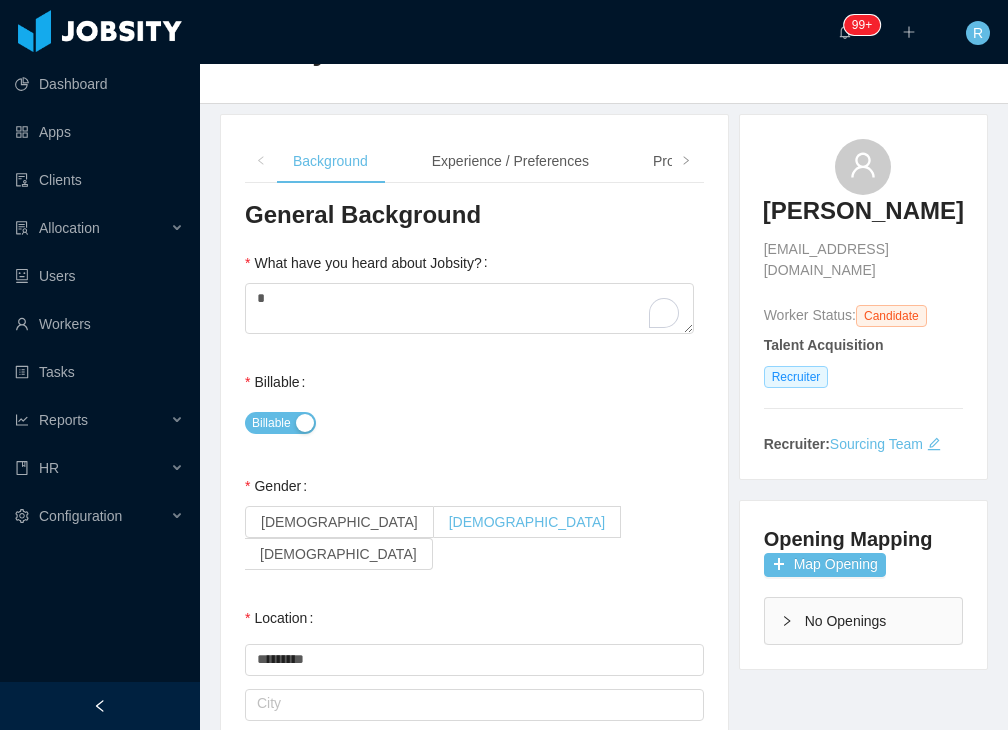 click on "[DEMOGRAPHIC_DATA]" at bounding box center (528, 522) 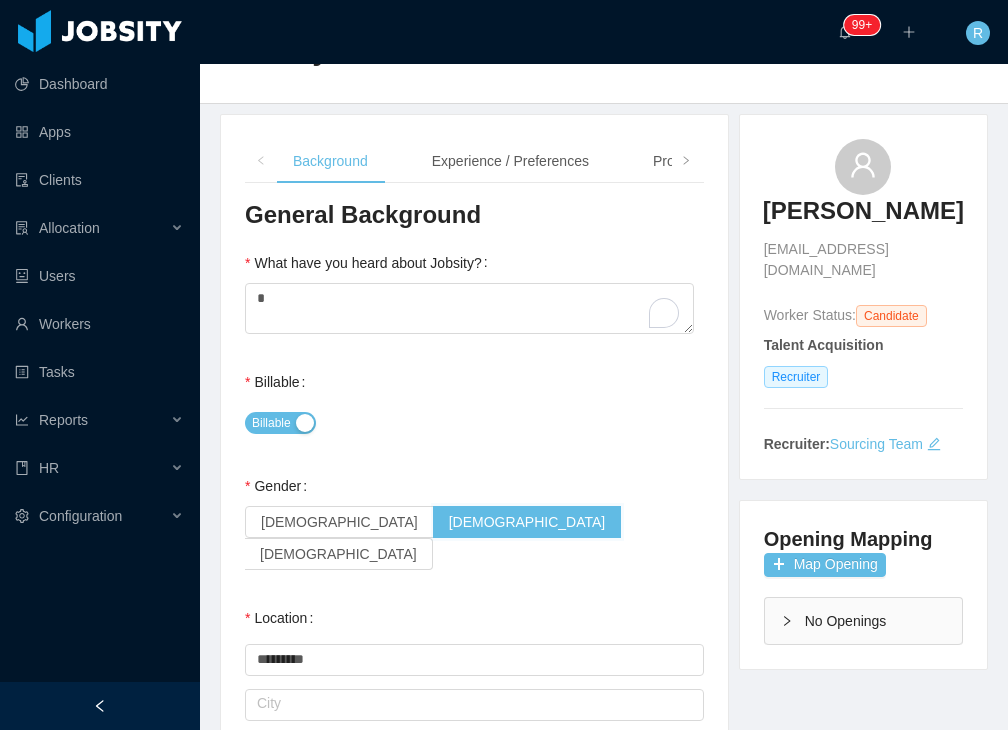 scroll, scrollTop: 300, scrollLeft: 0, axis: vertical 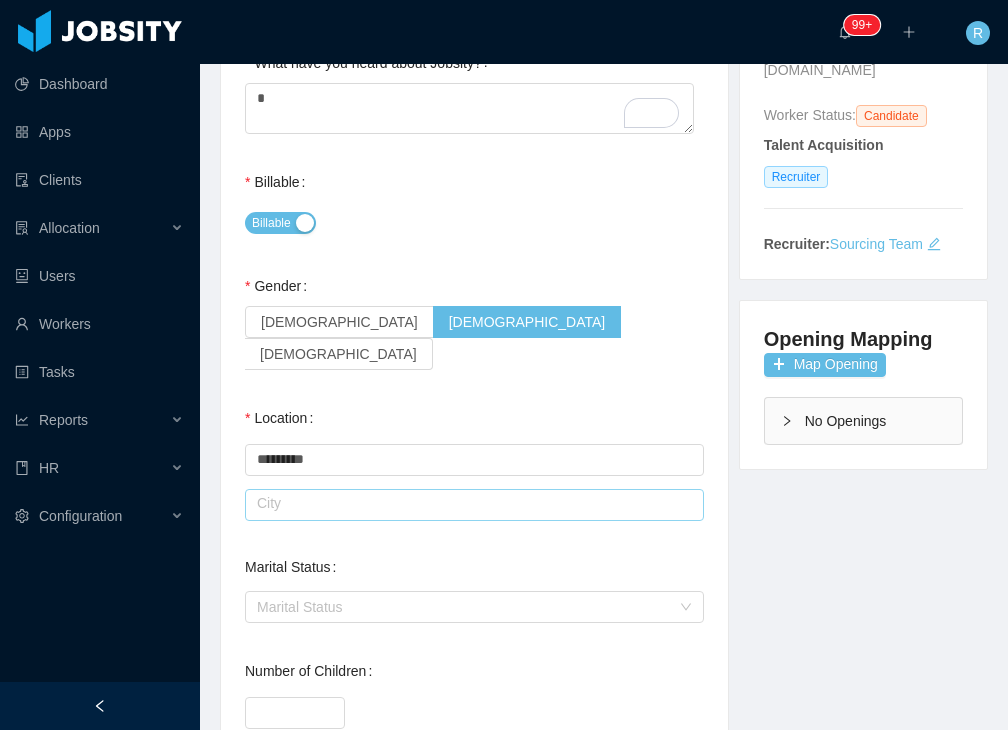 click at bounding box center [474, 505] 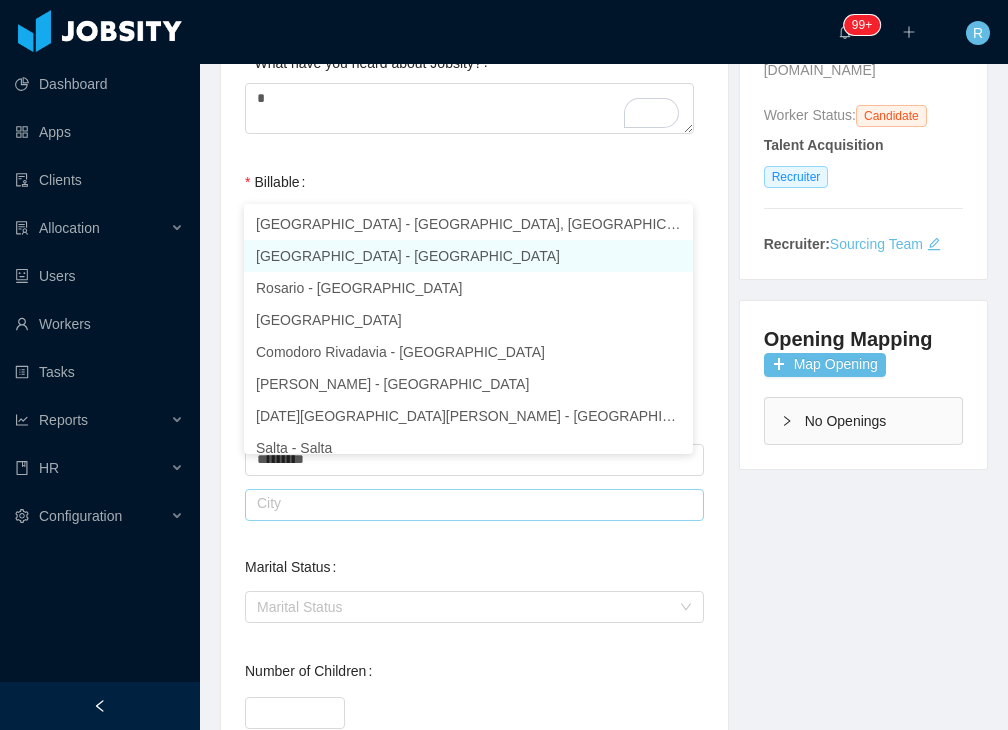 click on "Córdoba - Córdoba" at bounding box center (468, 256) 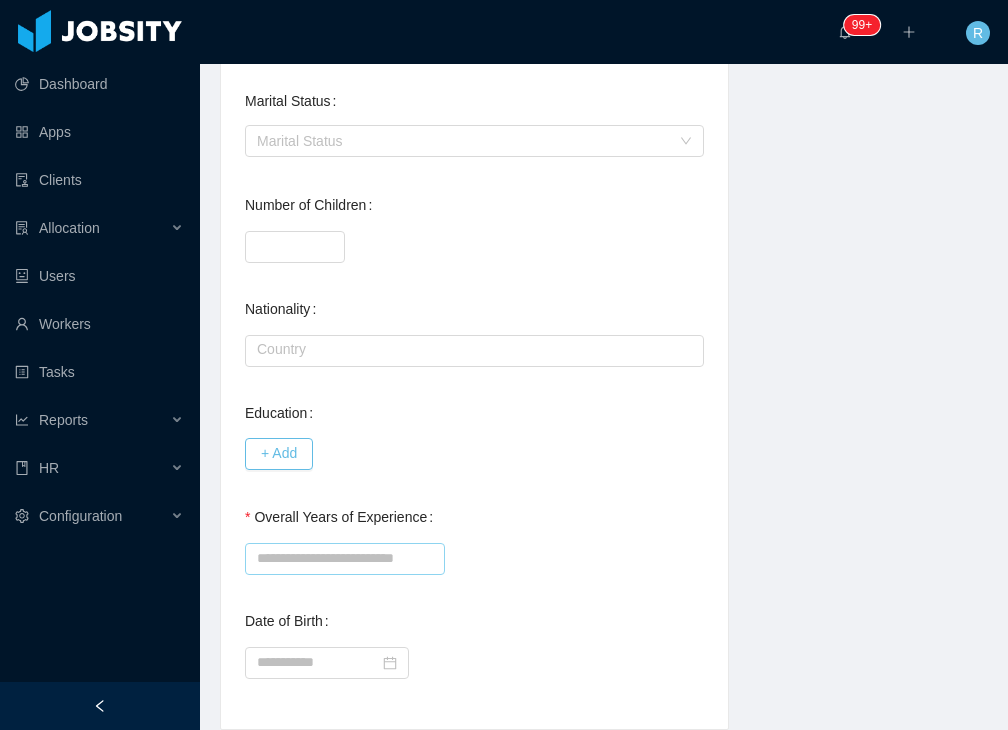 scroll, scrollTop: 800, scrollLeft: 0, axis: vertical 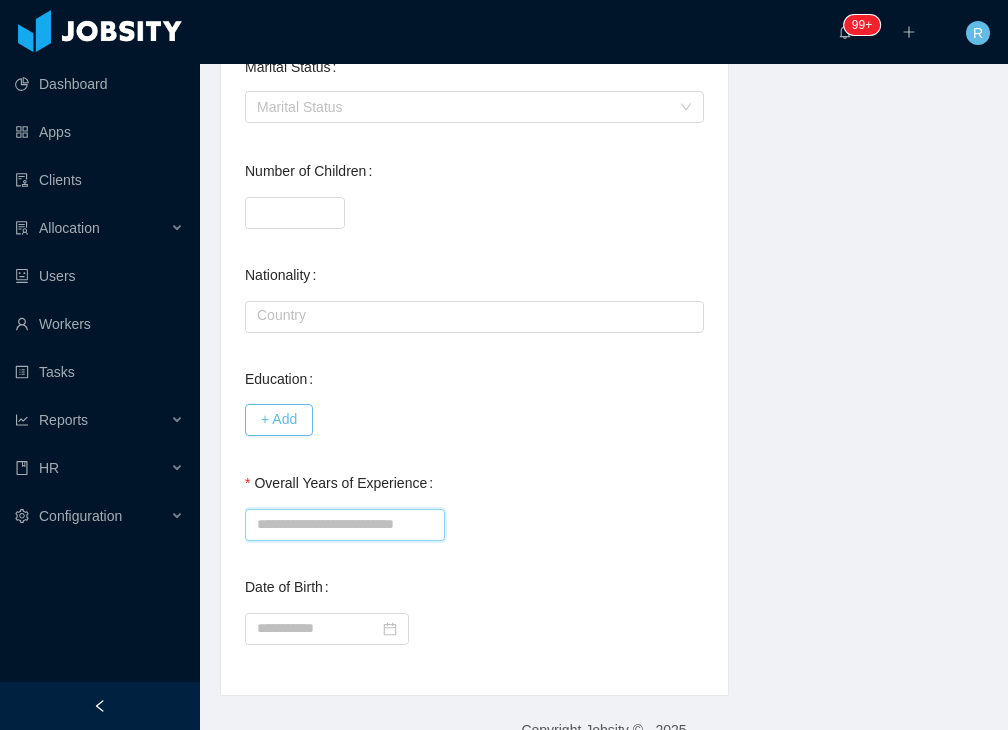 click on "Overall Years of Experience" at bounding box center [345, 525] 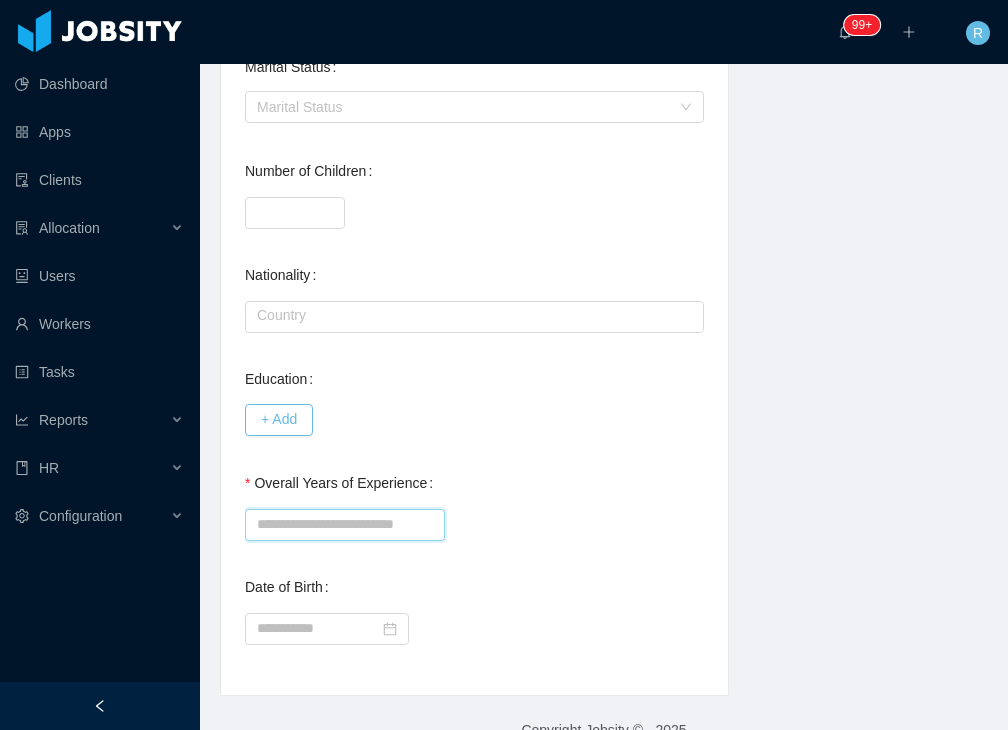 type on "*" 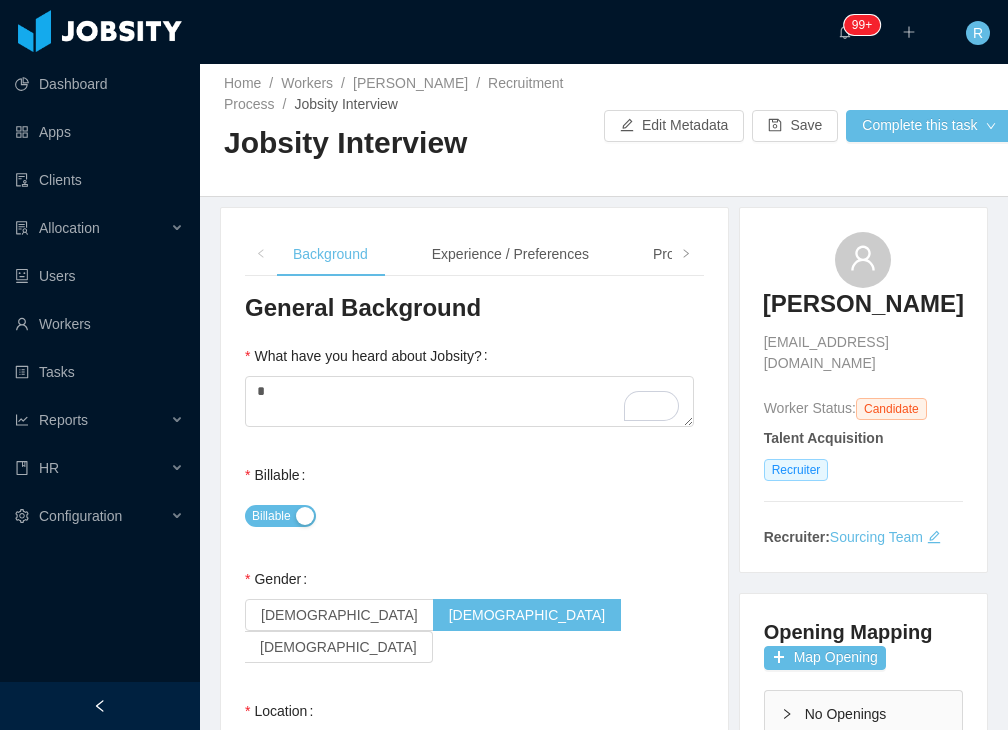 scroll, scrollTop: 0, scrollLeft: 0, axis: both 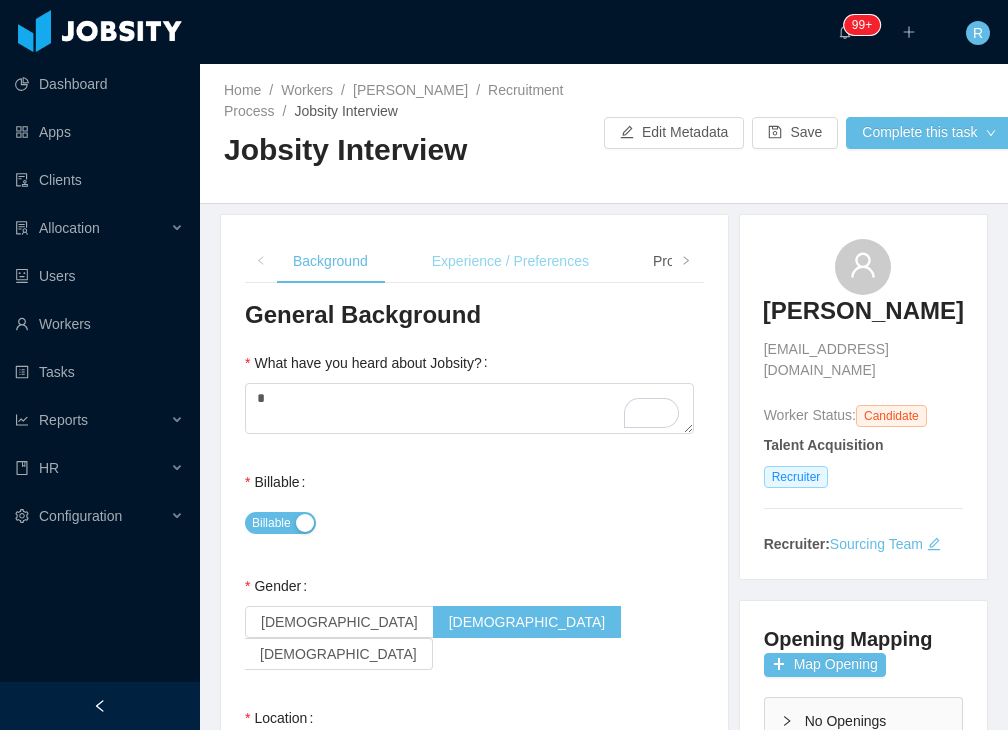 type on "**" 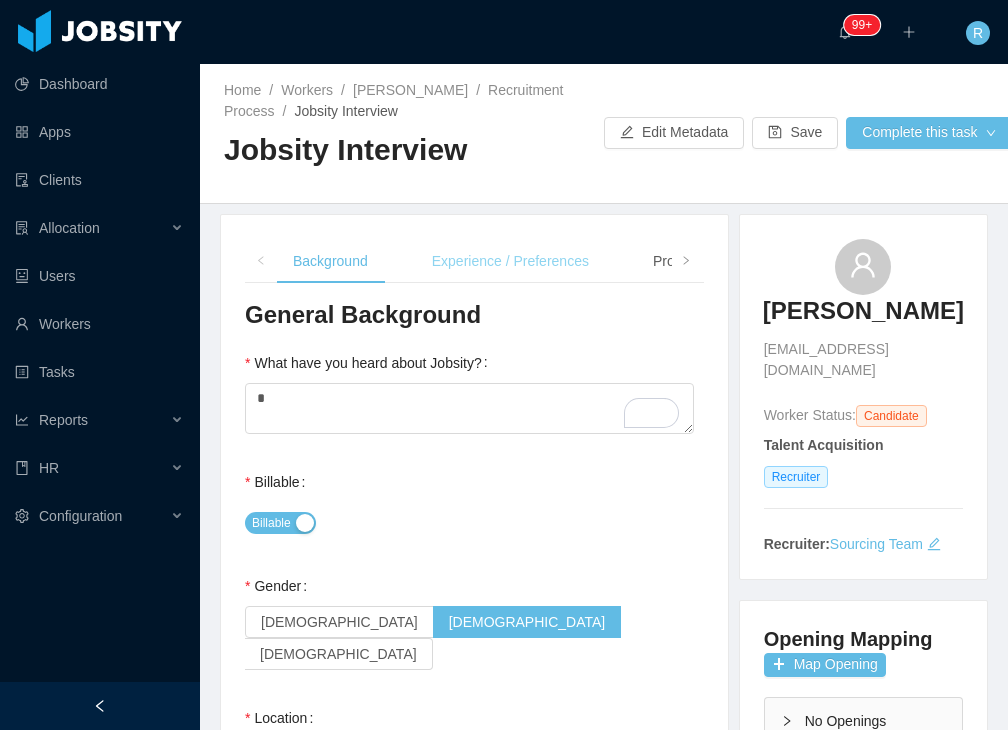 click on "Experience / Preferences" at bounding box center (510, 261) 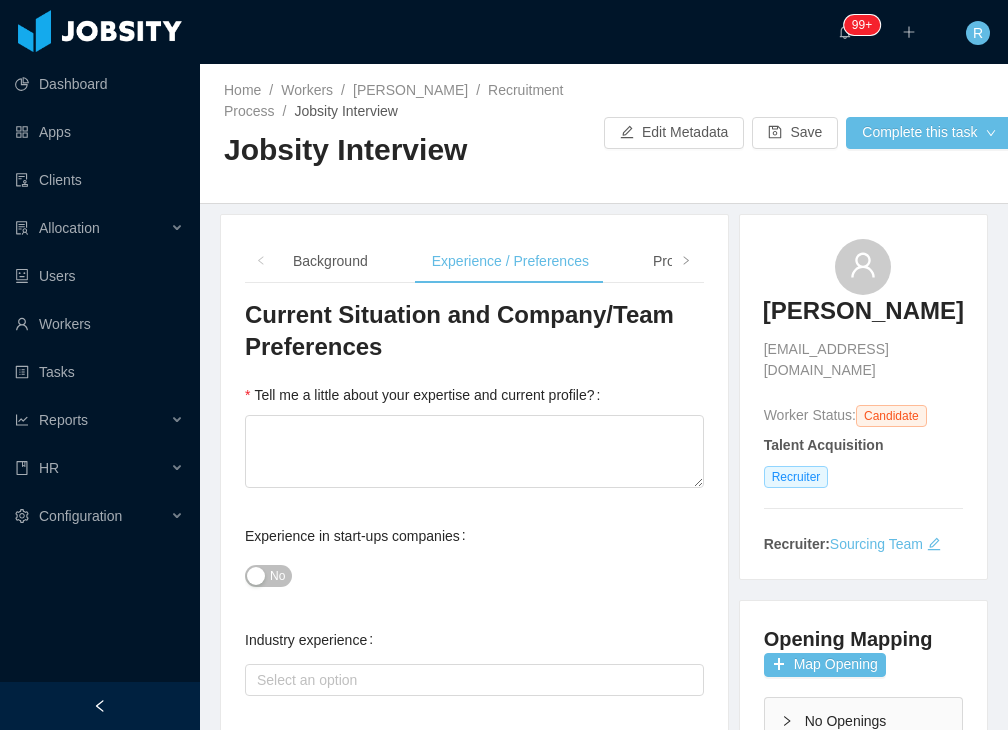 type 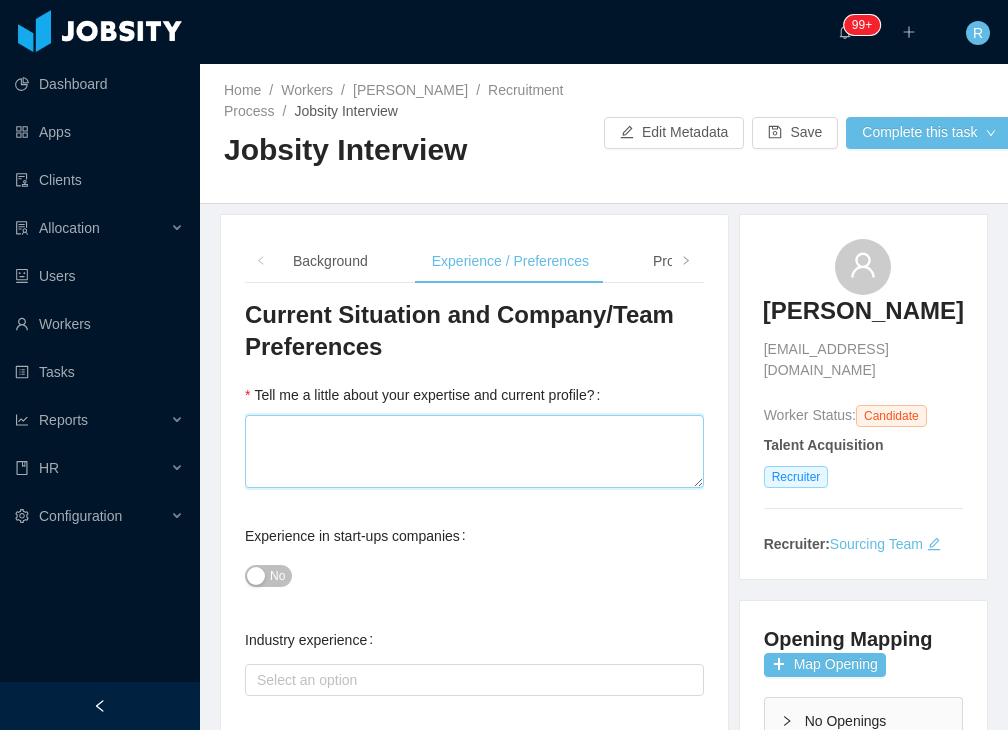 click on "Tell me a little about your expertise and current profile?" at bounding box center (474, 451) 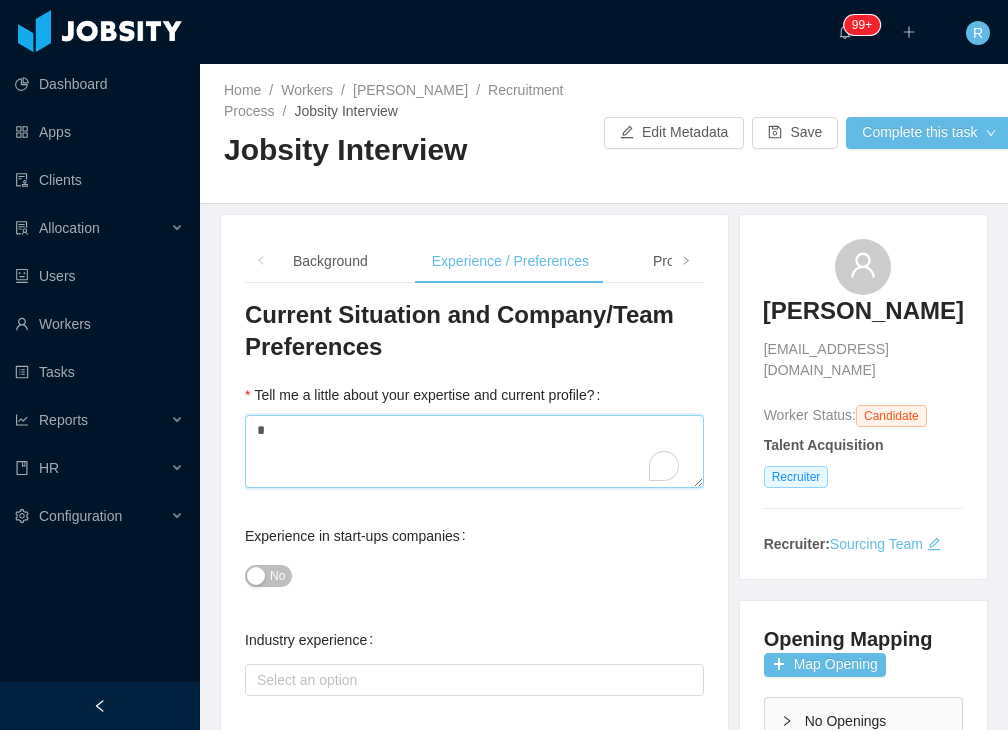 type on "**" 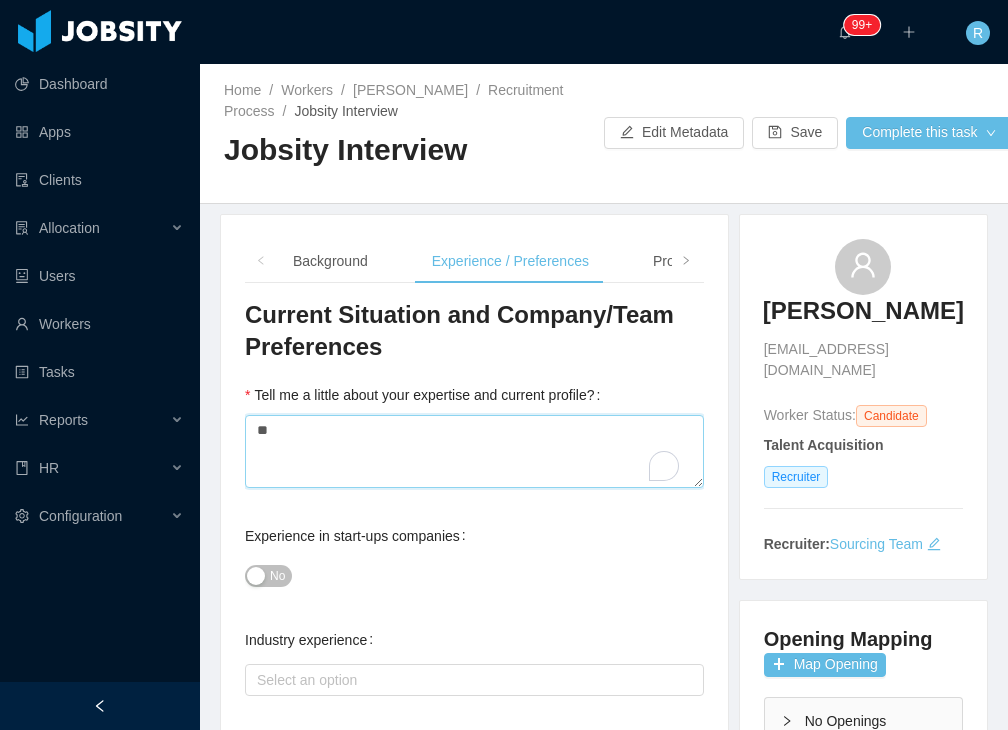 type 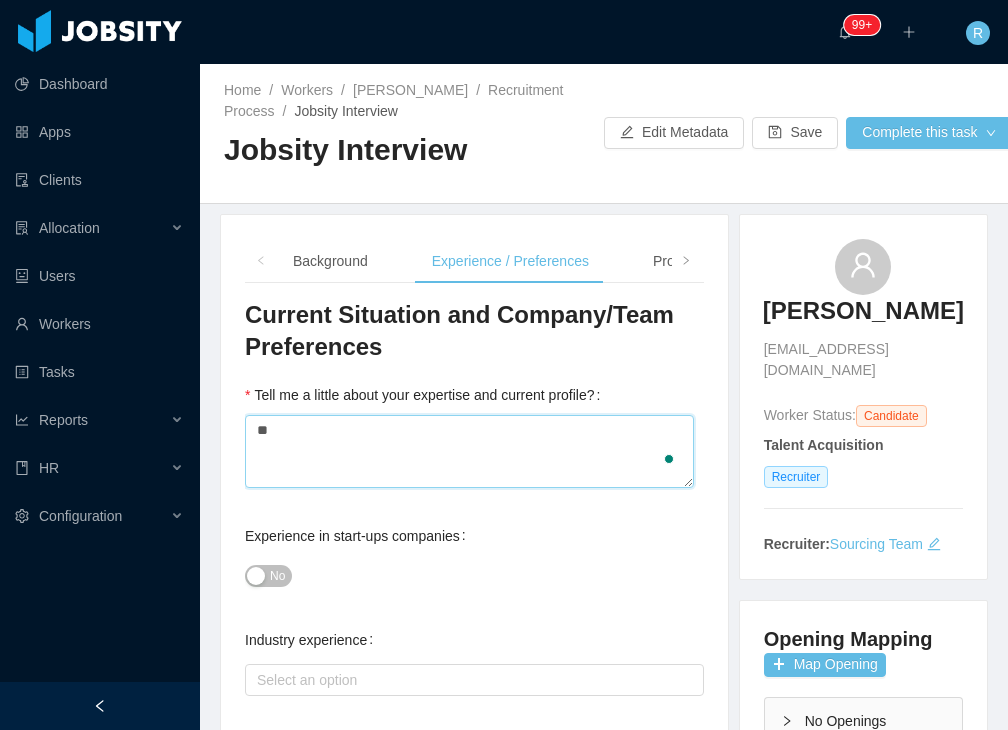 type on "**" 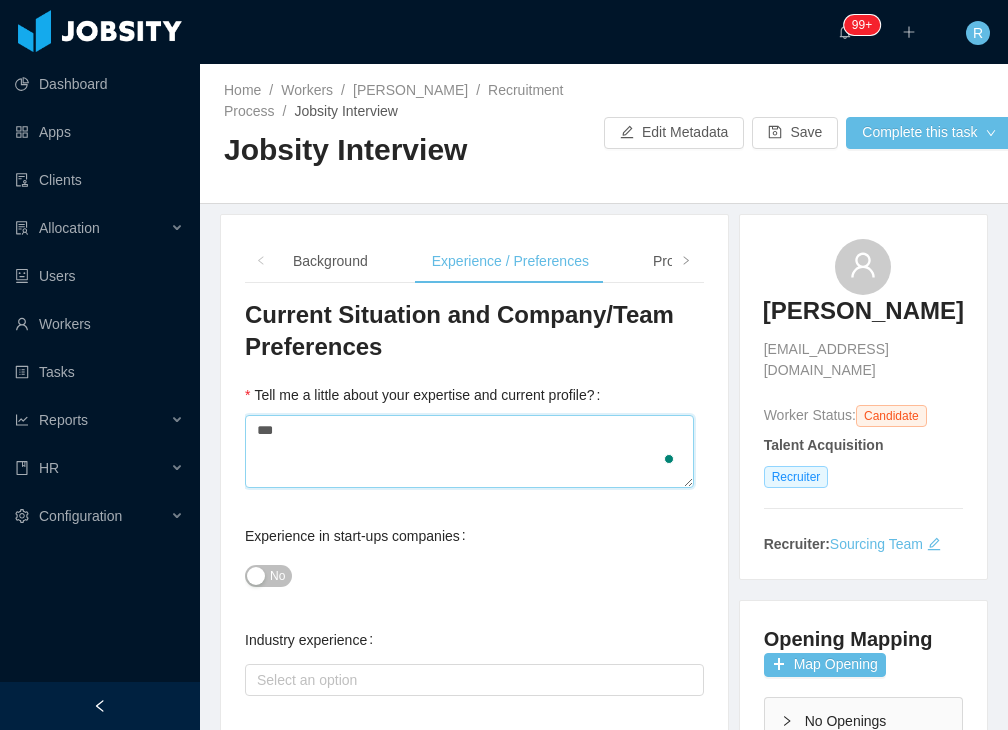 type 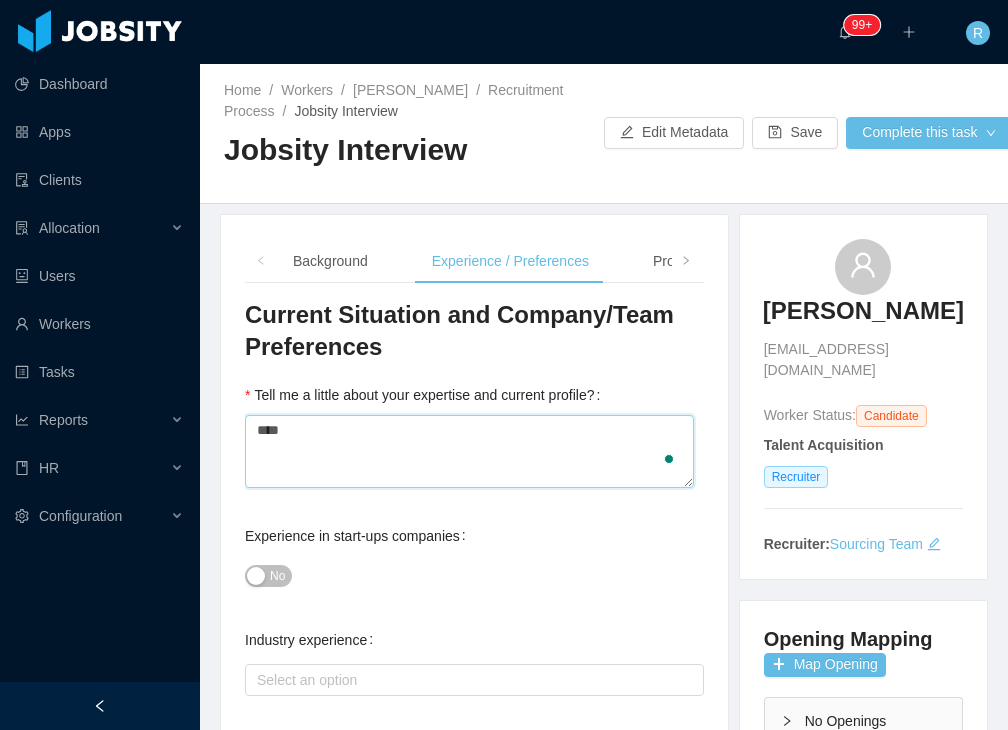 type 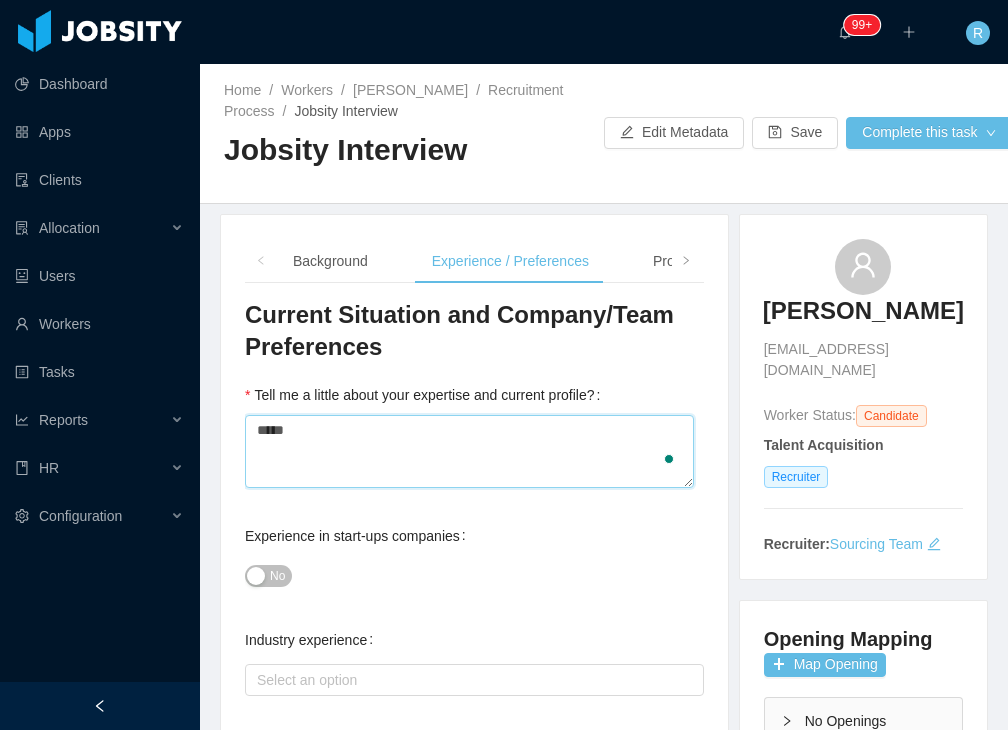 type 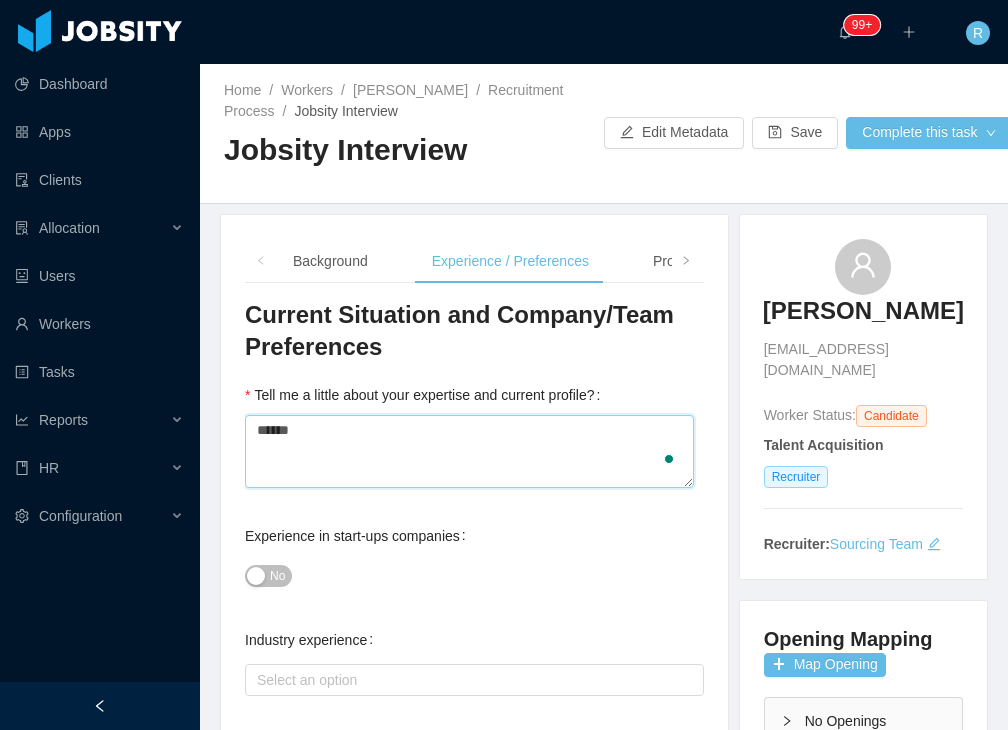 type 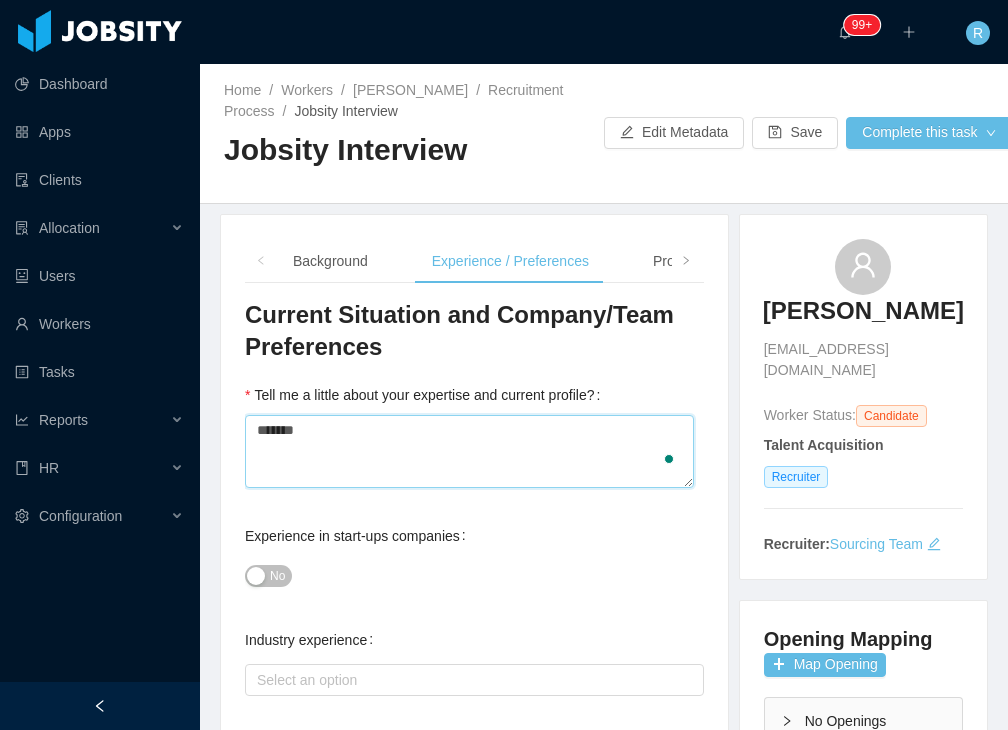 type 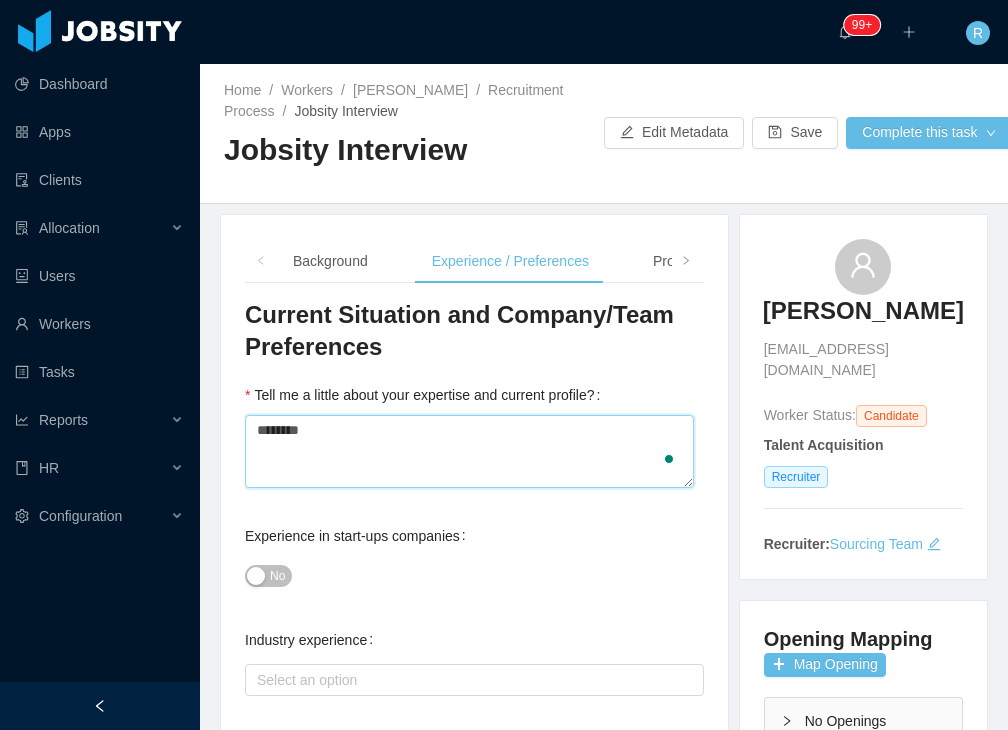 type 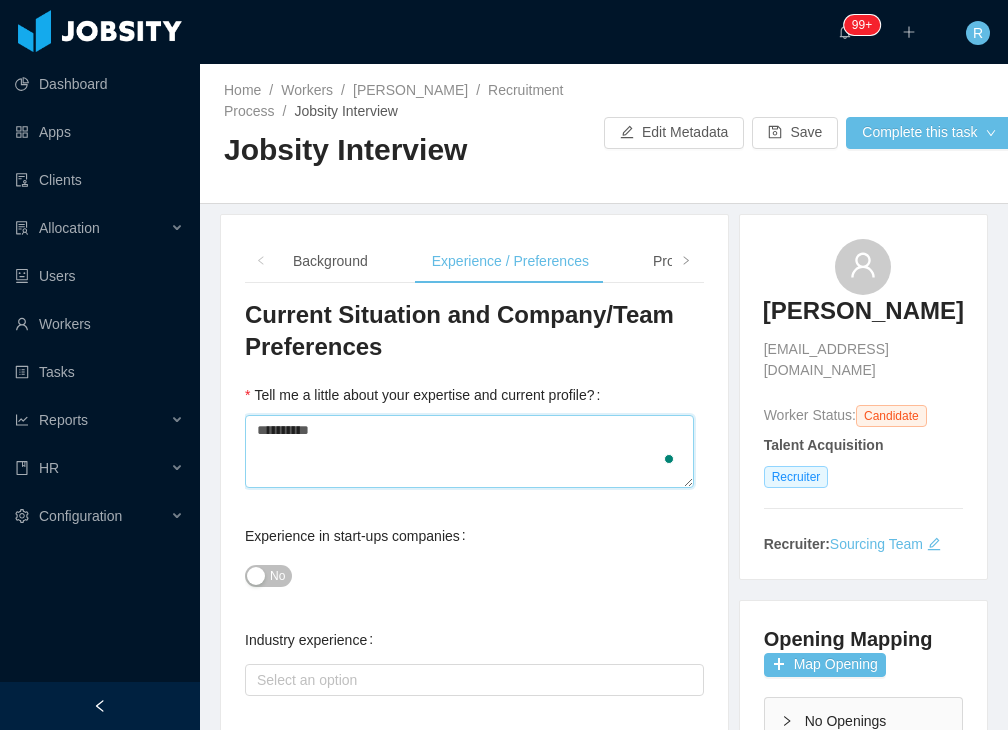 type on "**********" 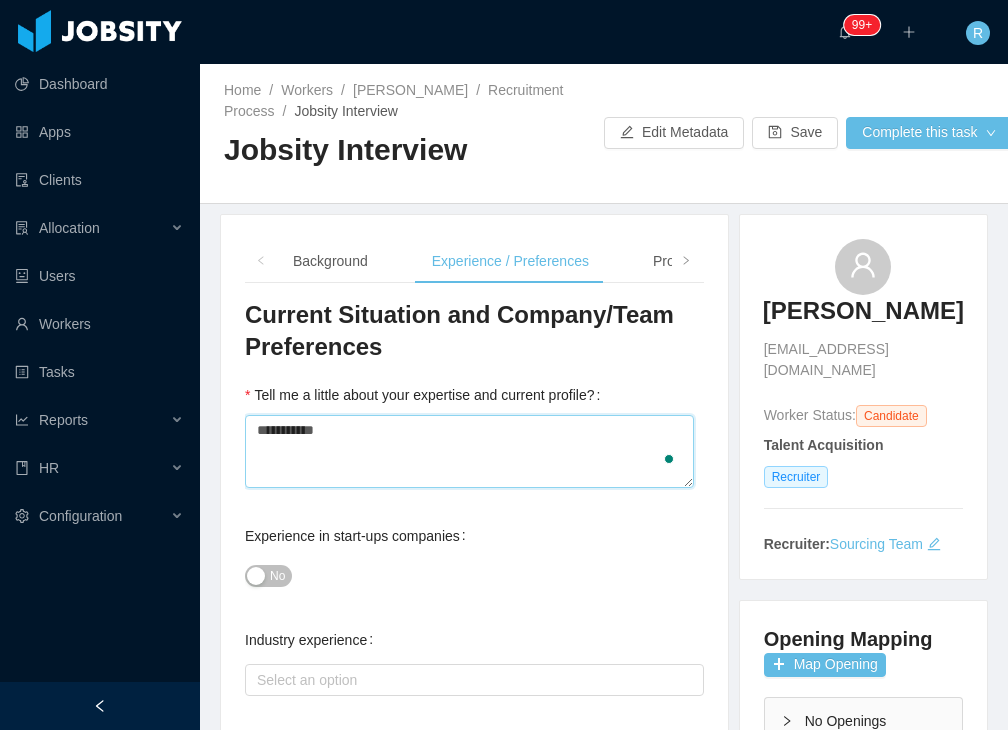 type 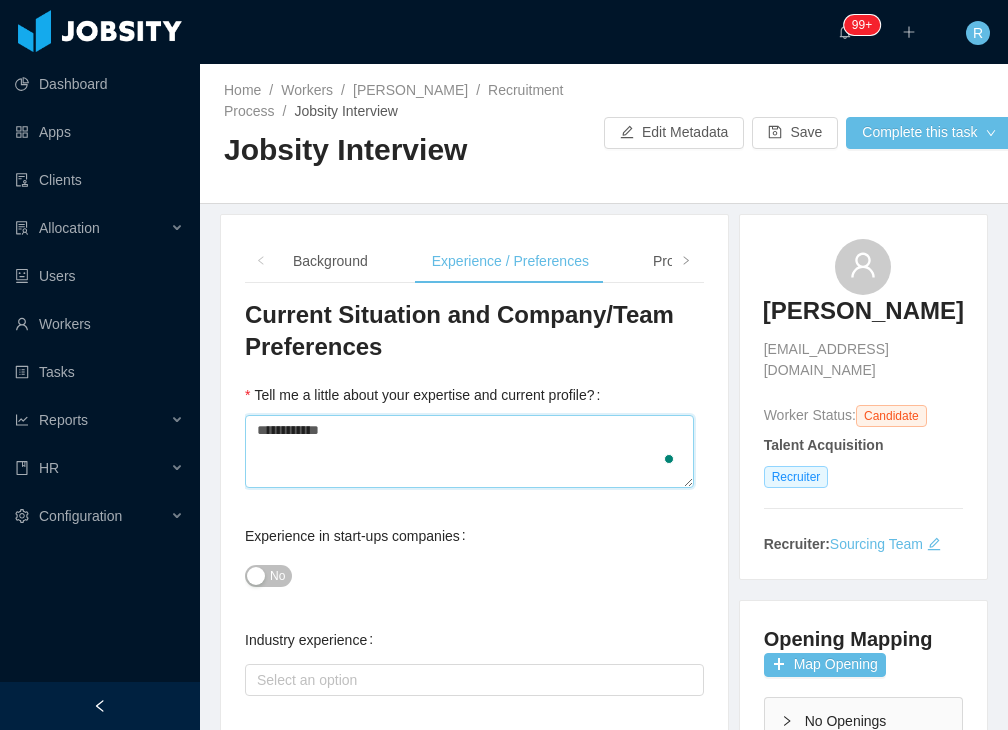 type 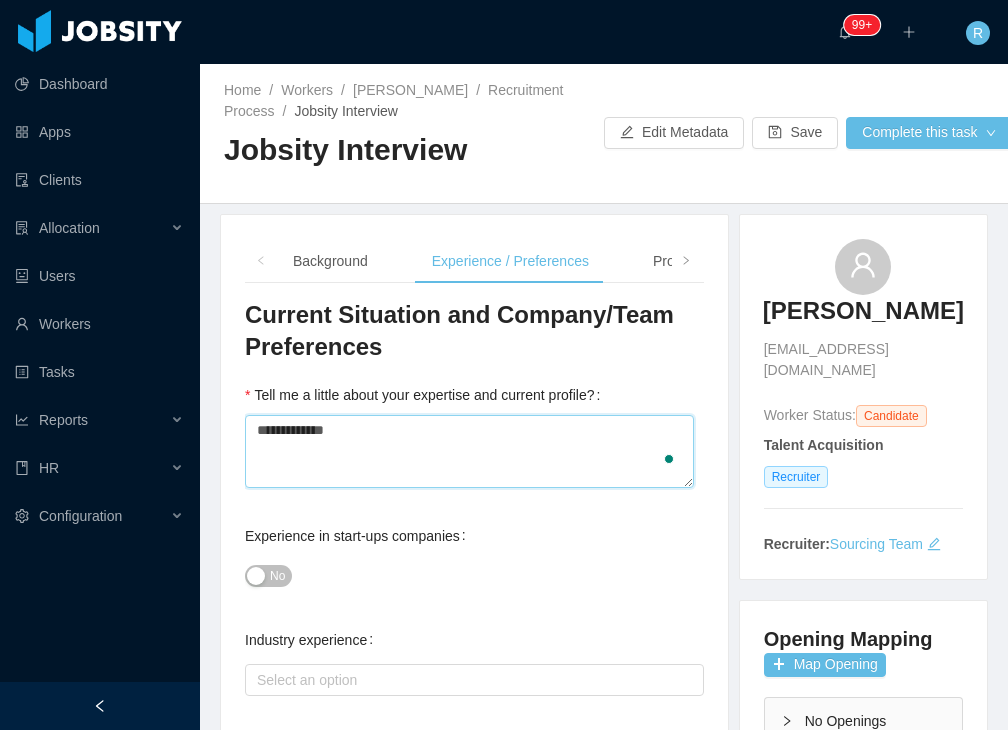 type 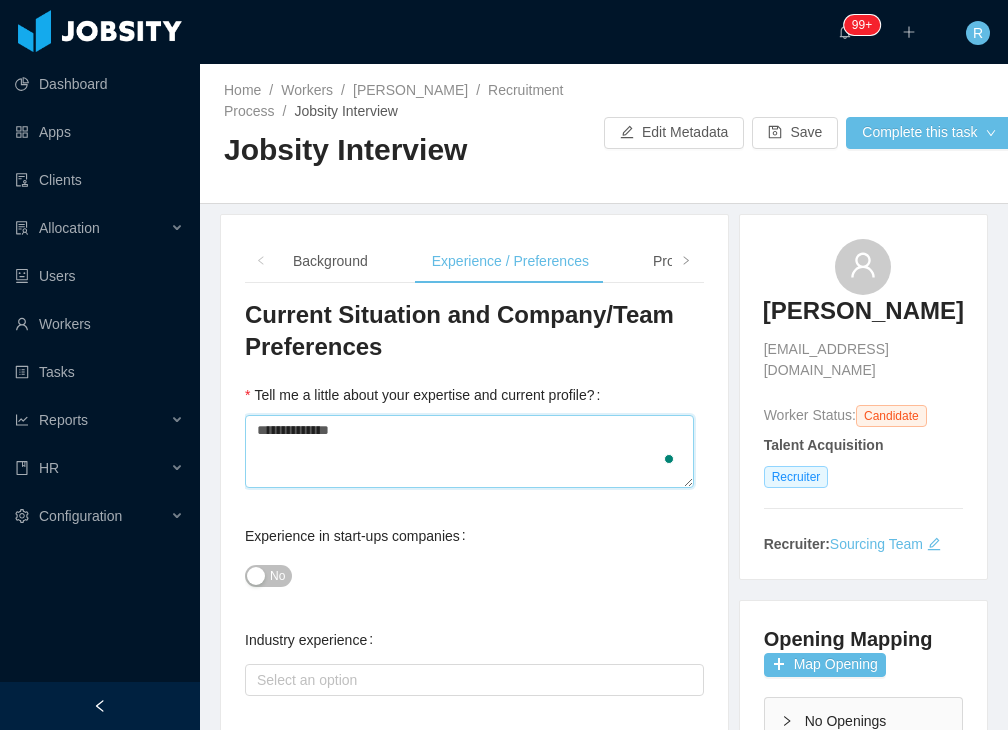 type 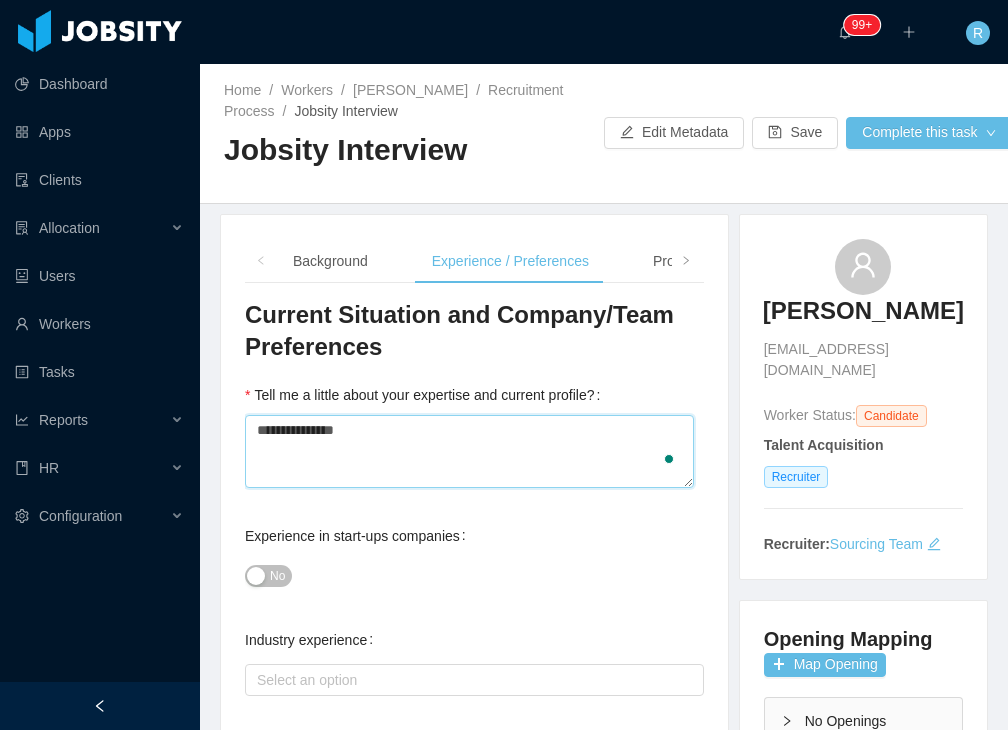 type 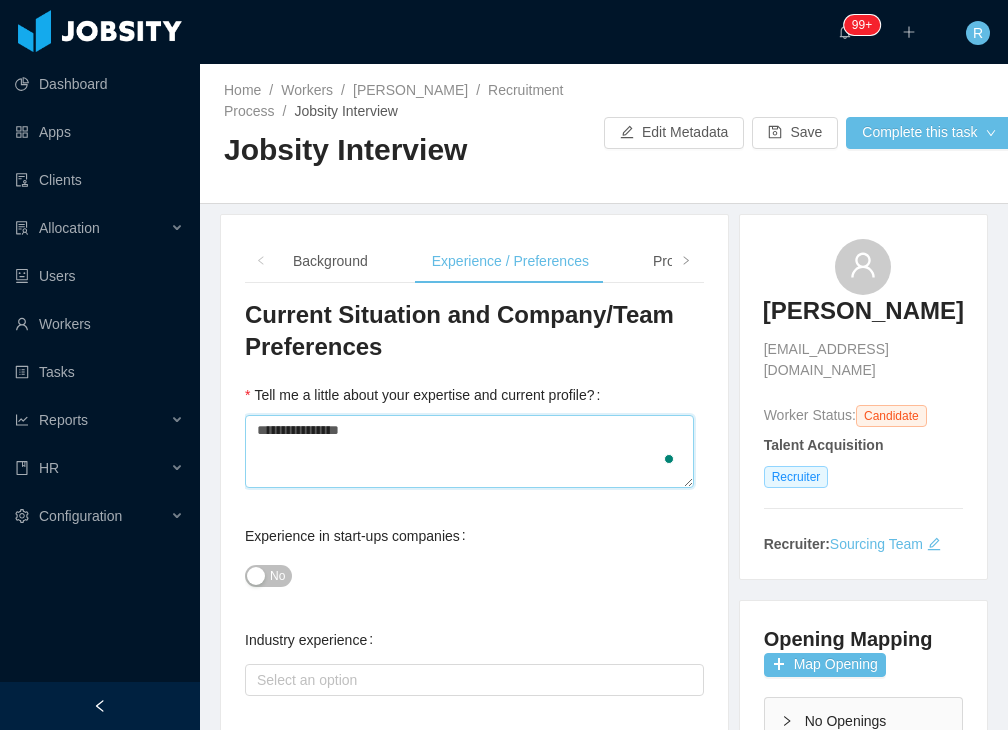 type on "**********" 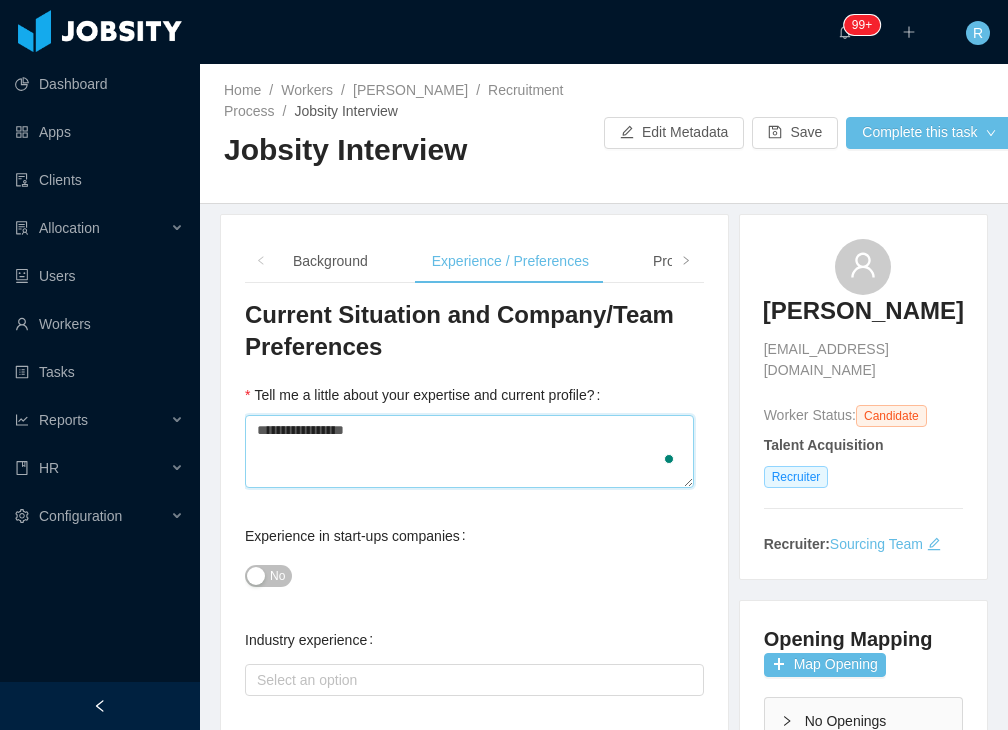 type 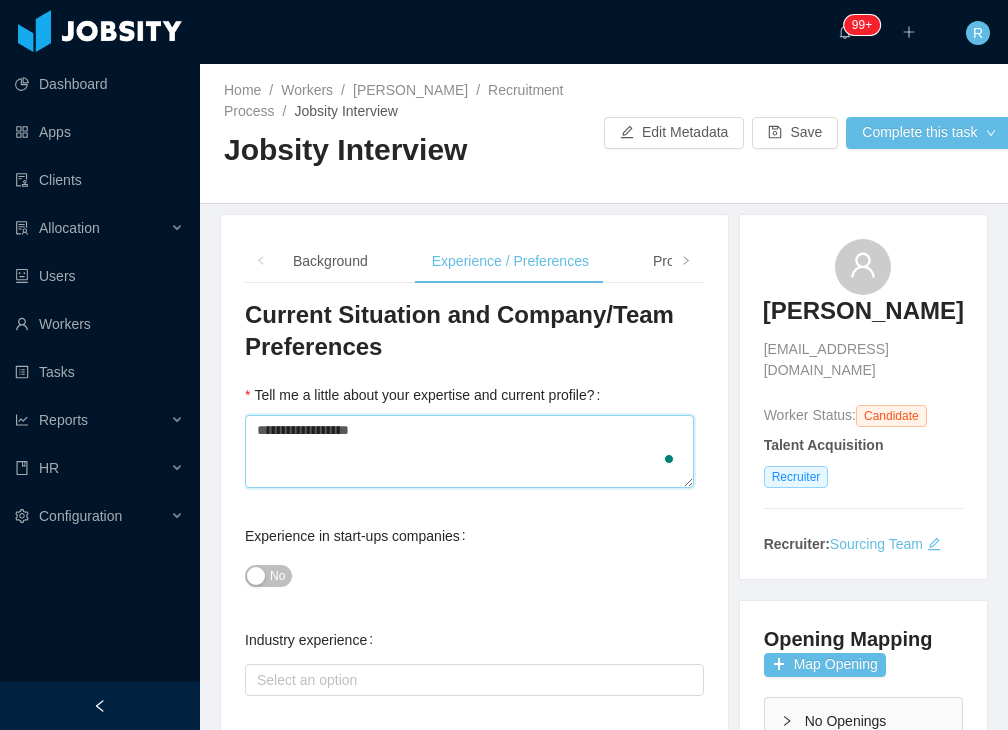 type on "**********" 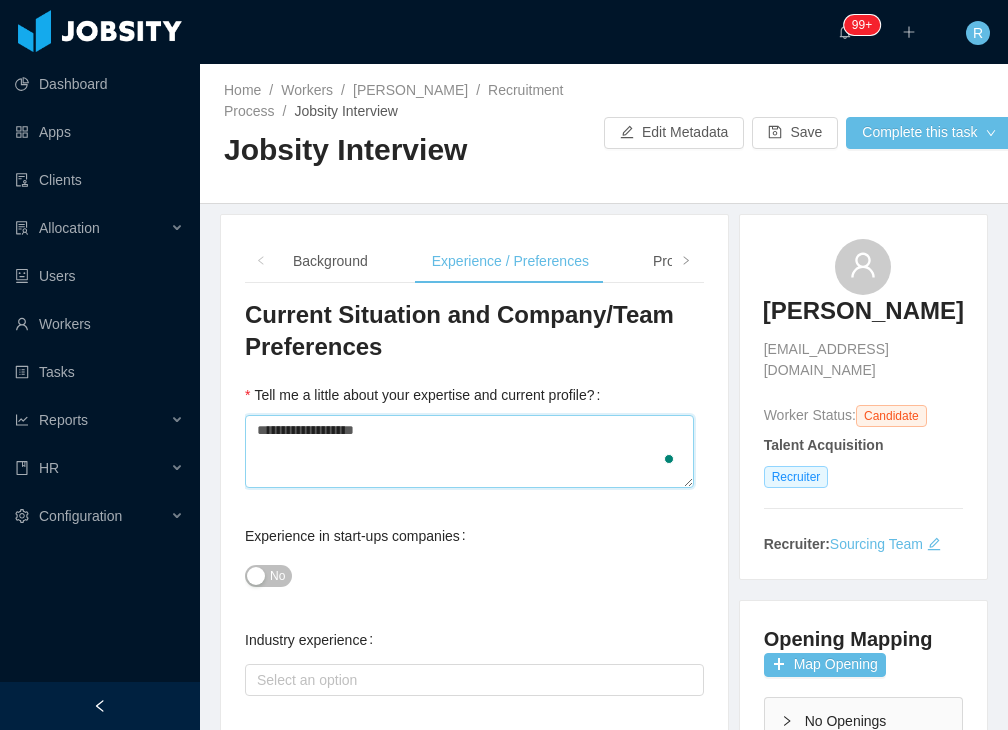type 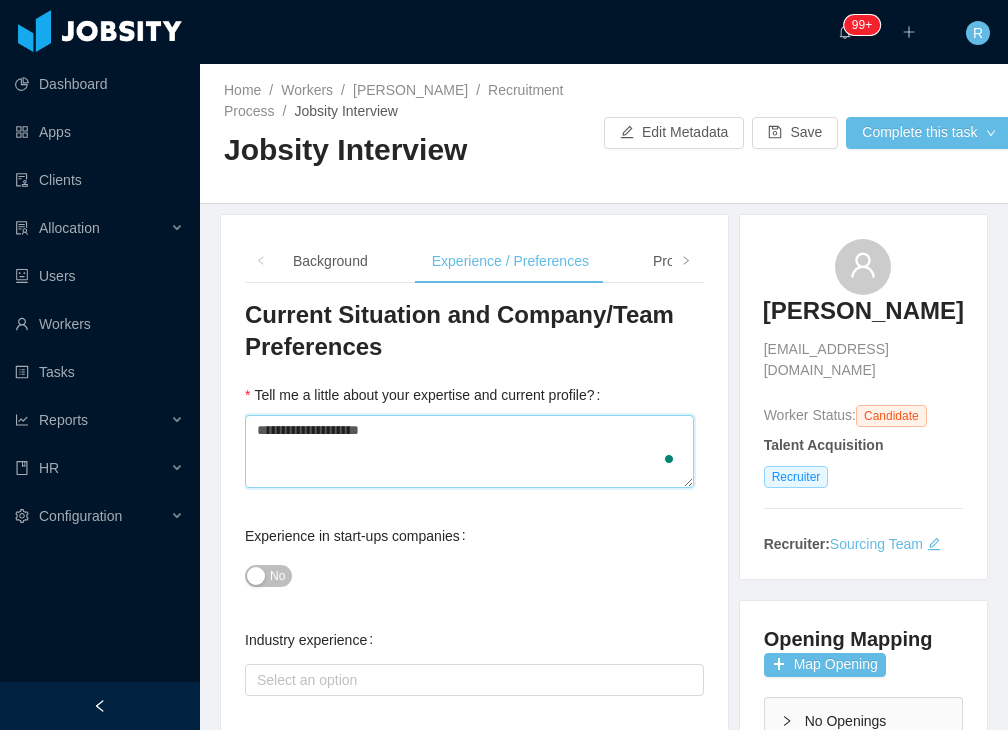 type on "**********" 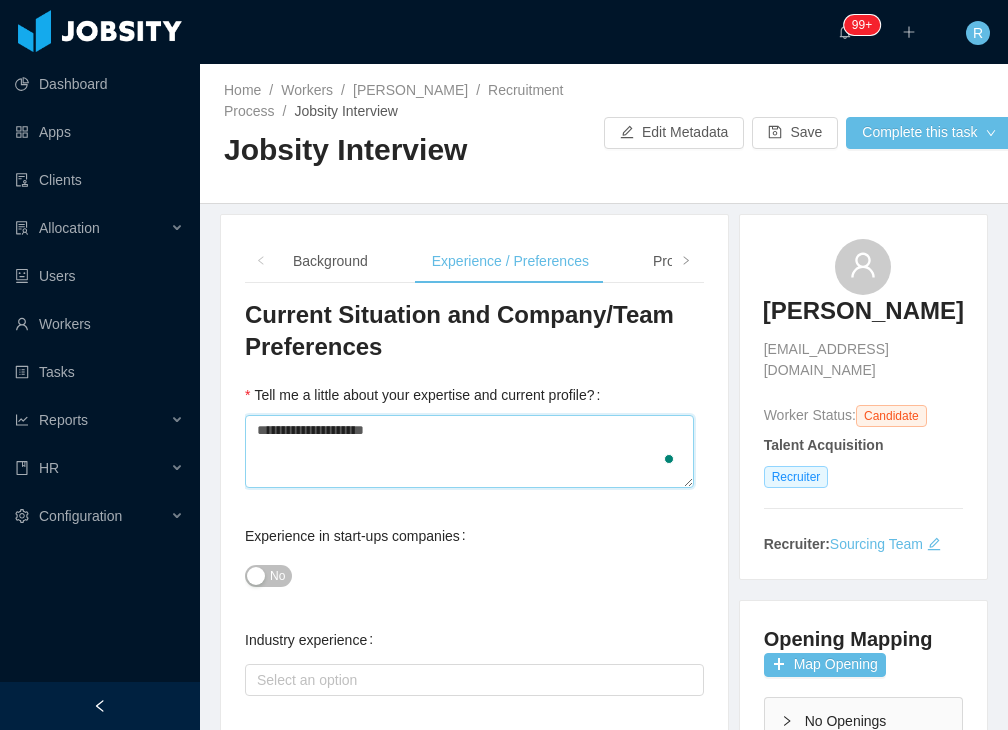 type 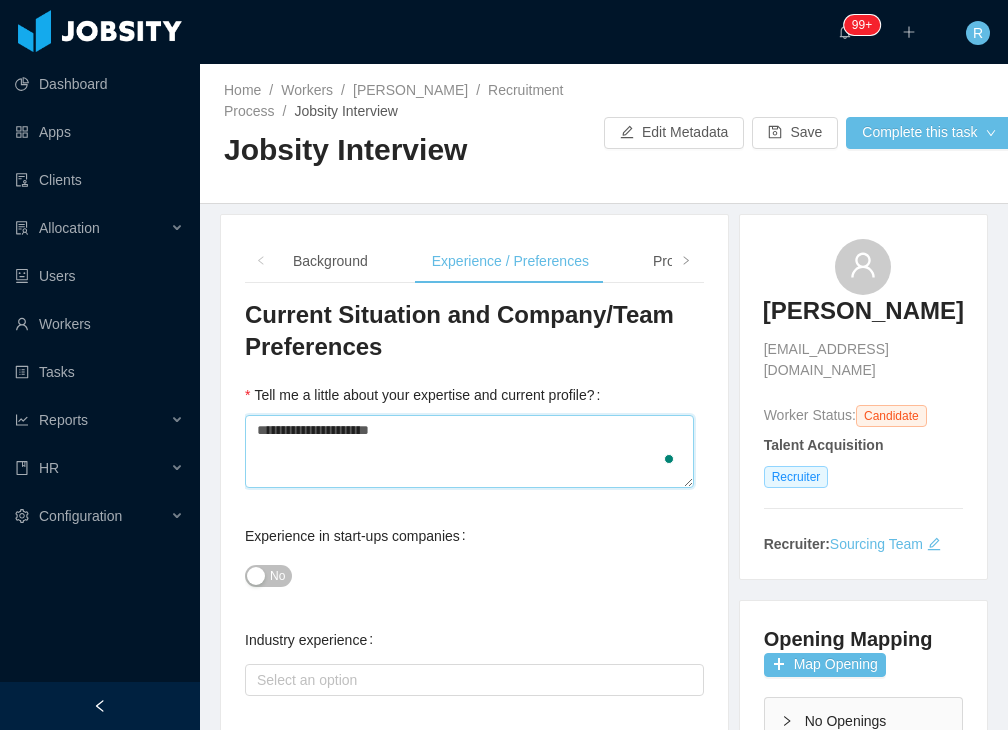 type on "**********" 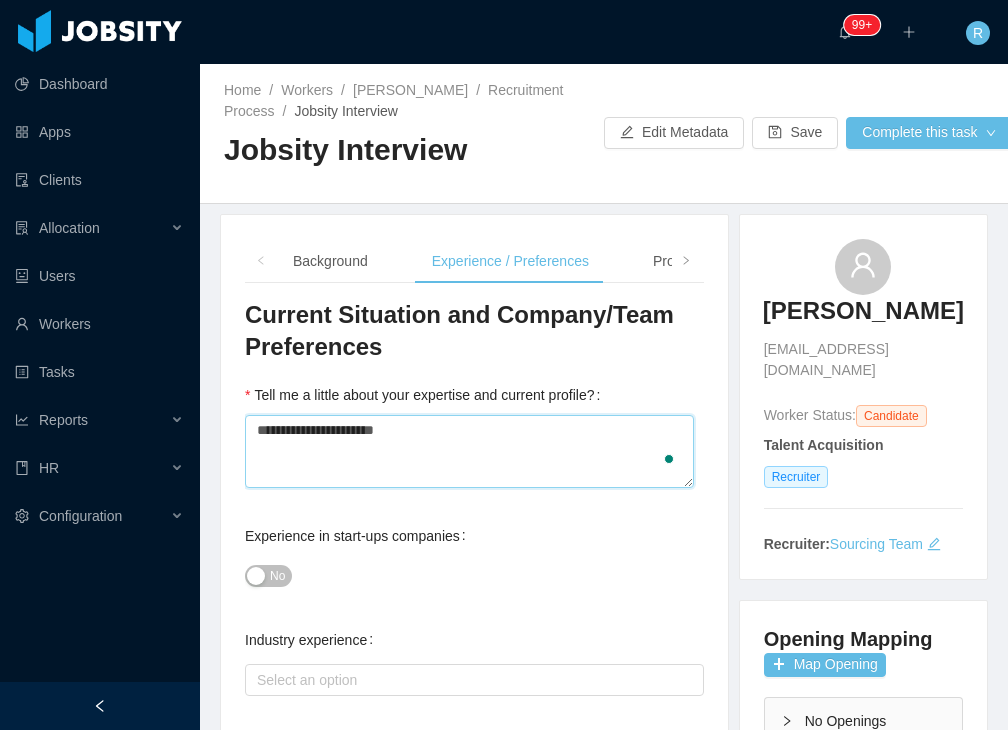 type 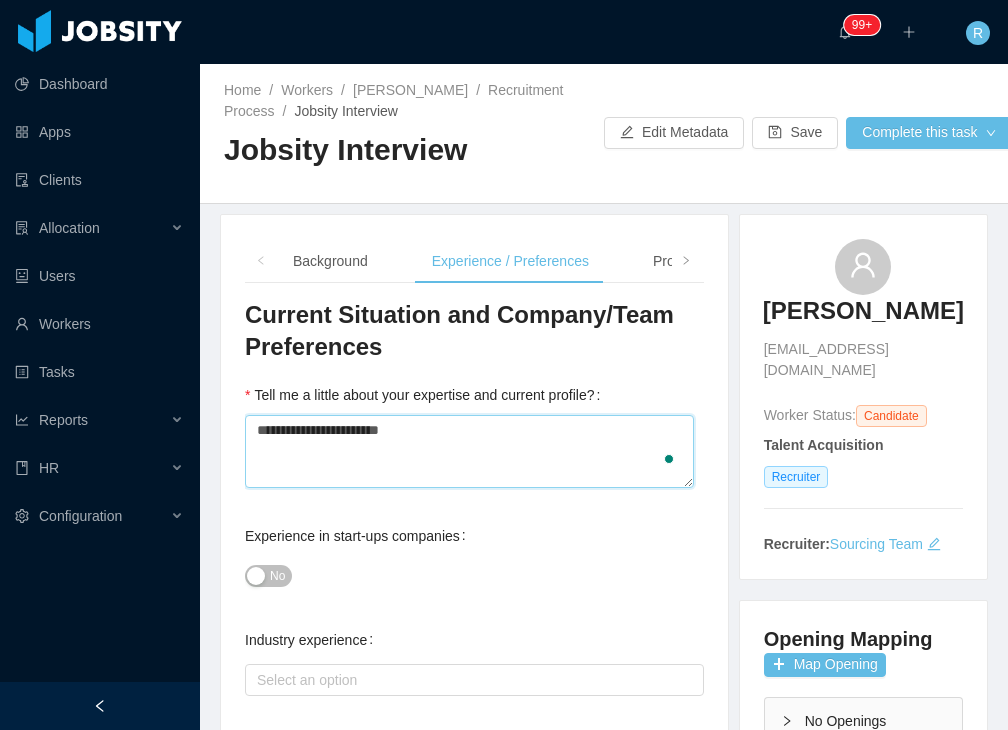 type 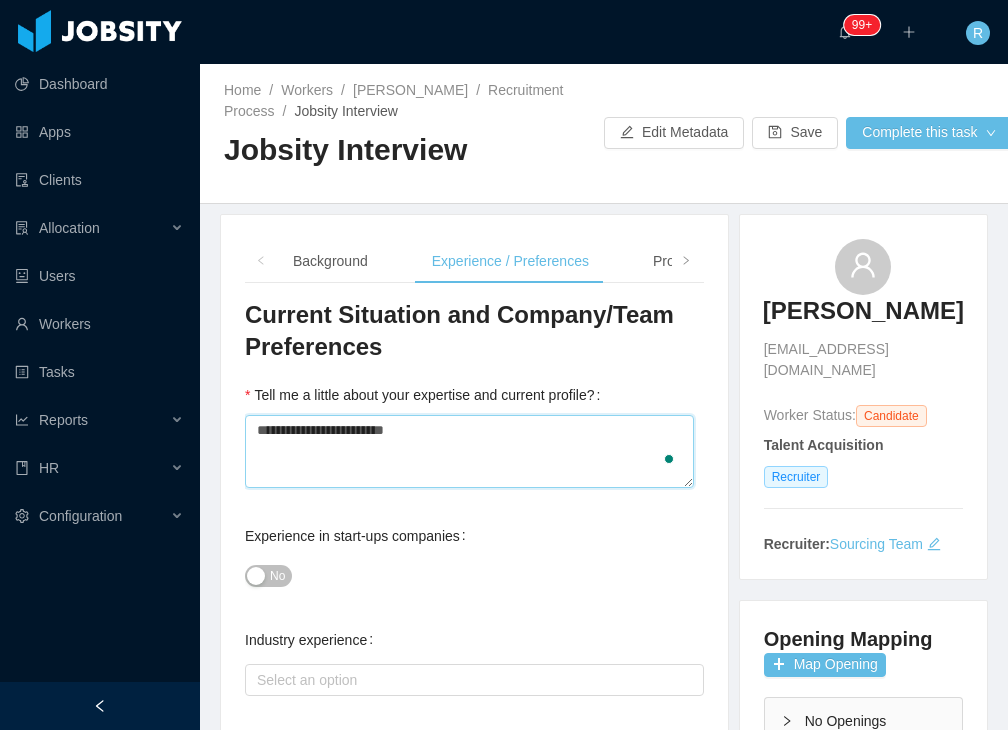 type 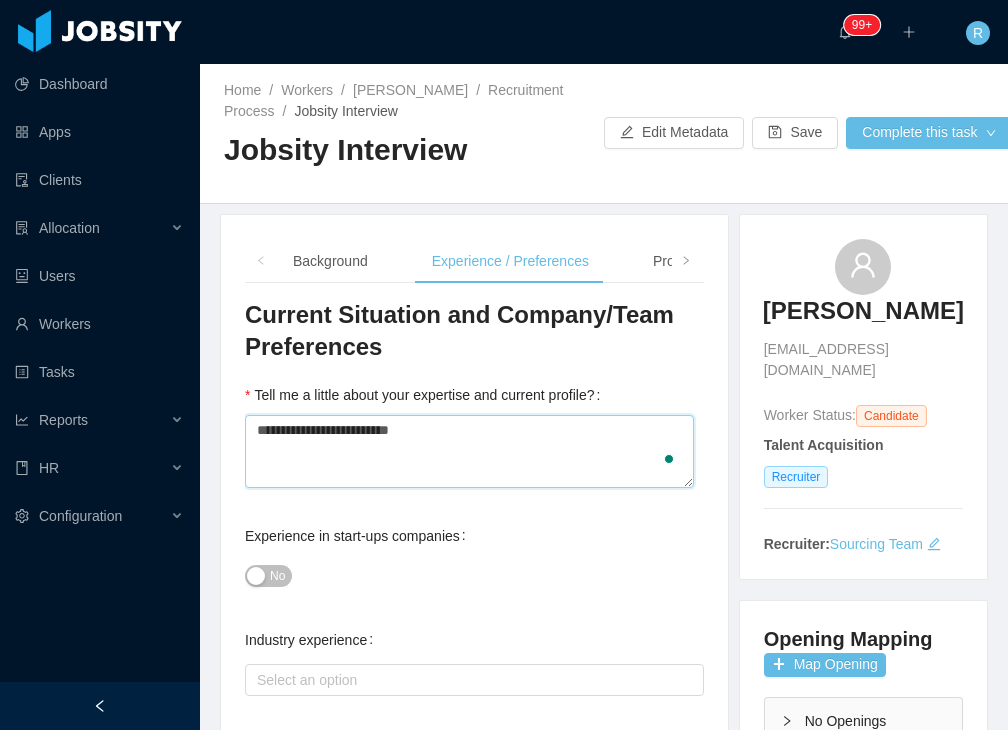 type on "**********" 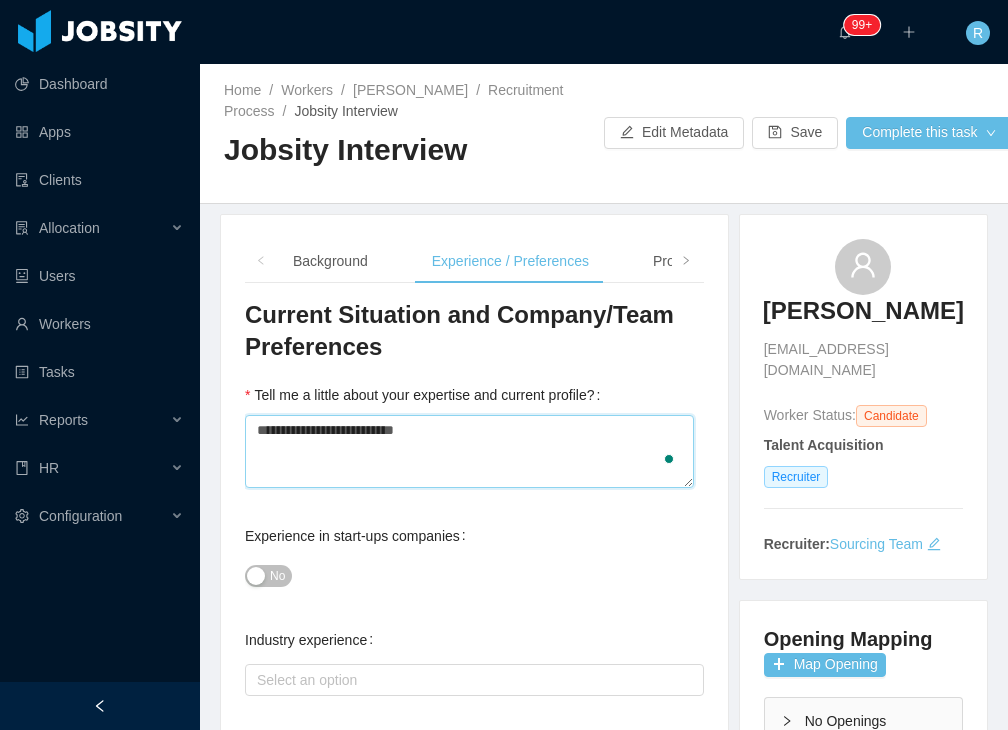 type 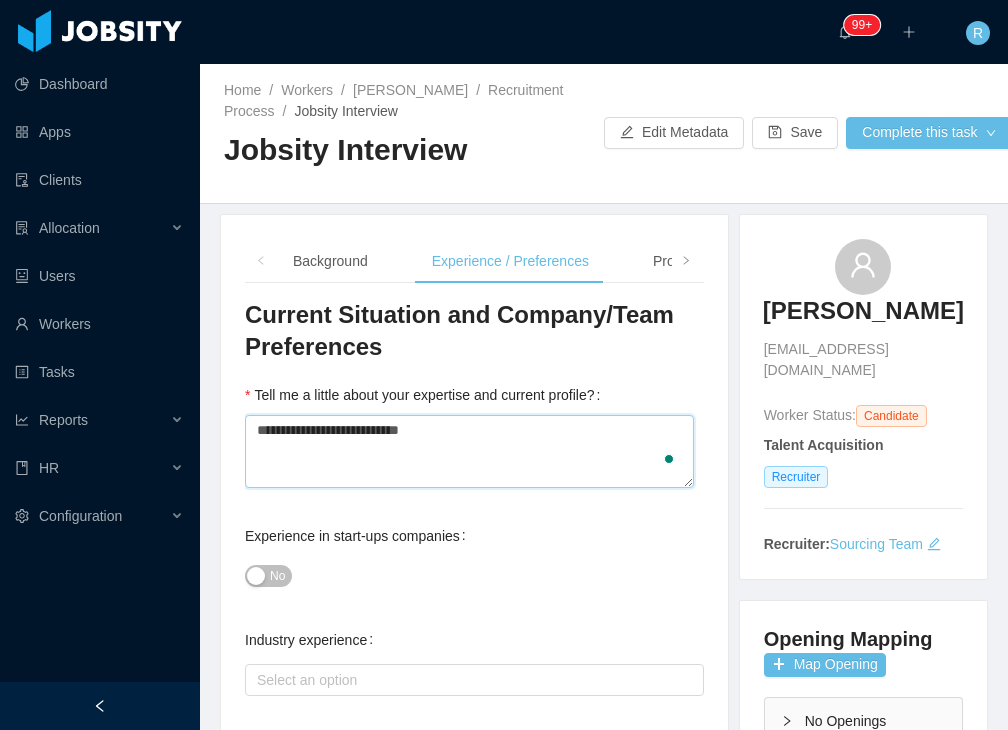 type 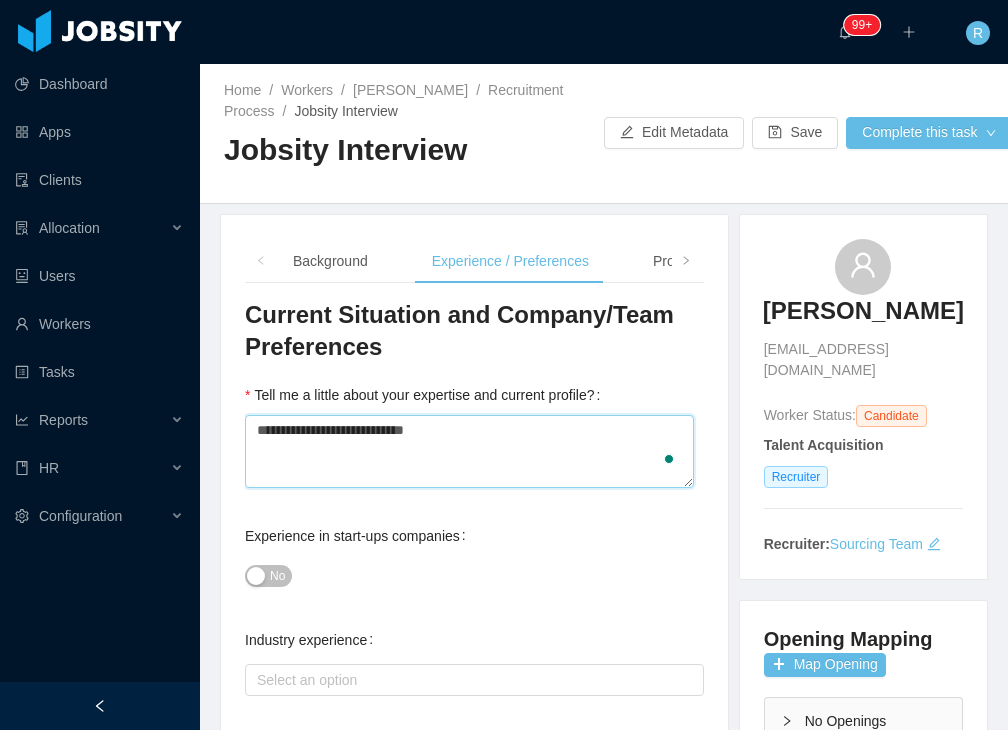 type 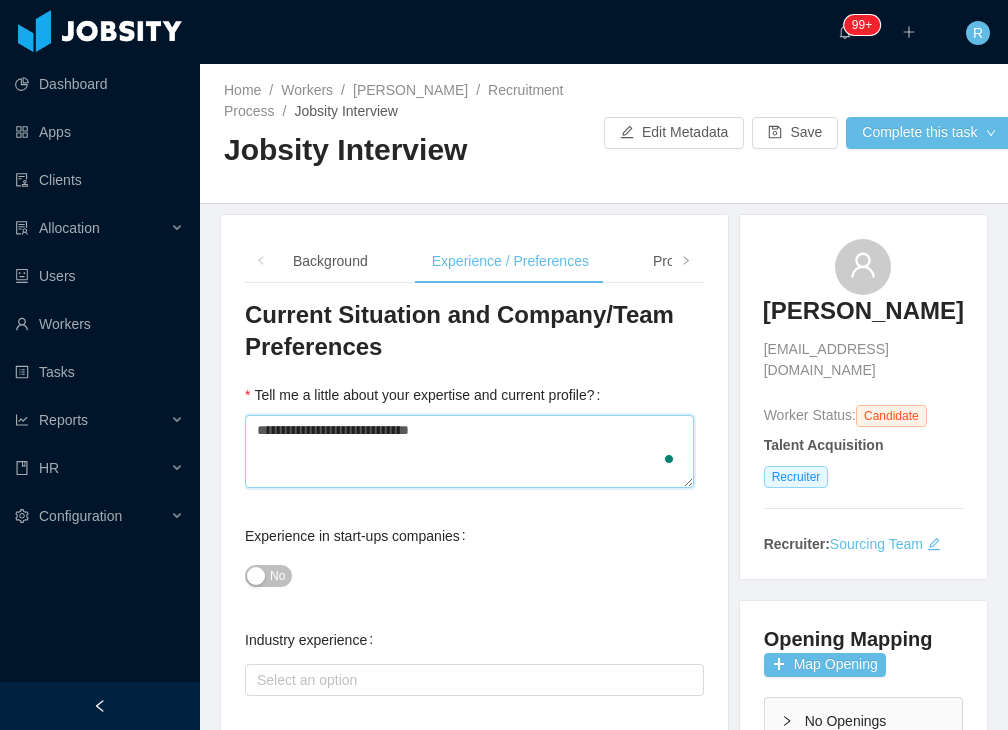 type on "**********" 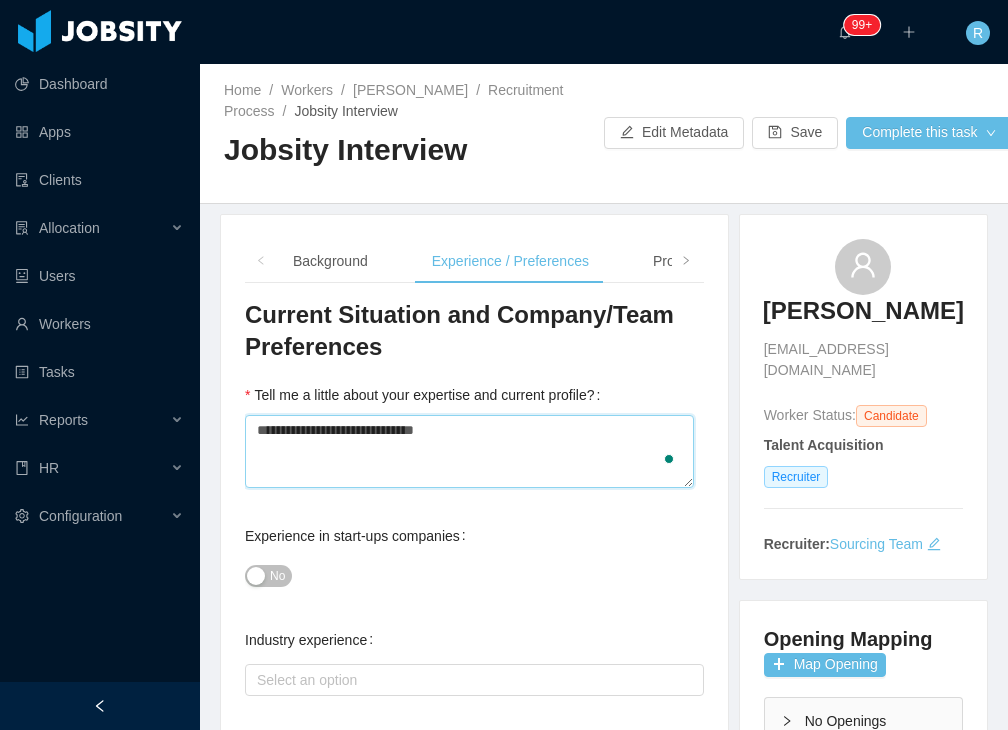 type 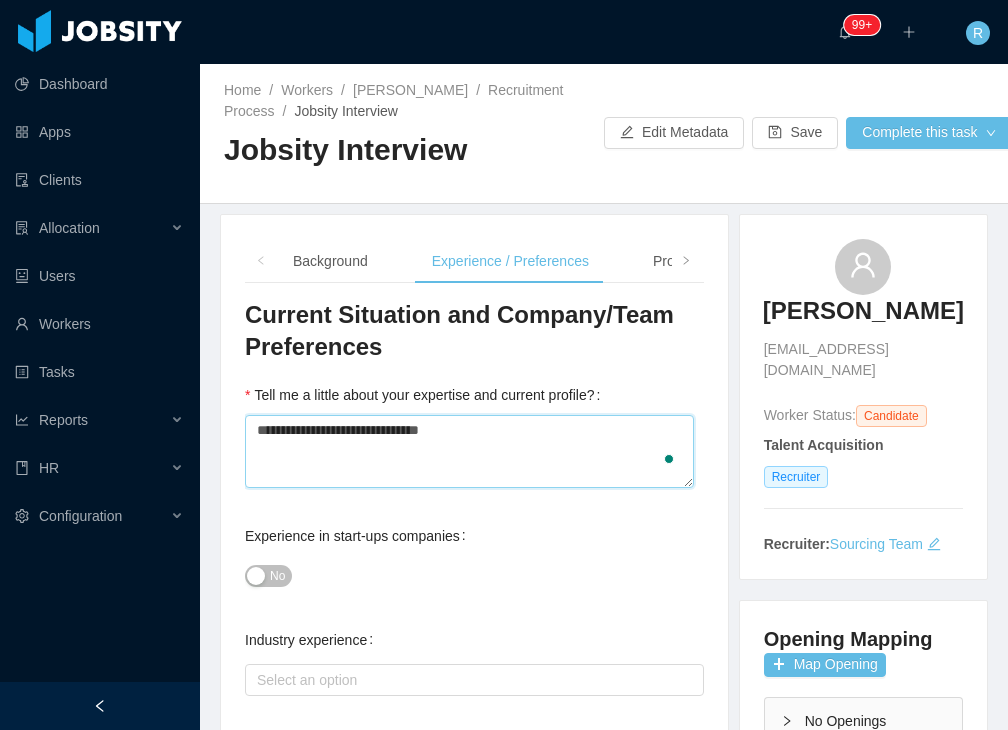 type 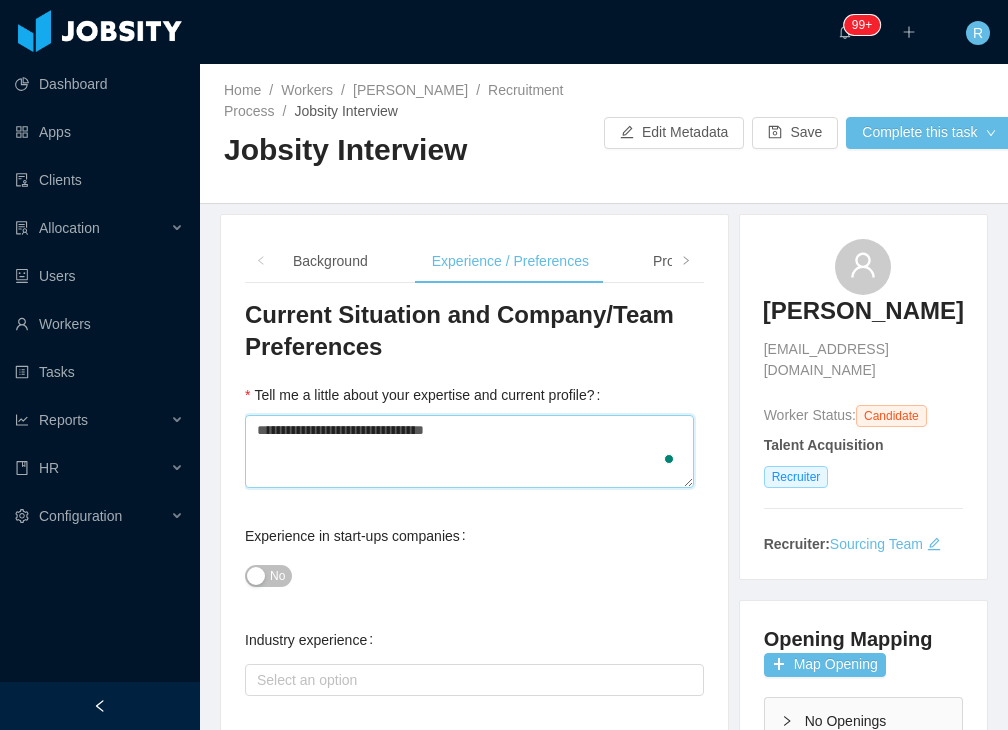 type 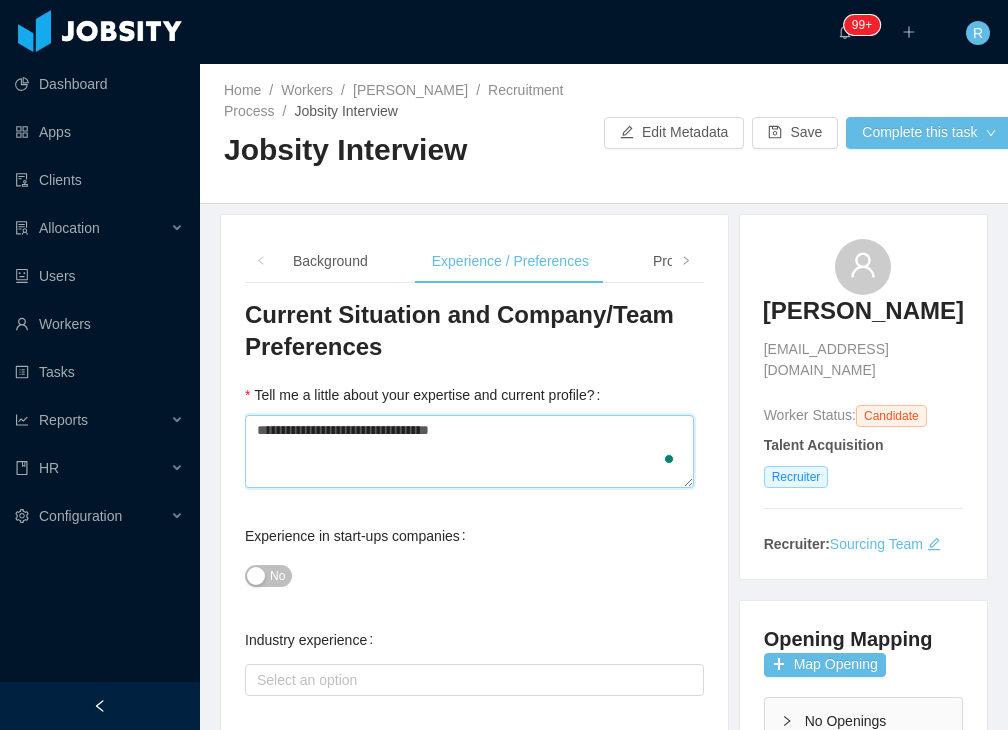 type on "**********" 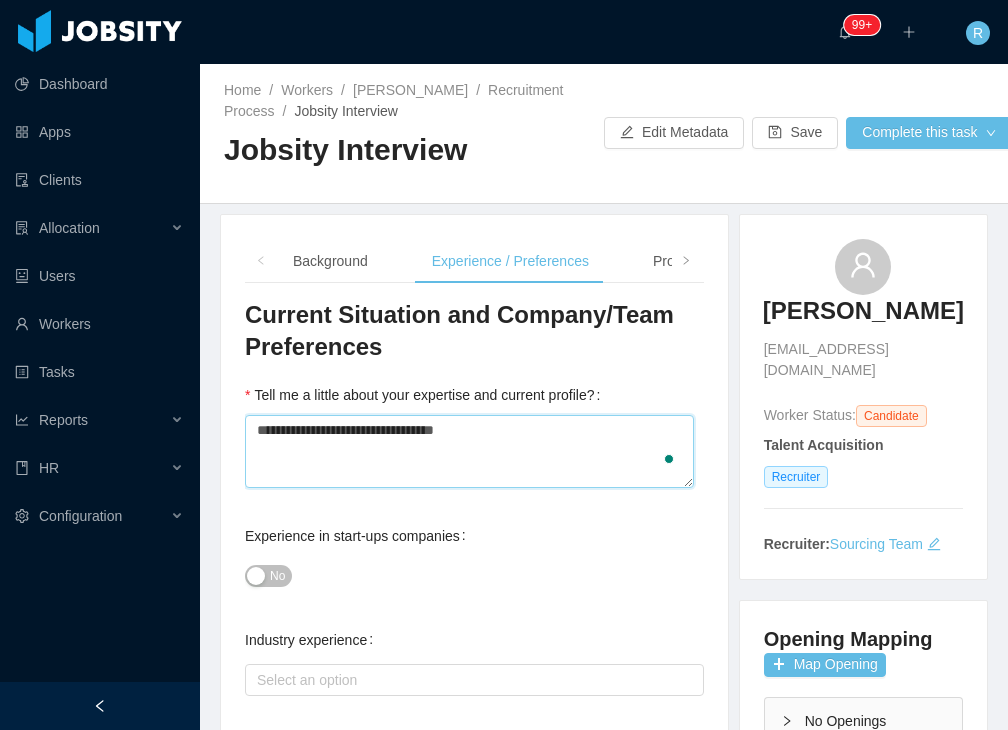 type 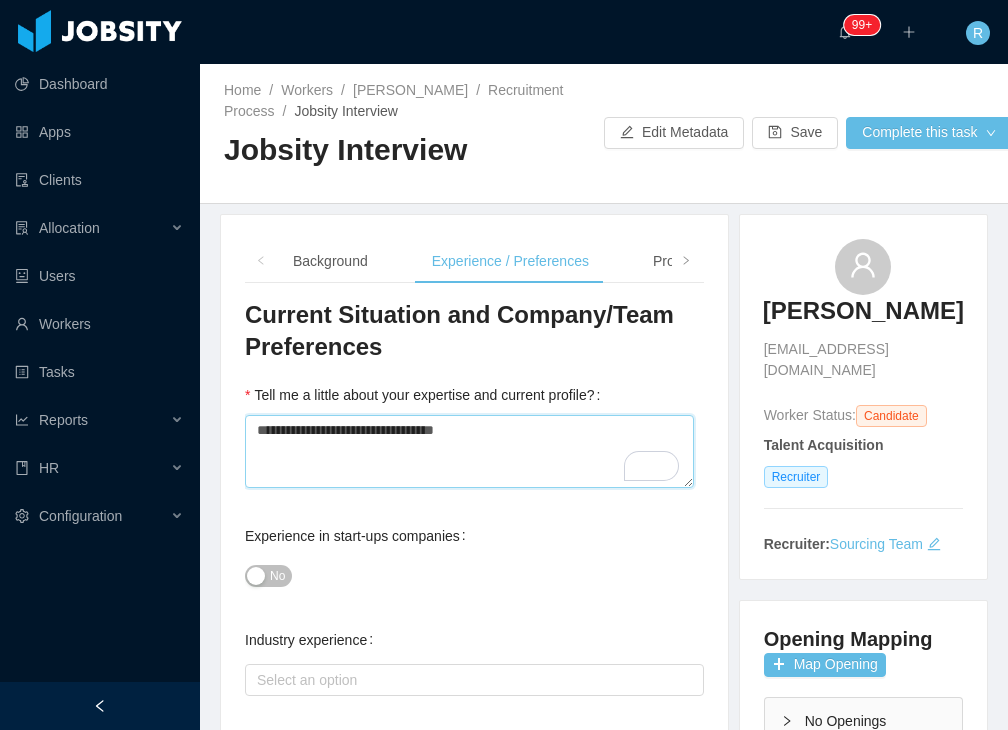 type on "**********" 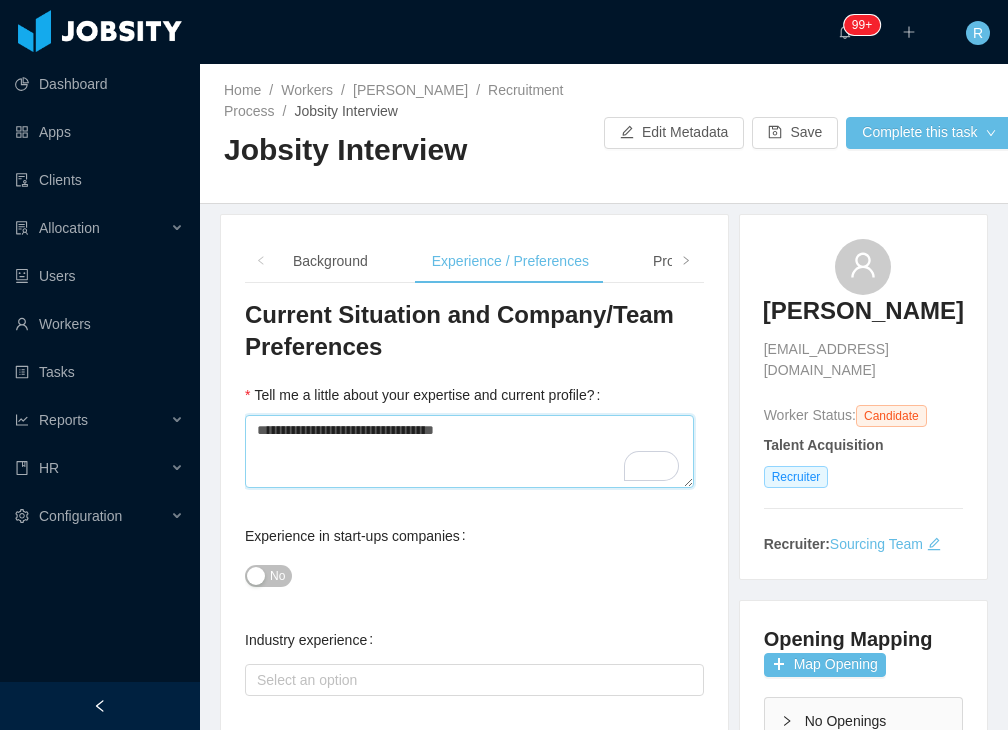 type 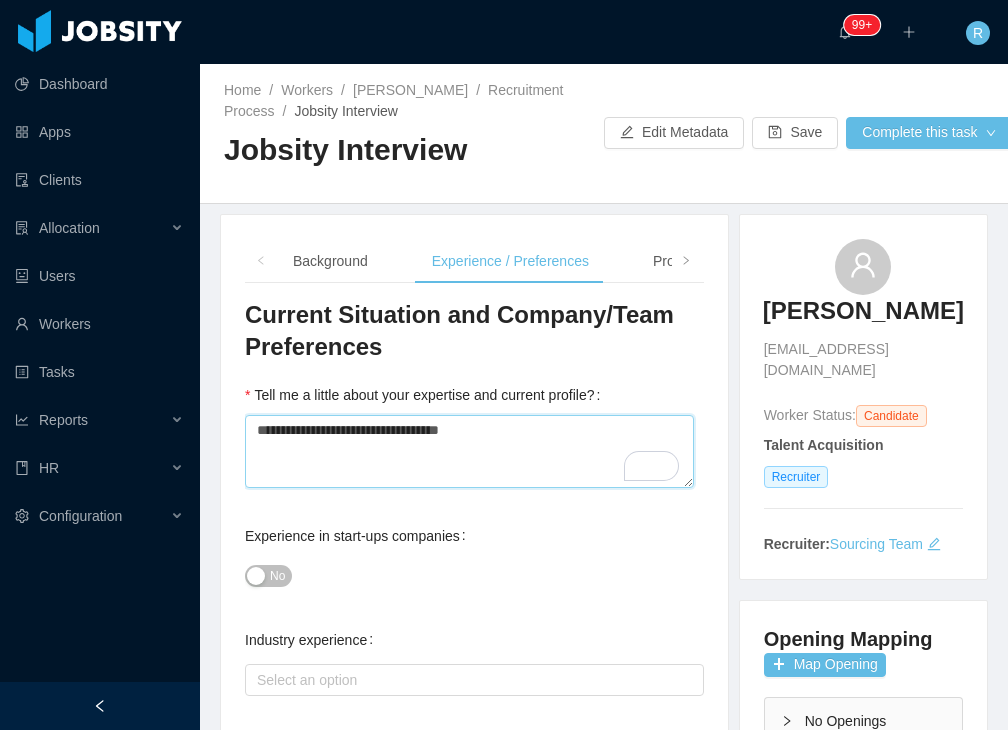 type on "**********" 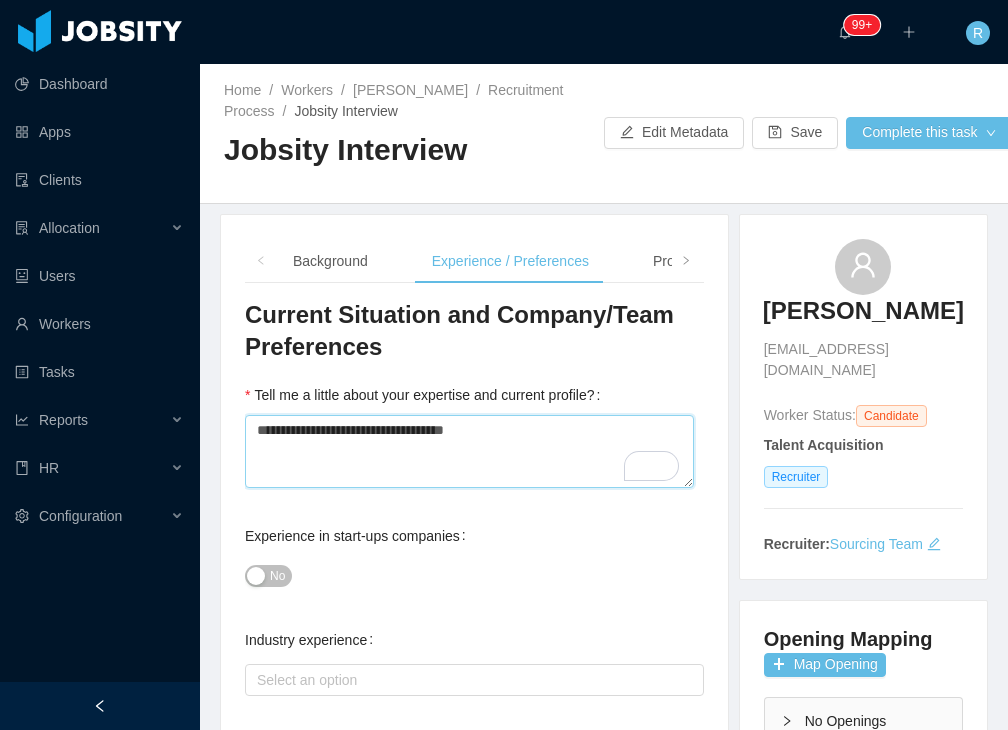 type 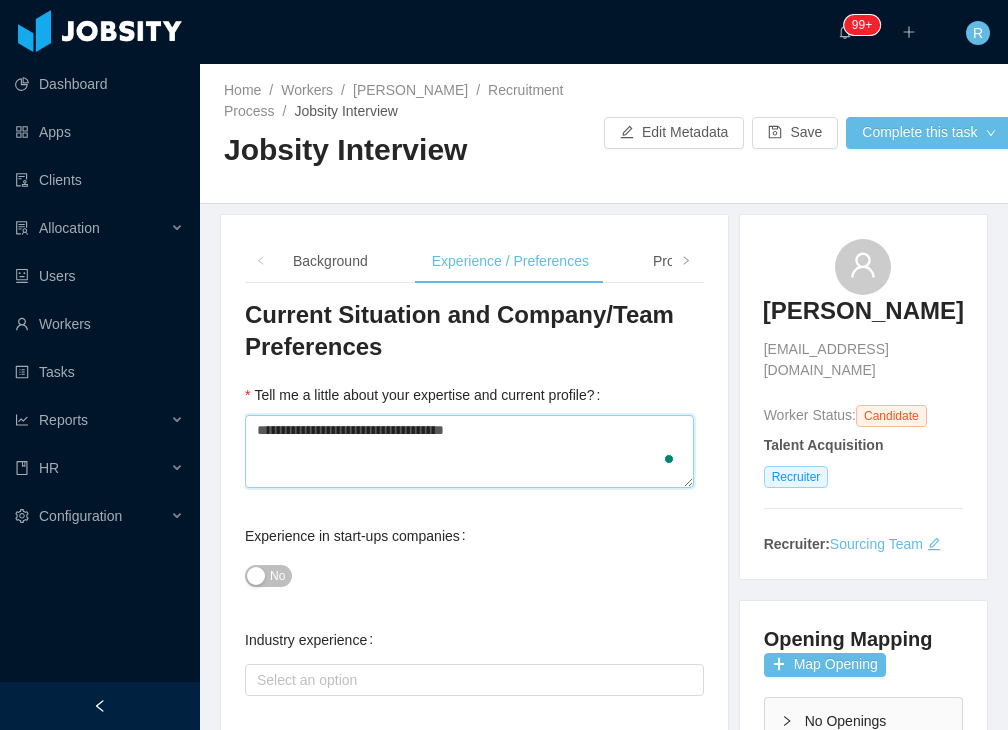 type on "**********" 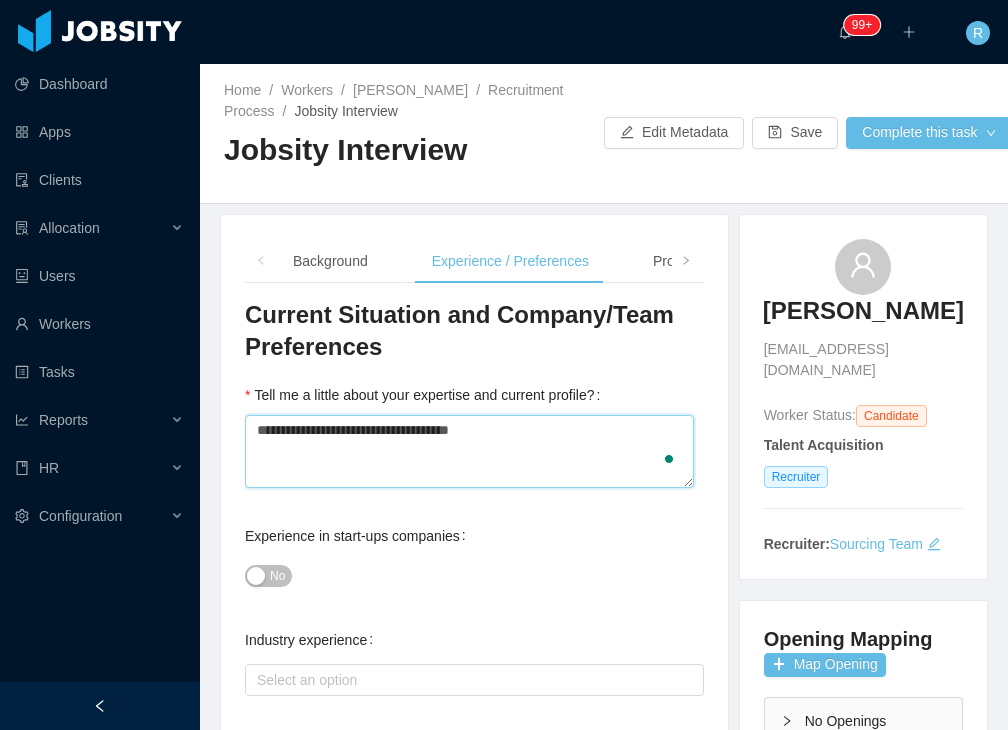 type 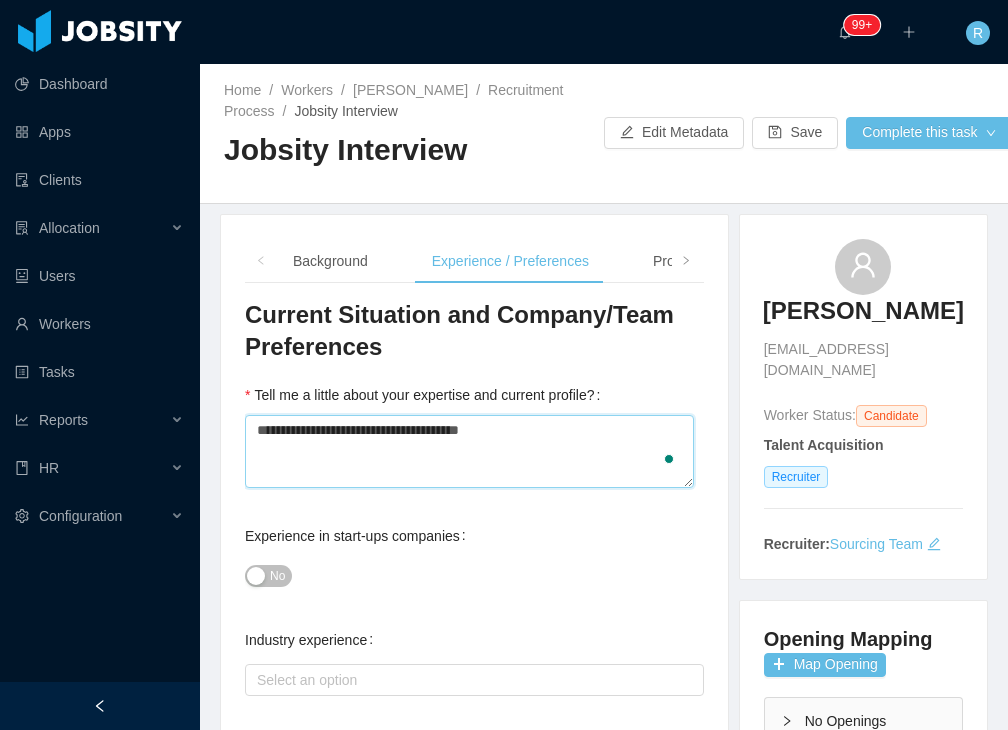 type on "**********" 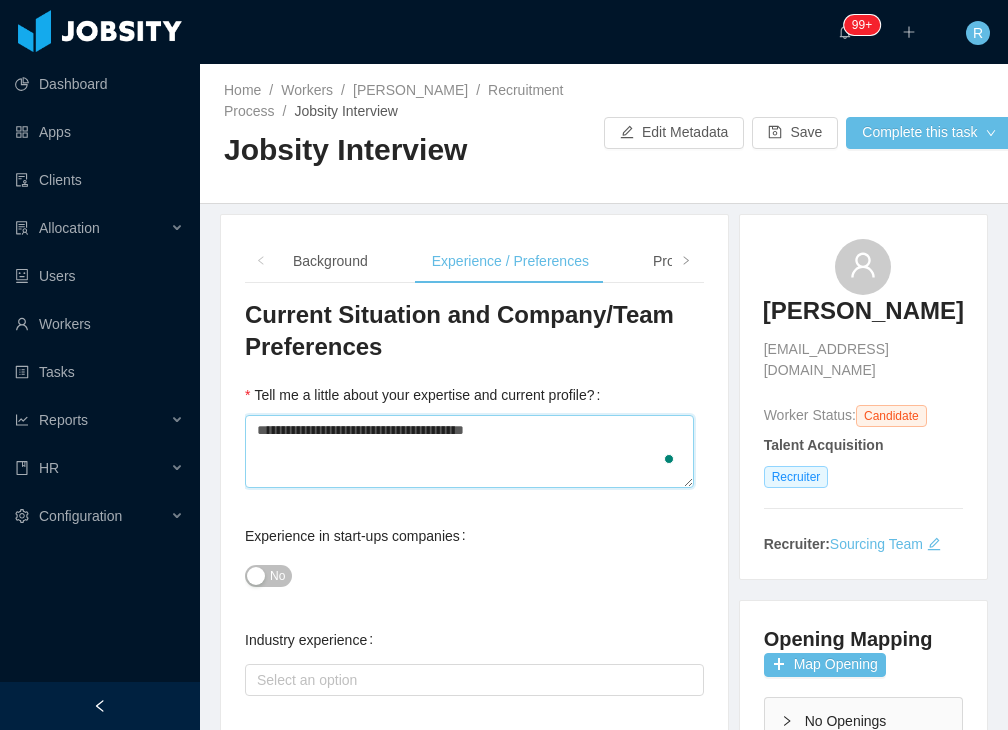 type 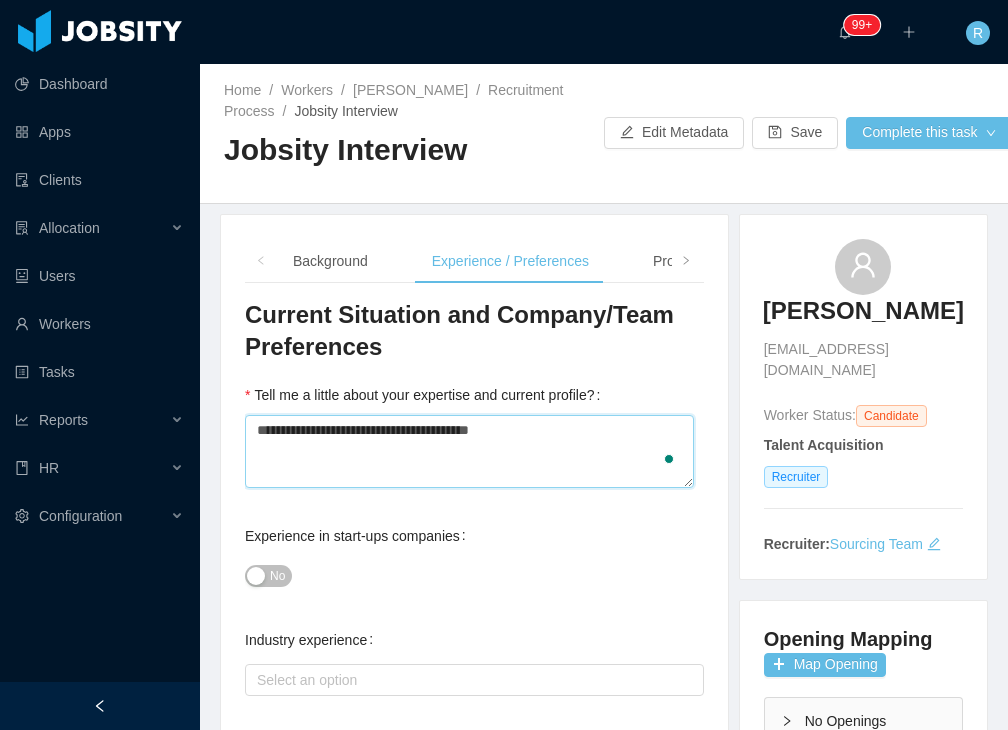 type on "**********" 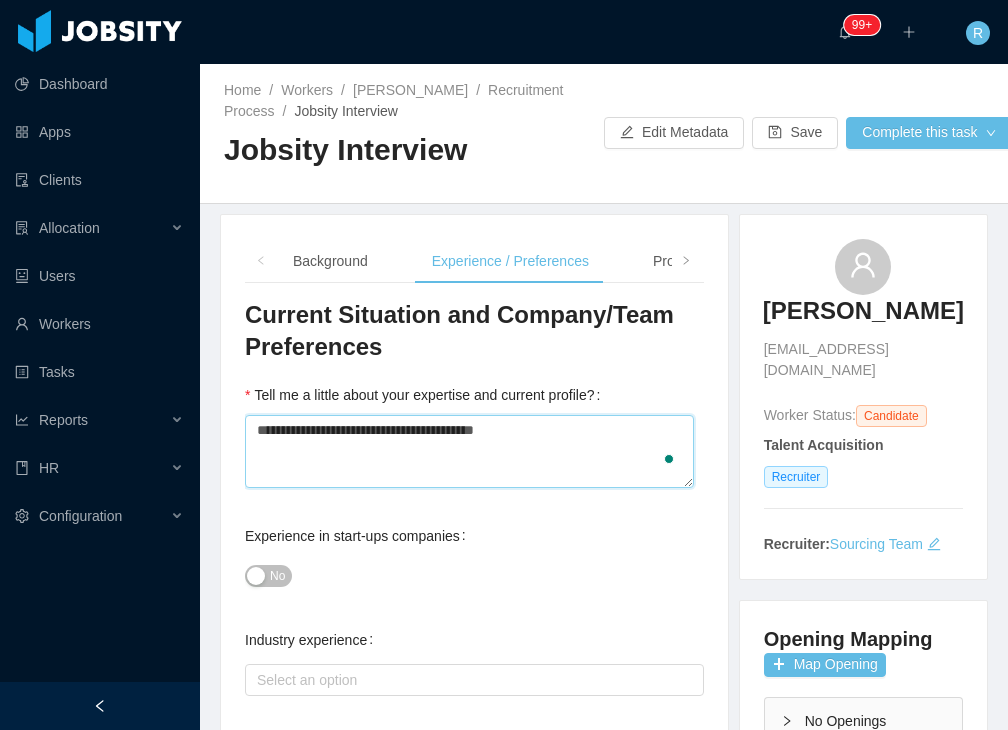 type 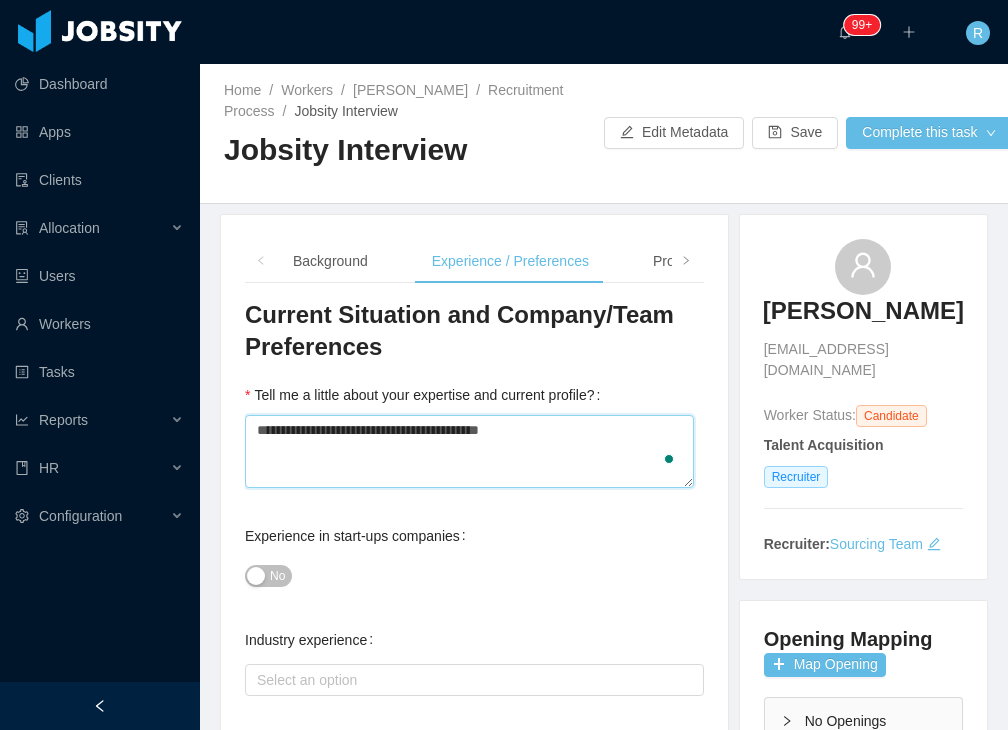 type 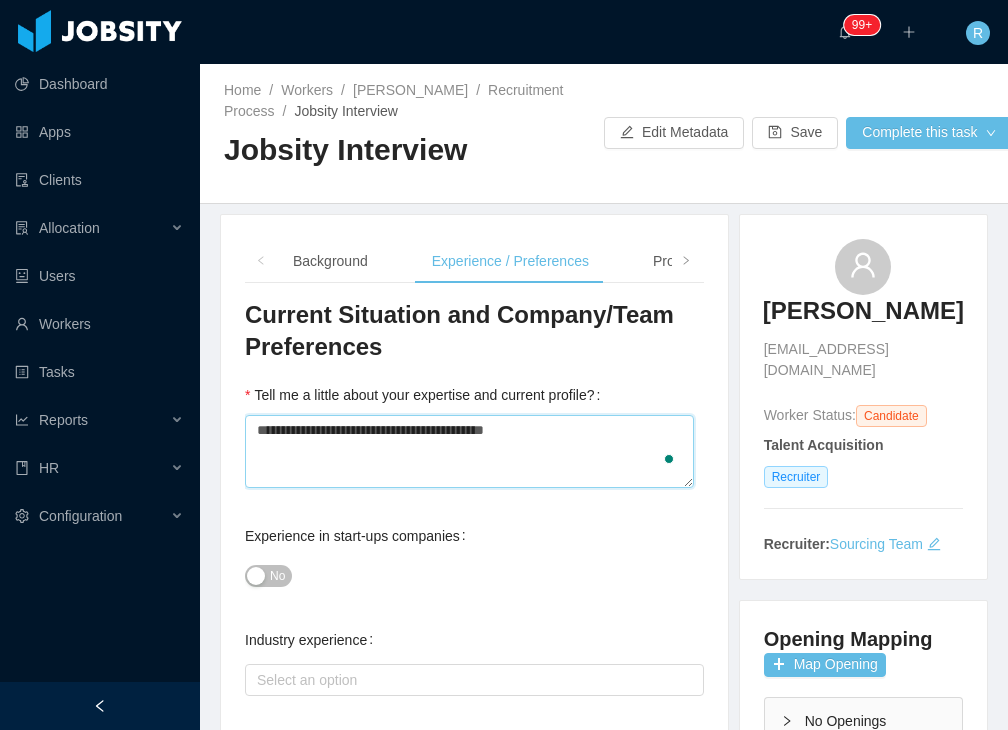 type 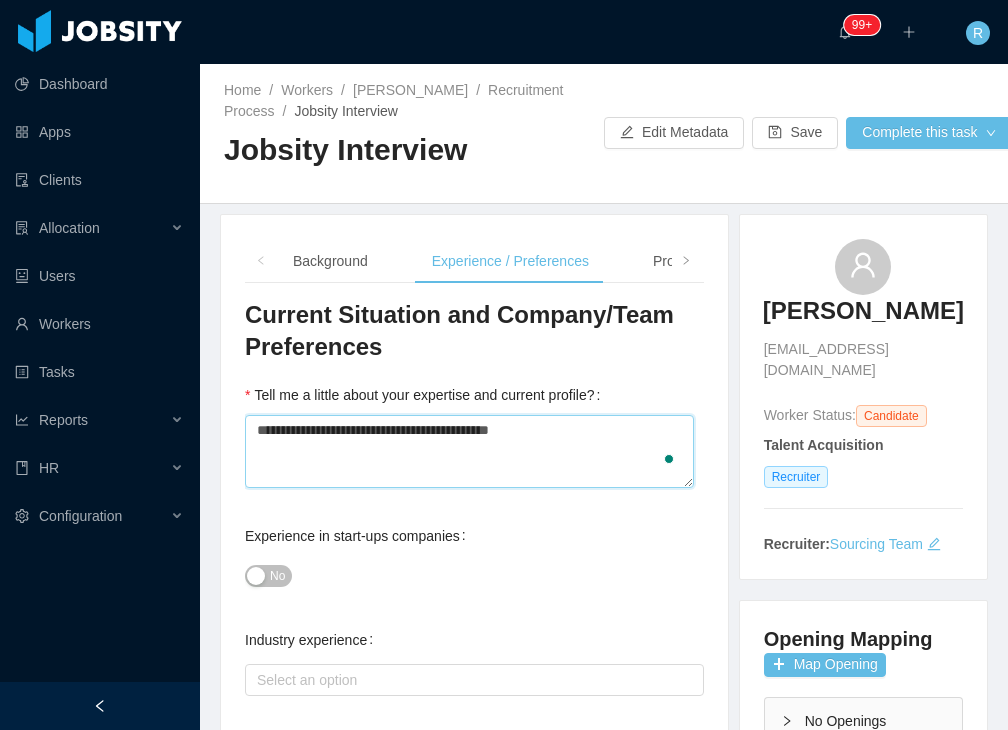 type 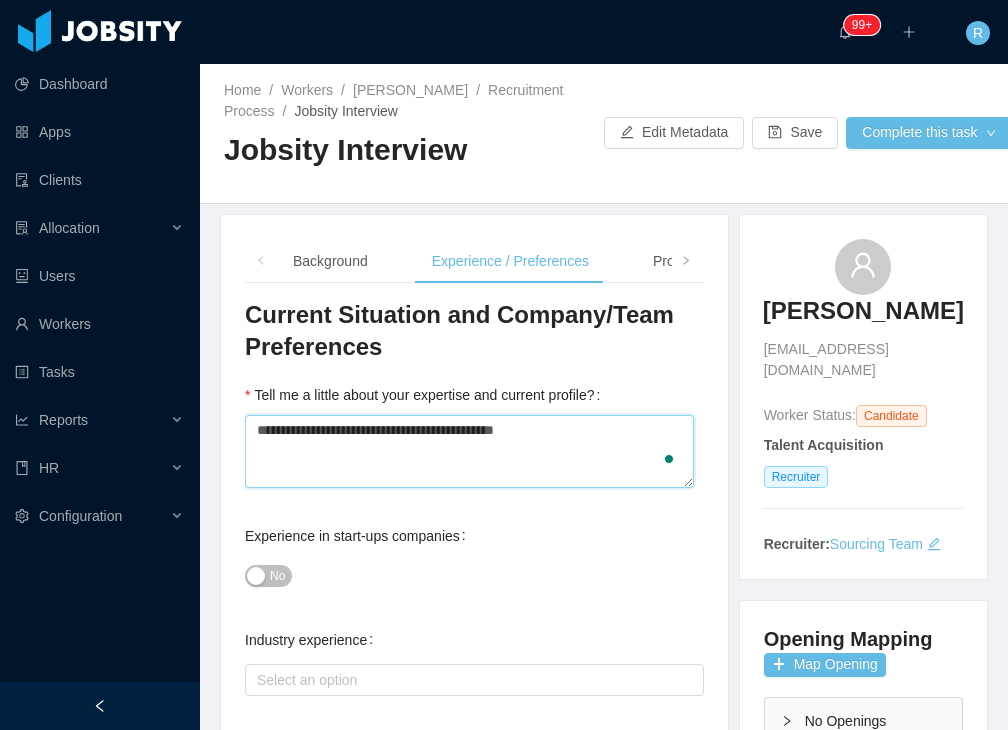type 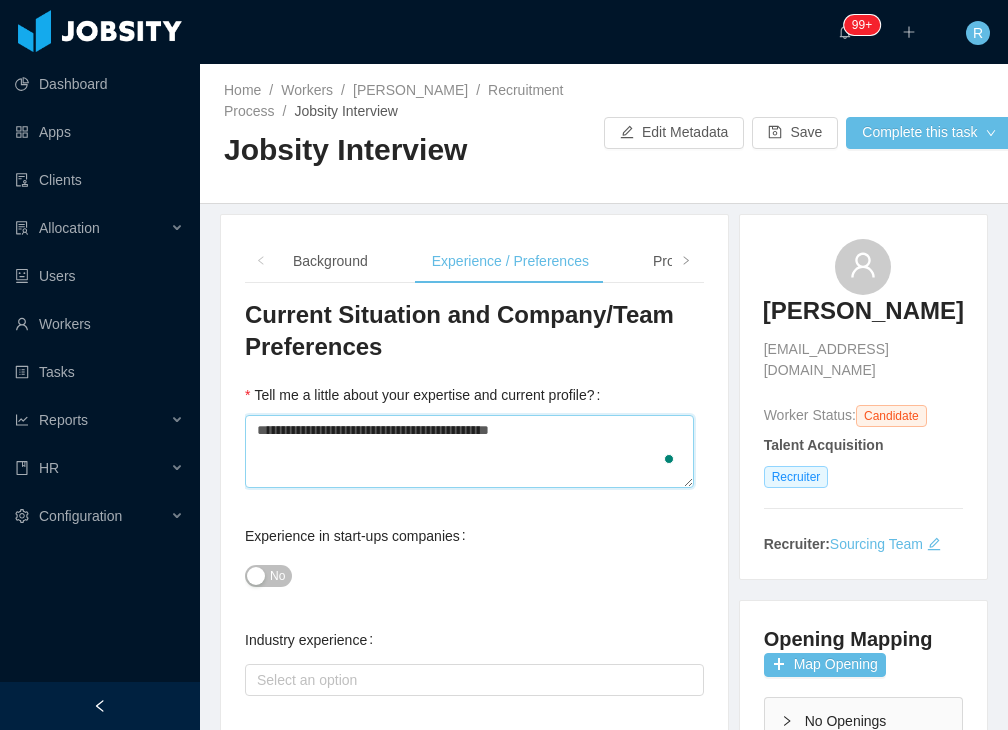 type 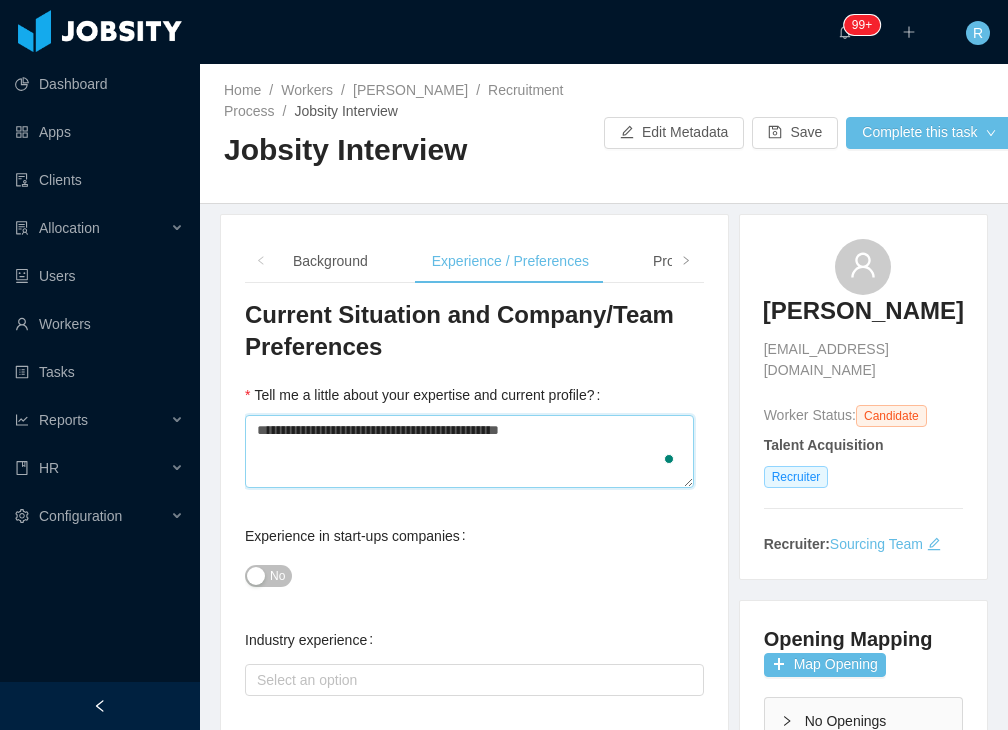 type on "**********" 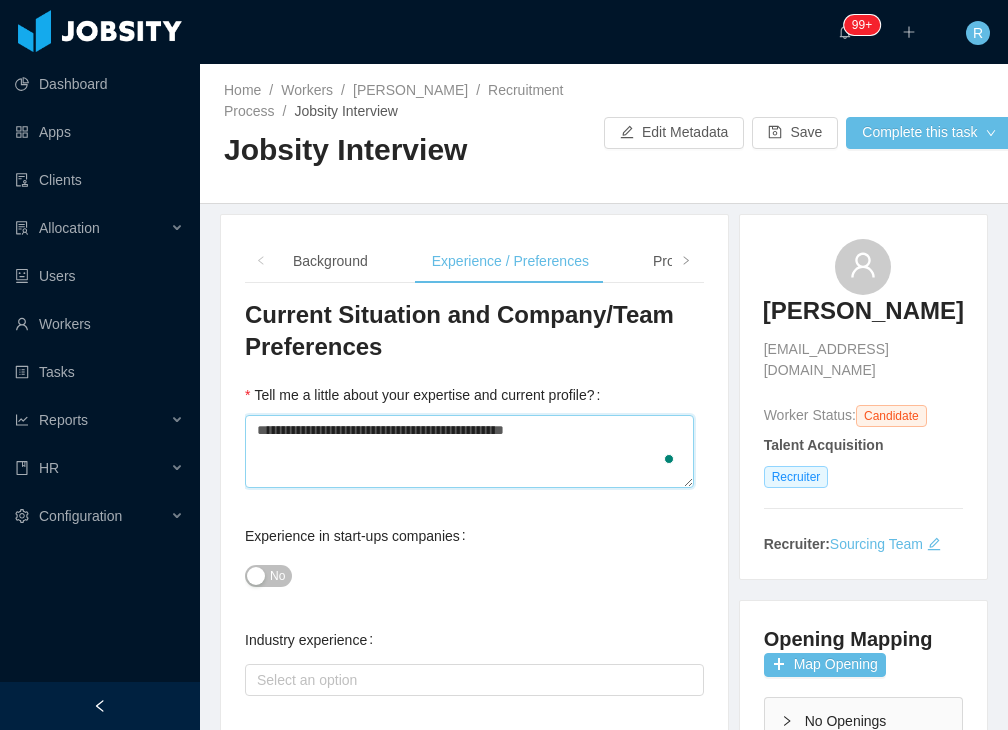 type 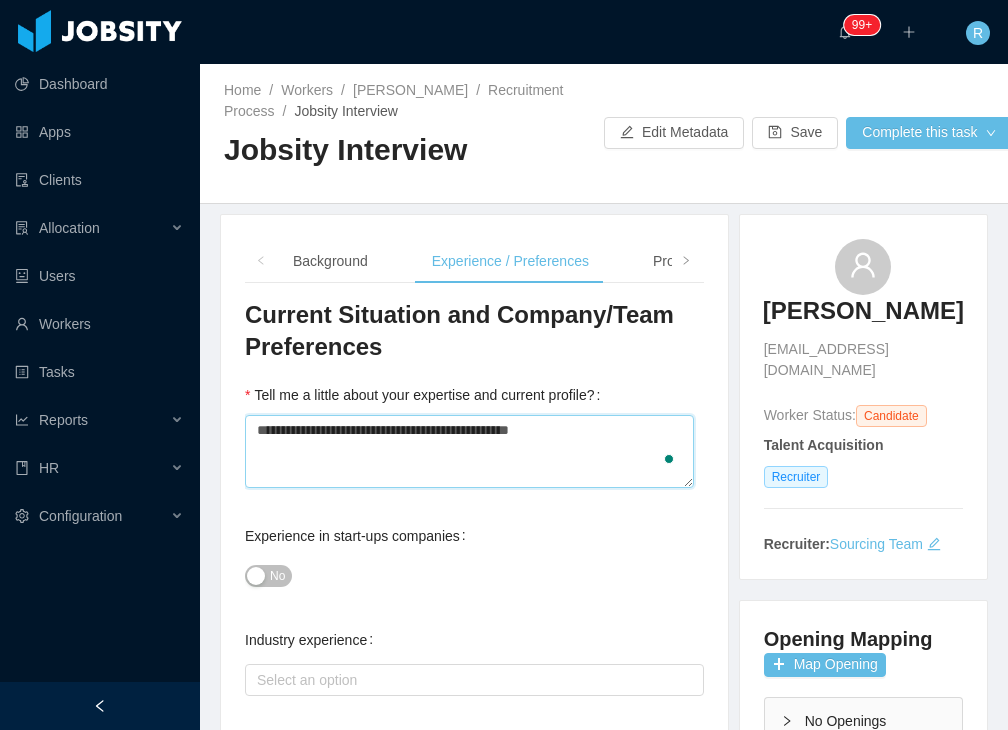 type 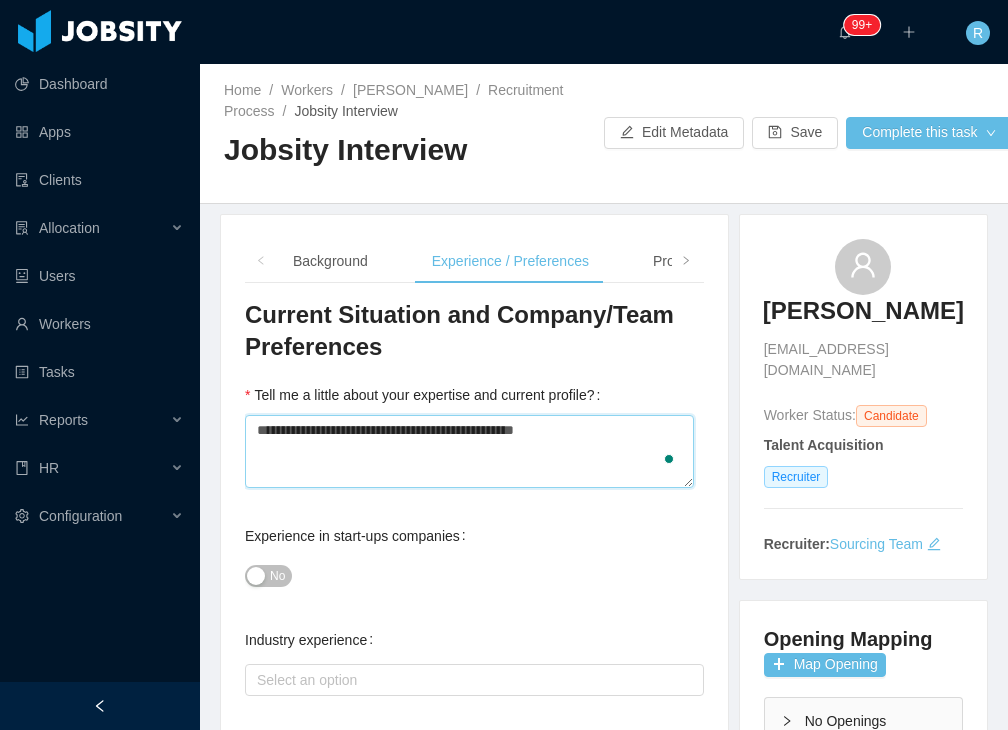type on "**********" 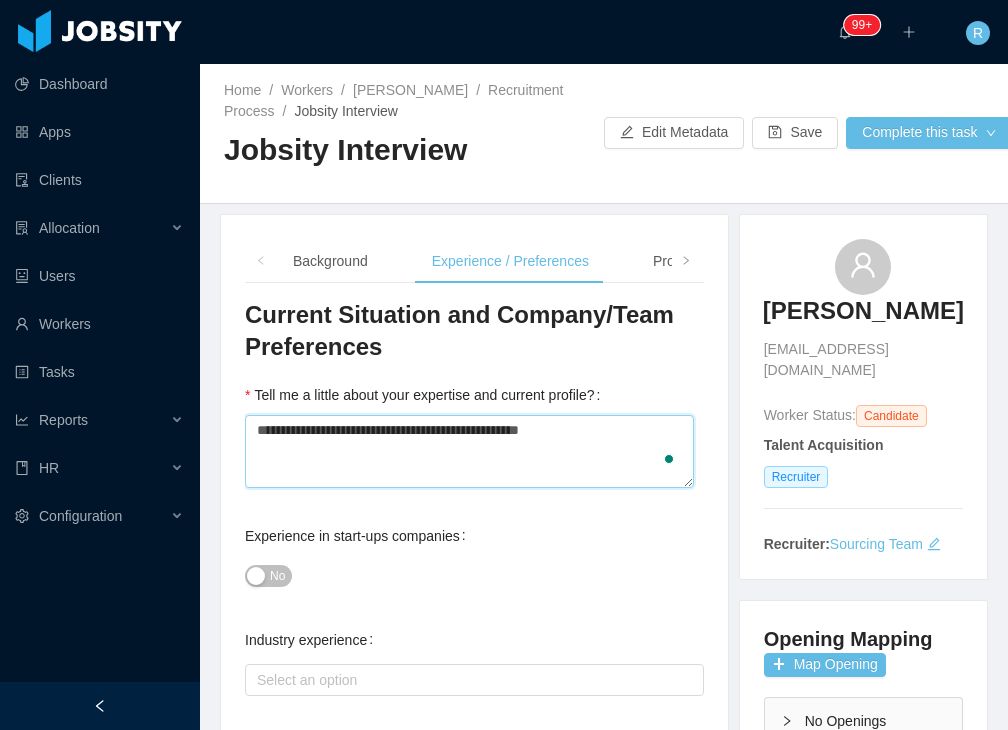 type 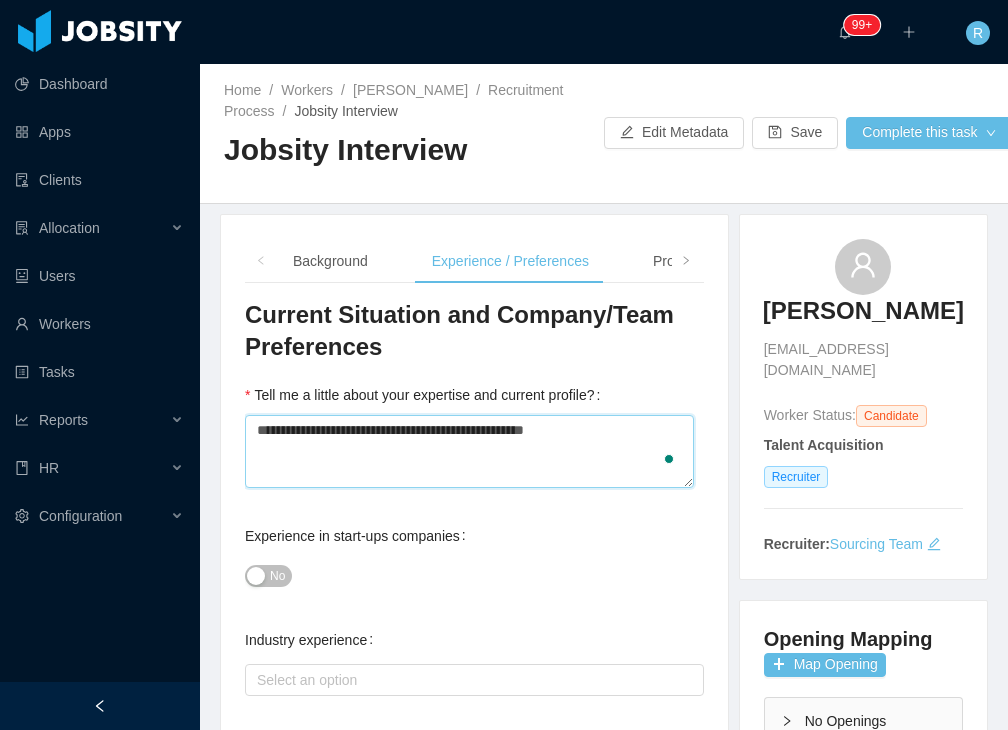 type 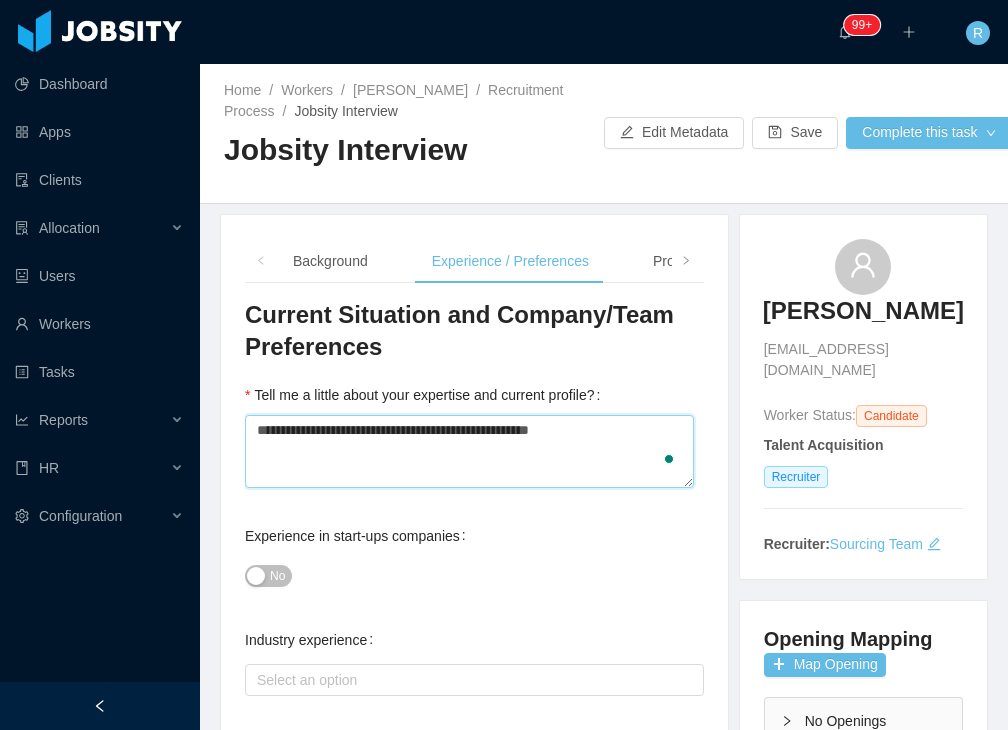 type 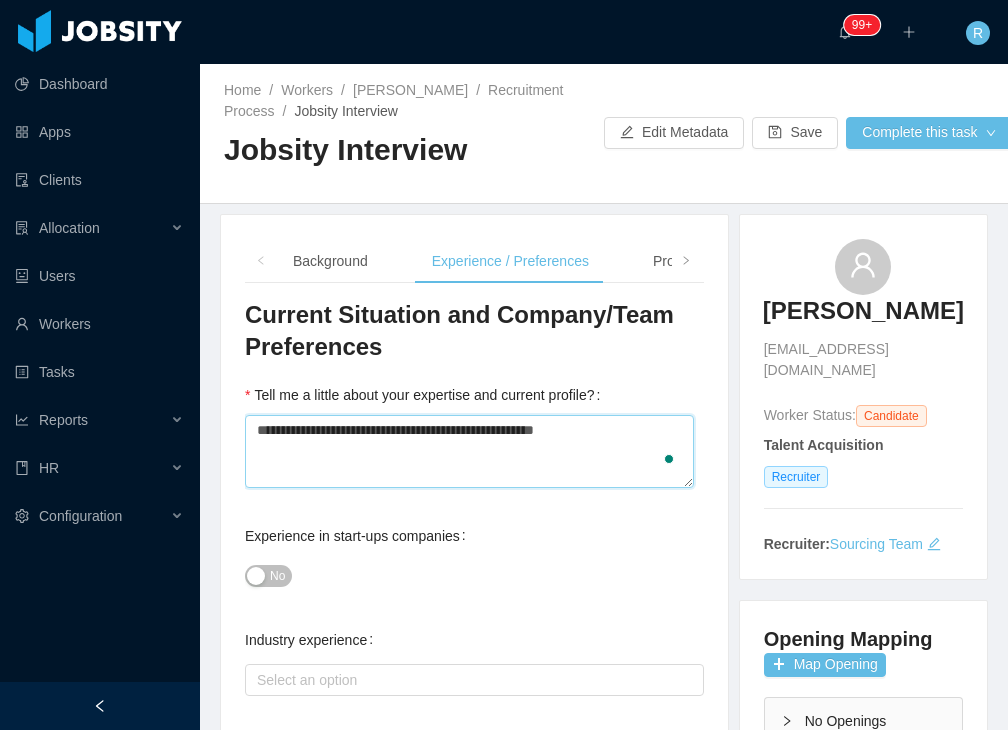 type 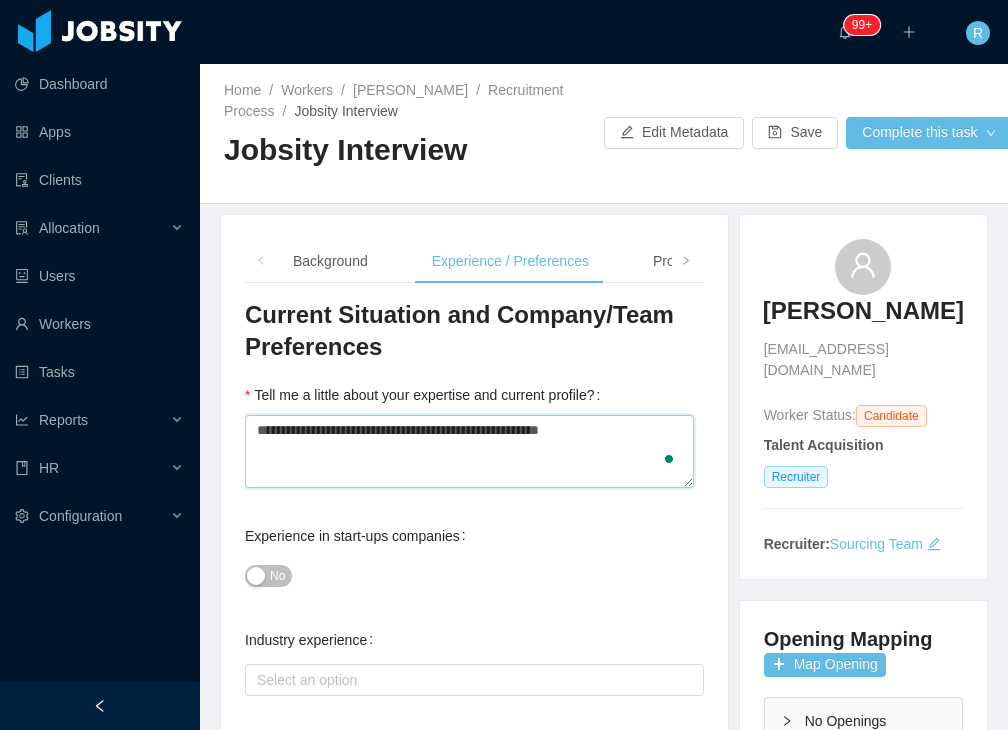 type 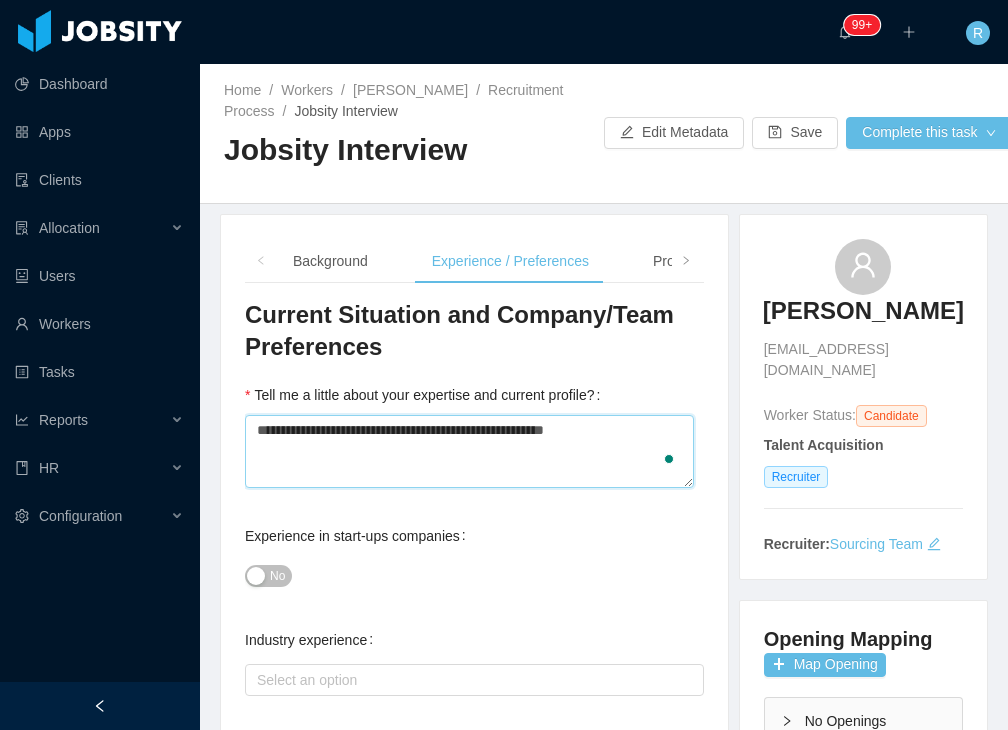type 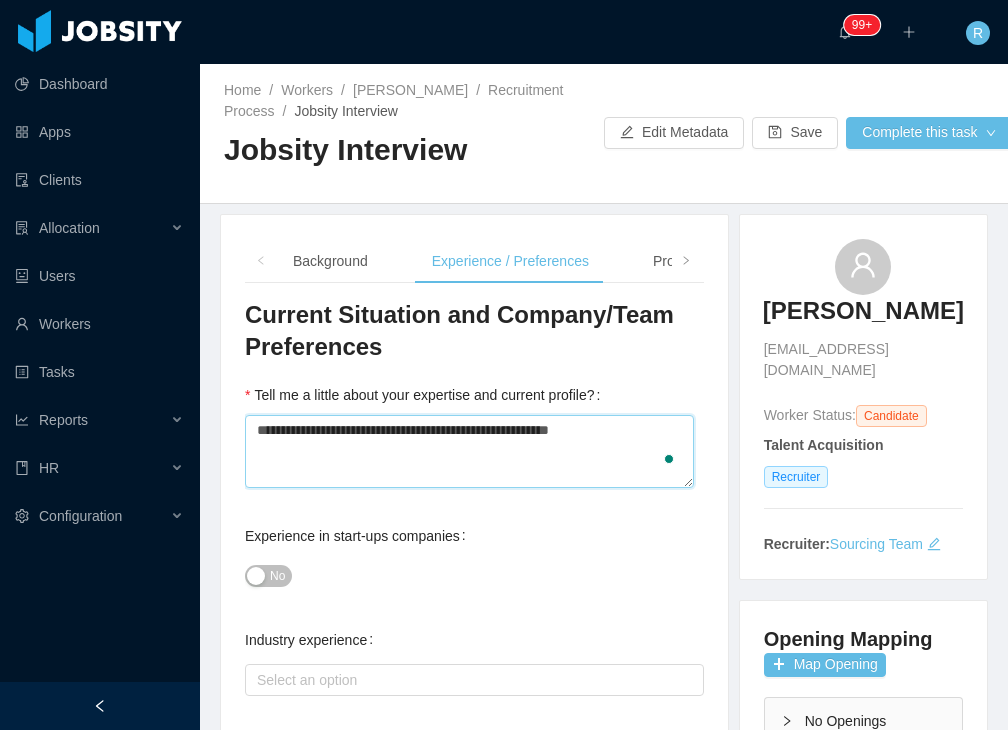 type 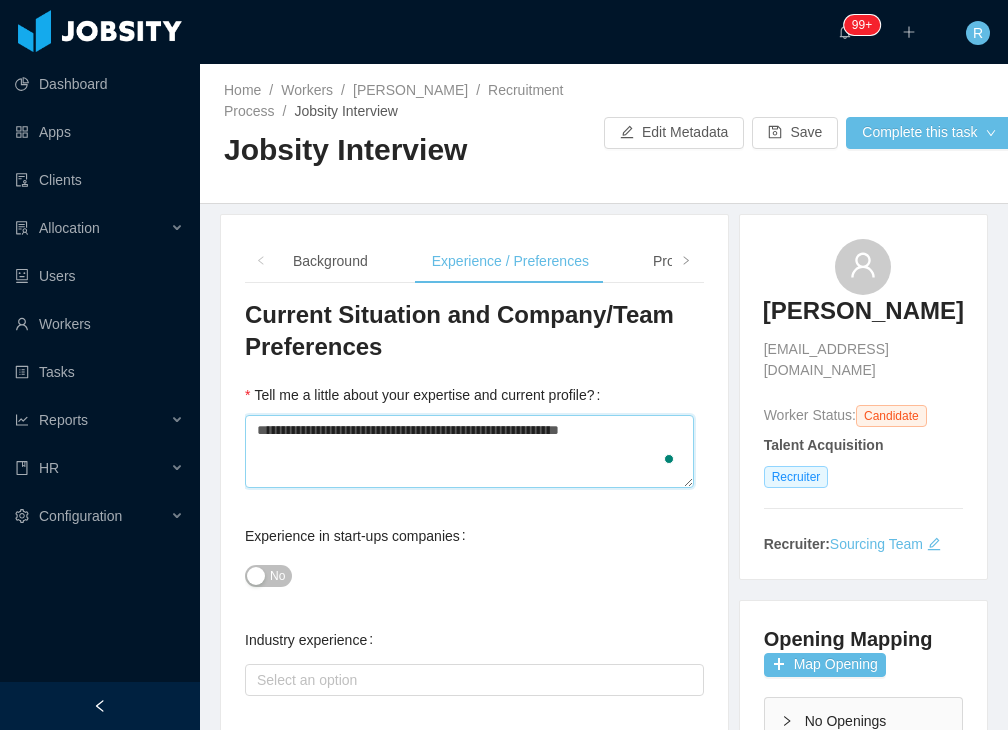 type on "**********" 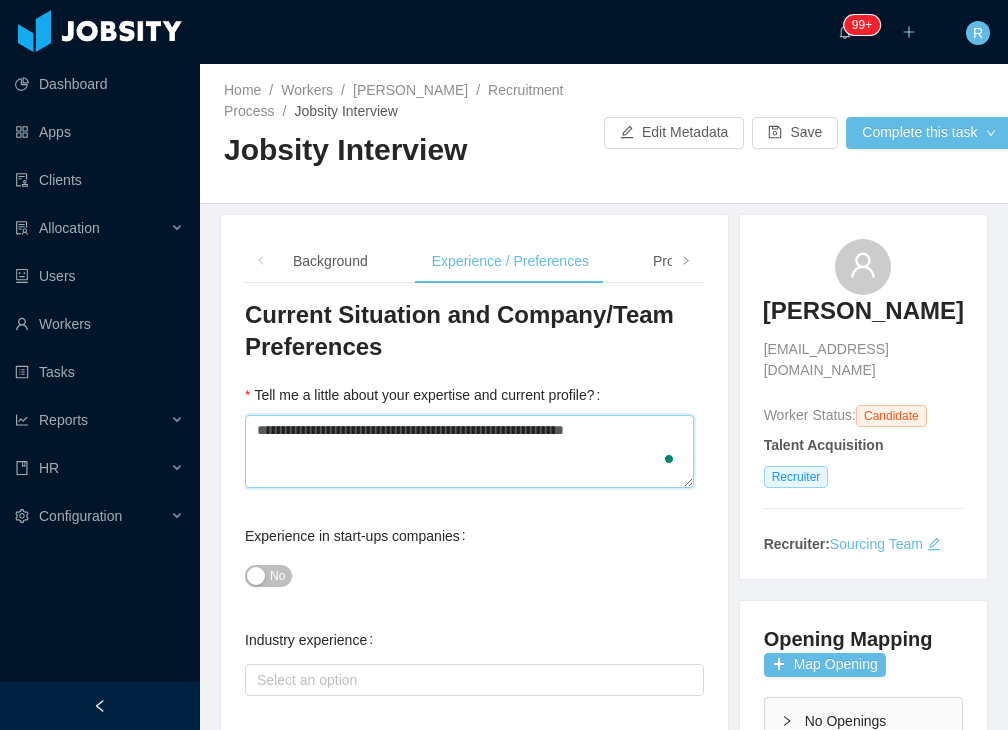 type 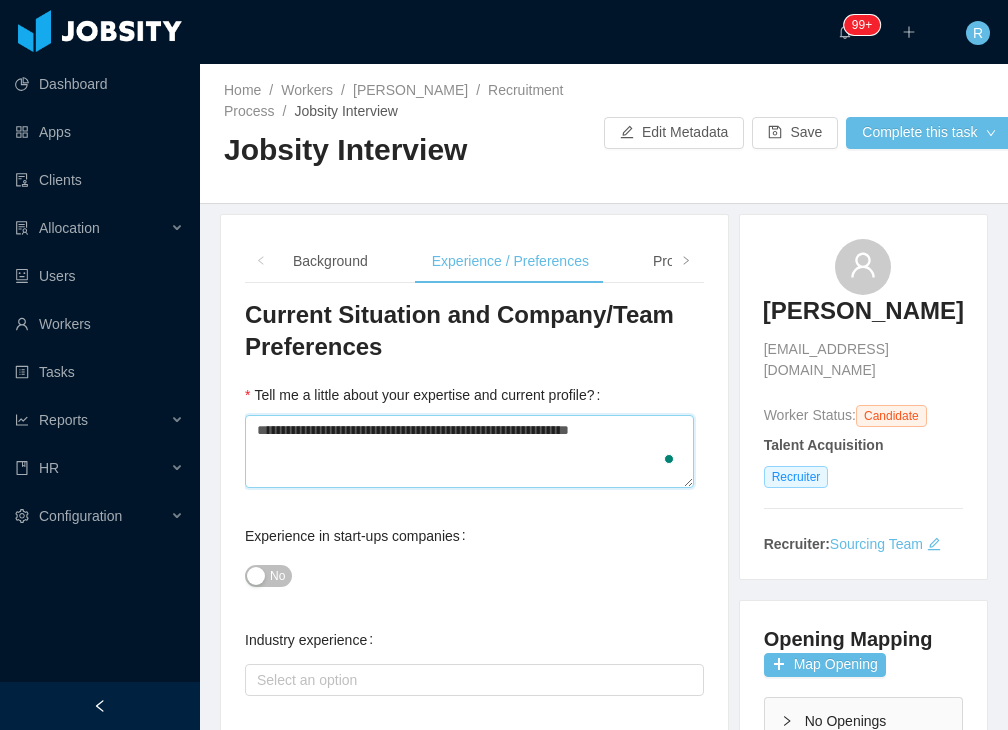 type on "**********" 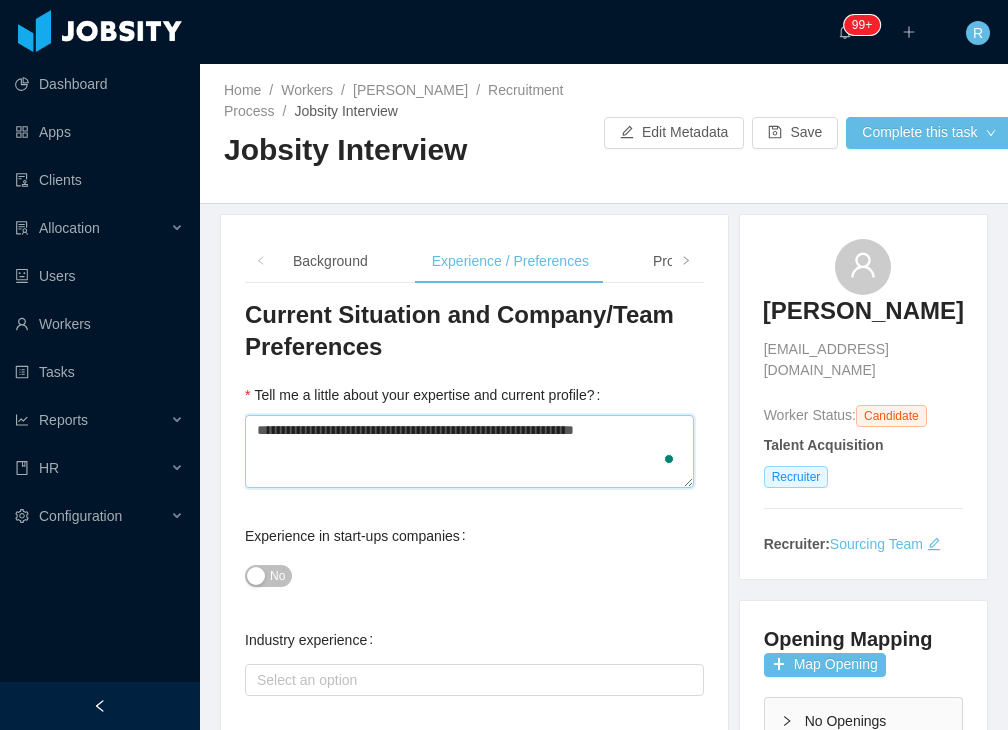 type 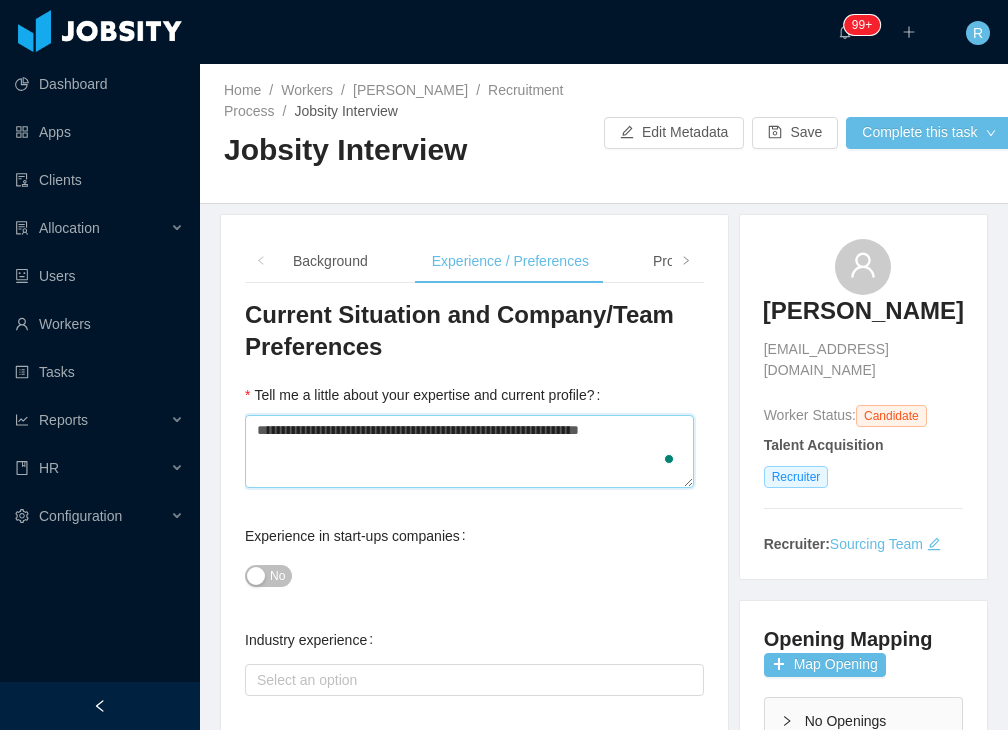 type 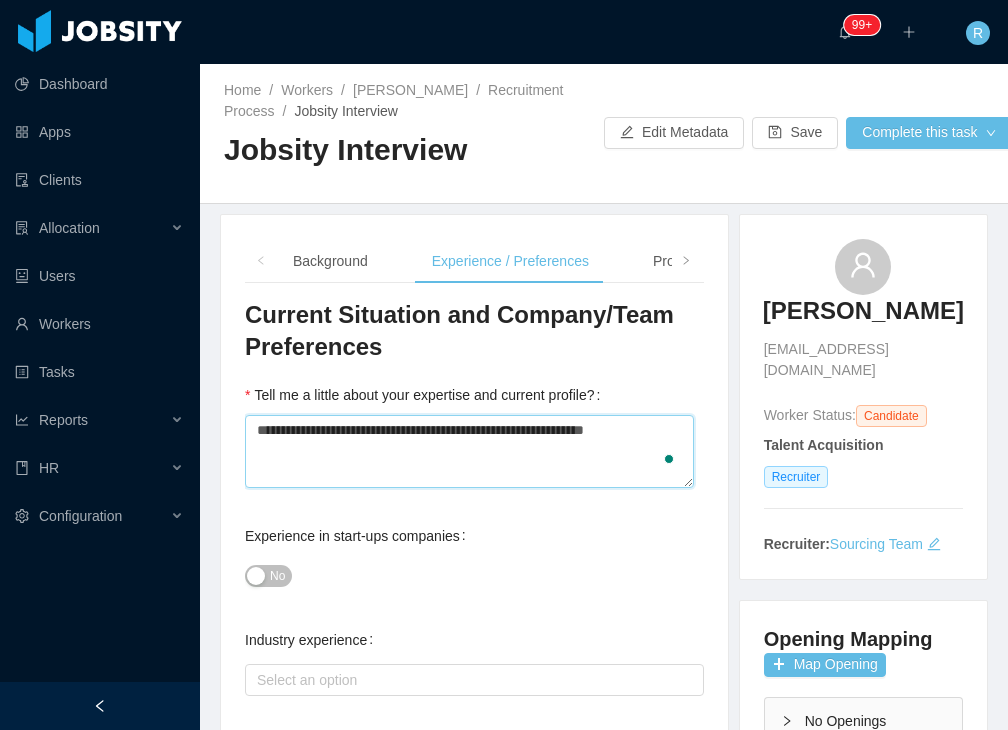 type 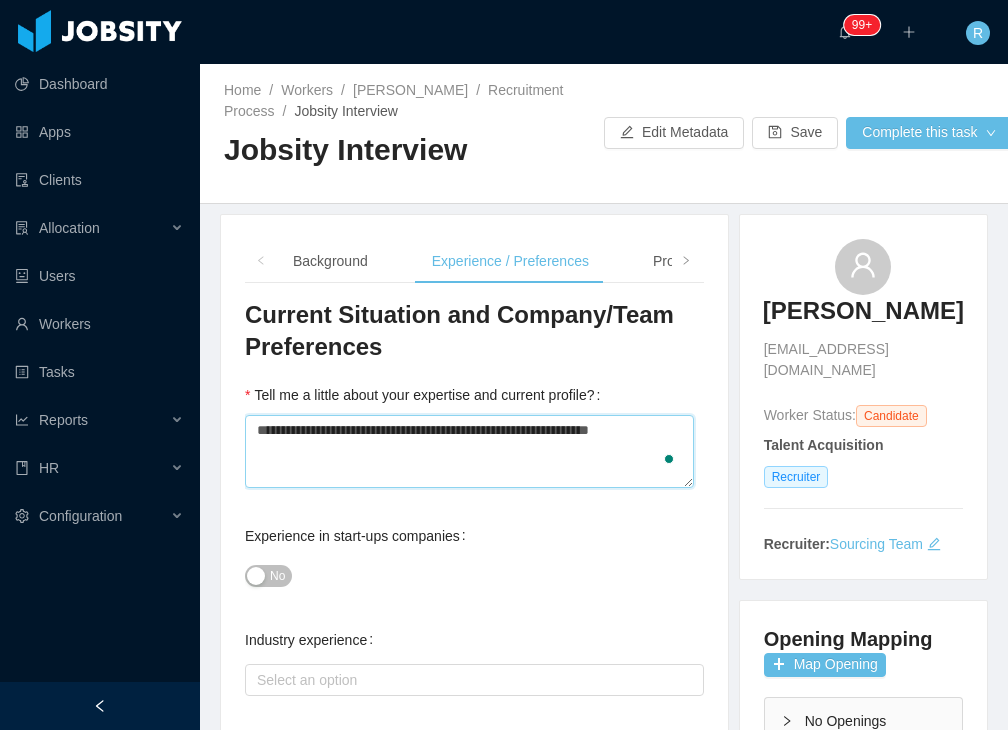 type 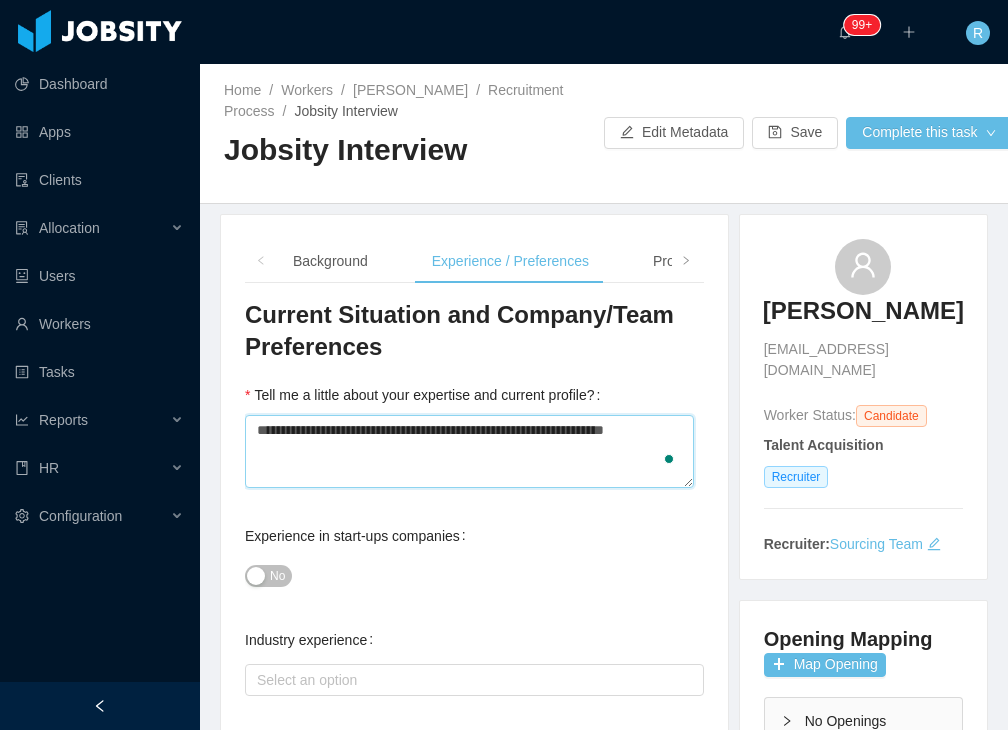 type on "**********" 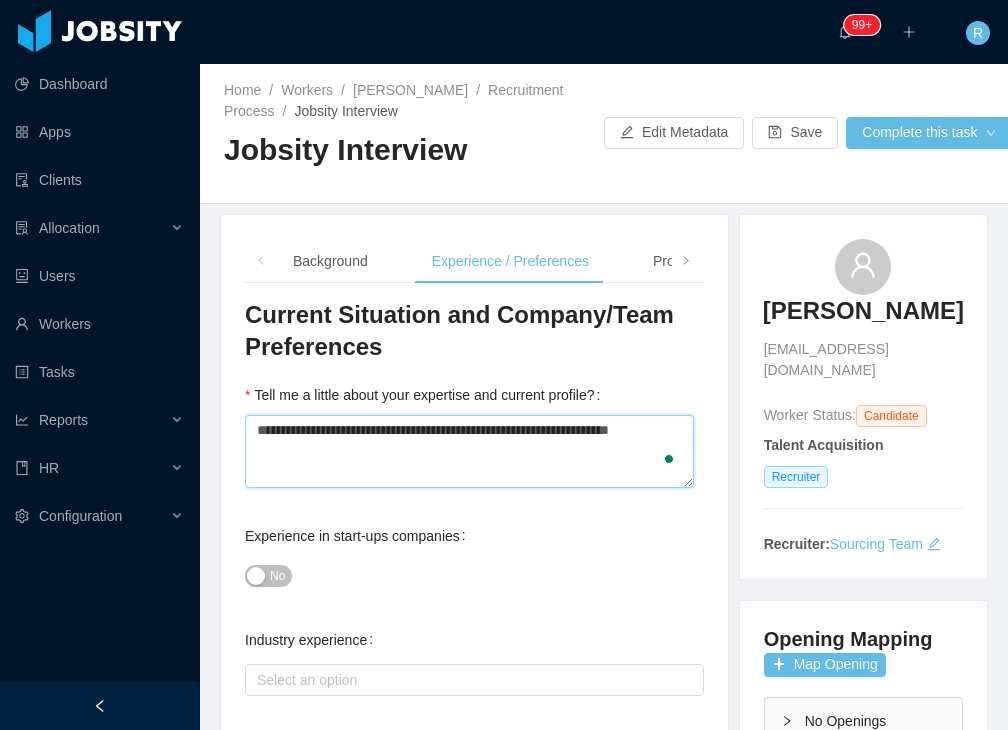 type 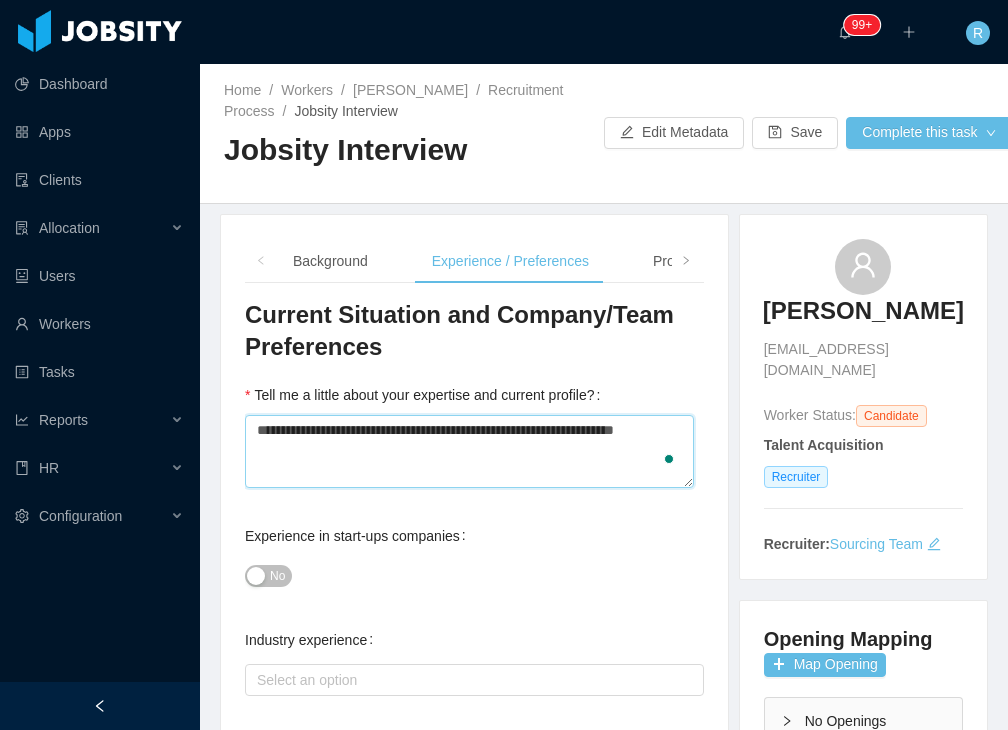 type 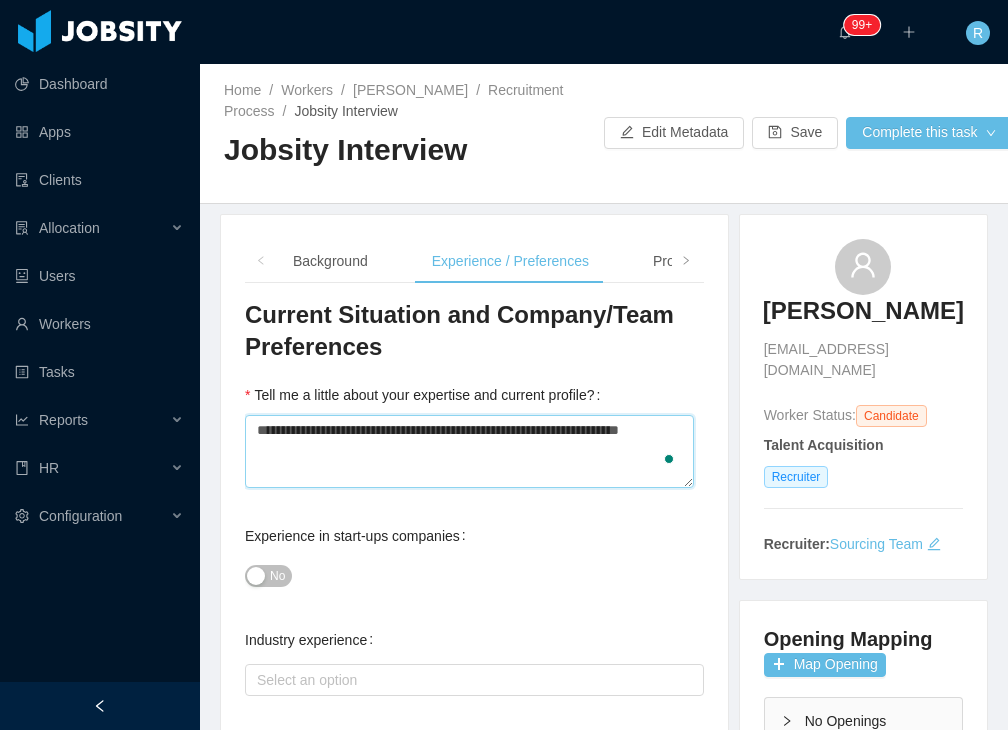 type on "**********" 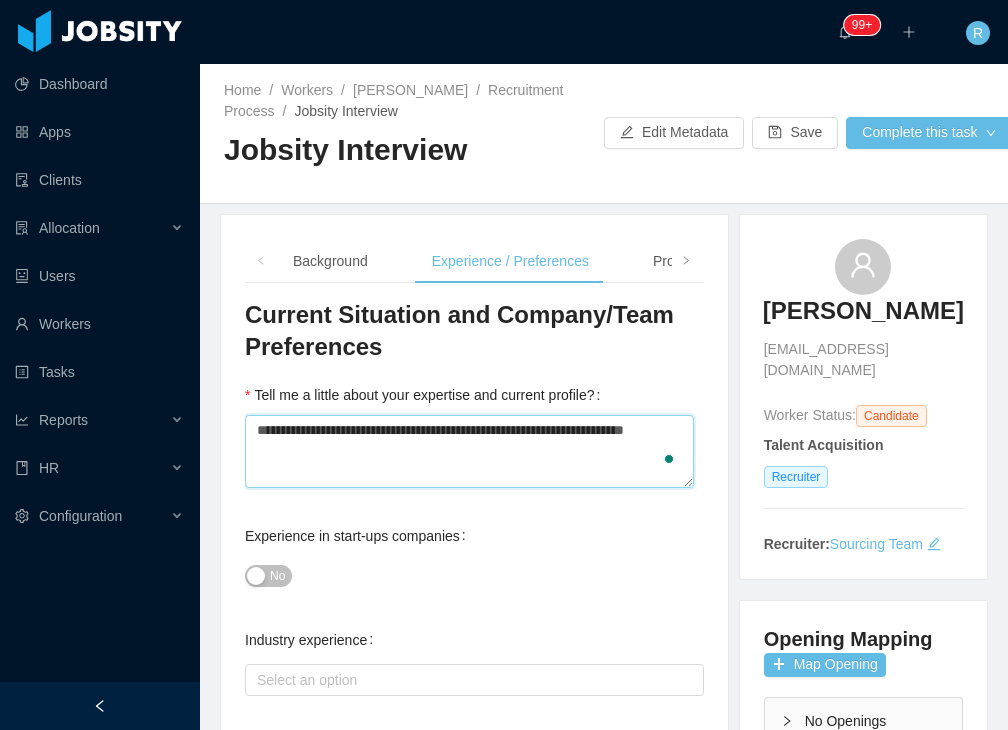 type 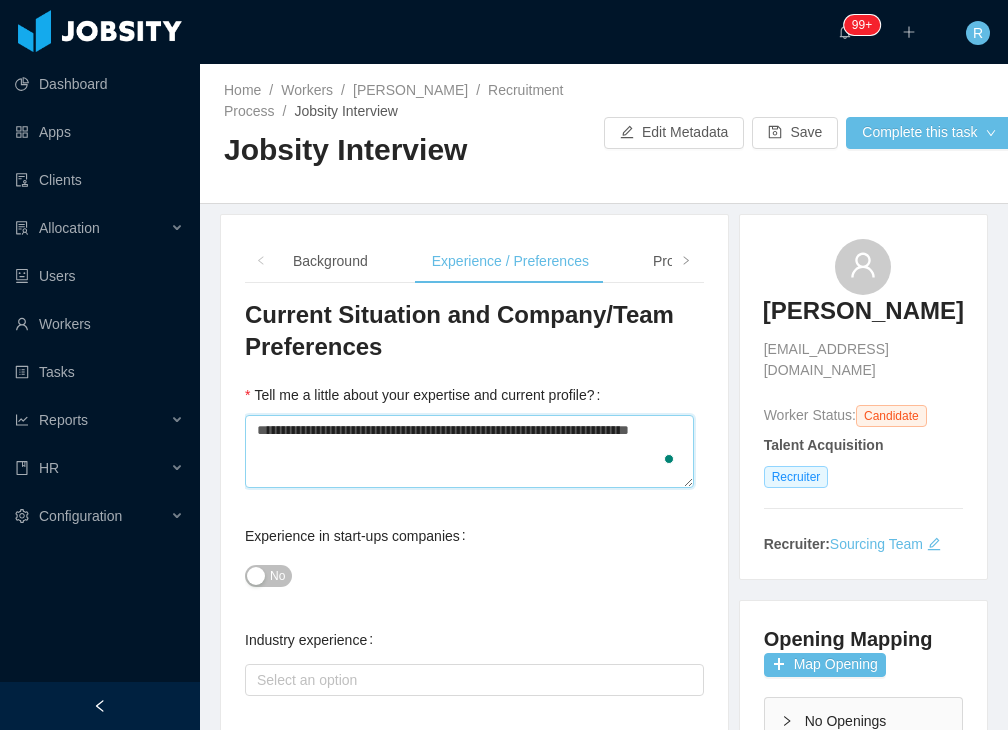 type 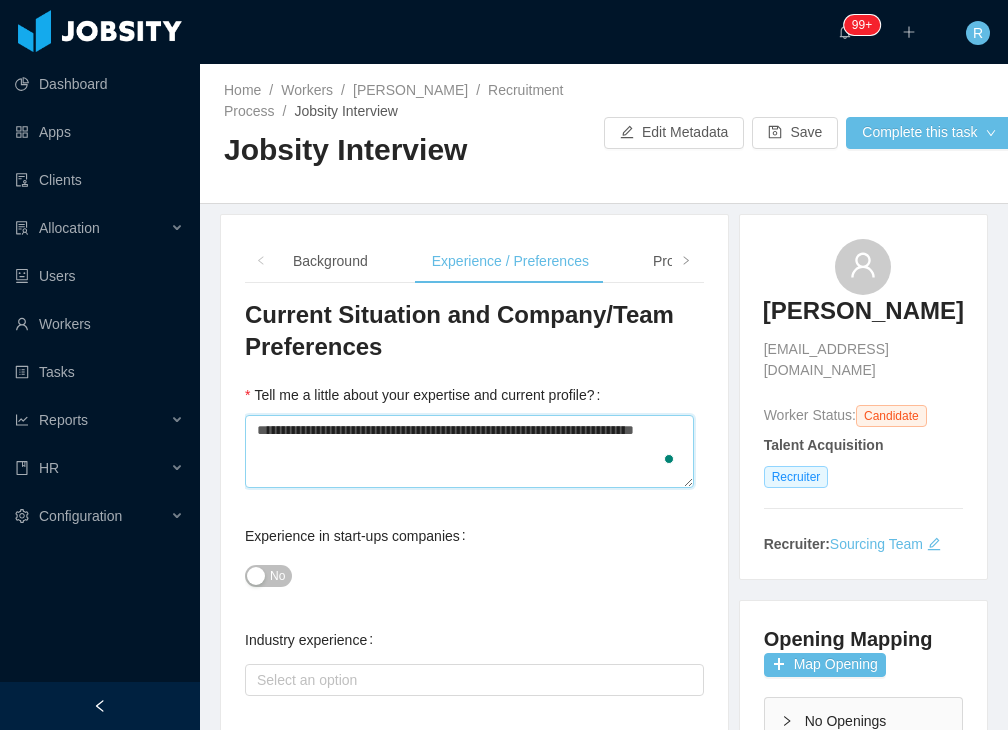 type 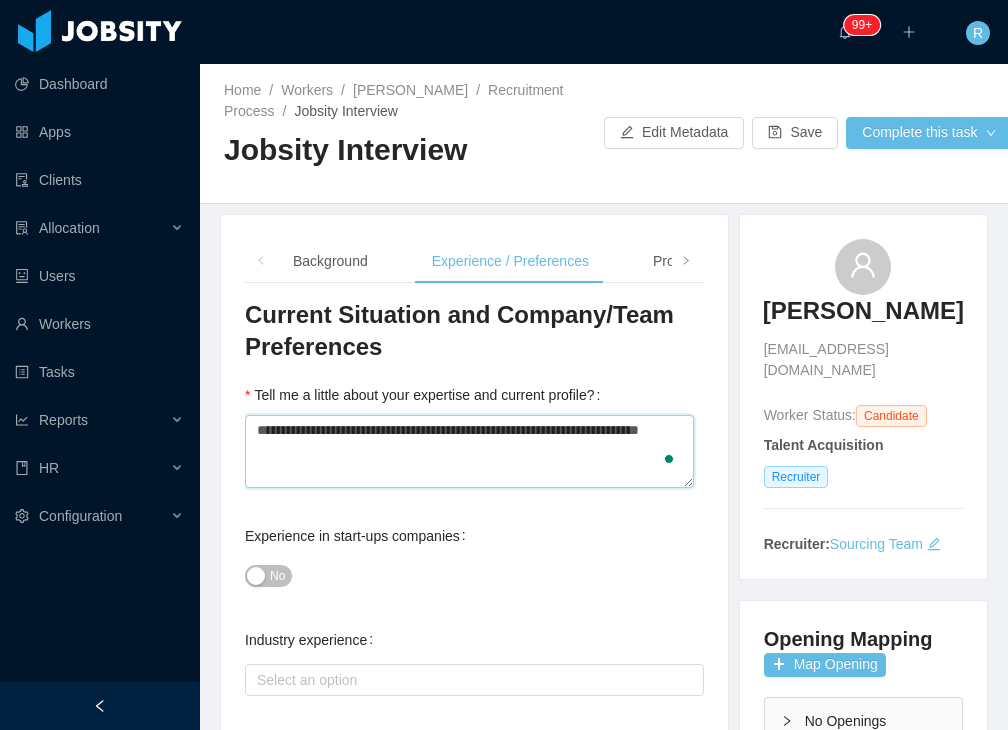type on "**********" 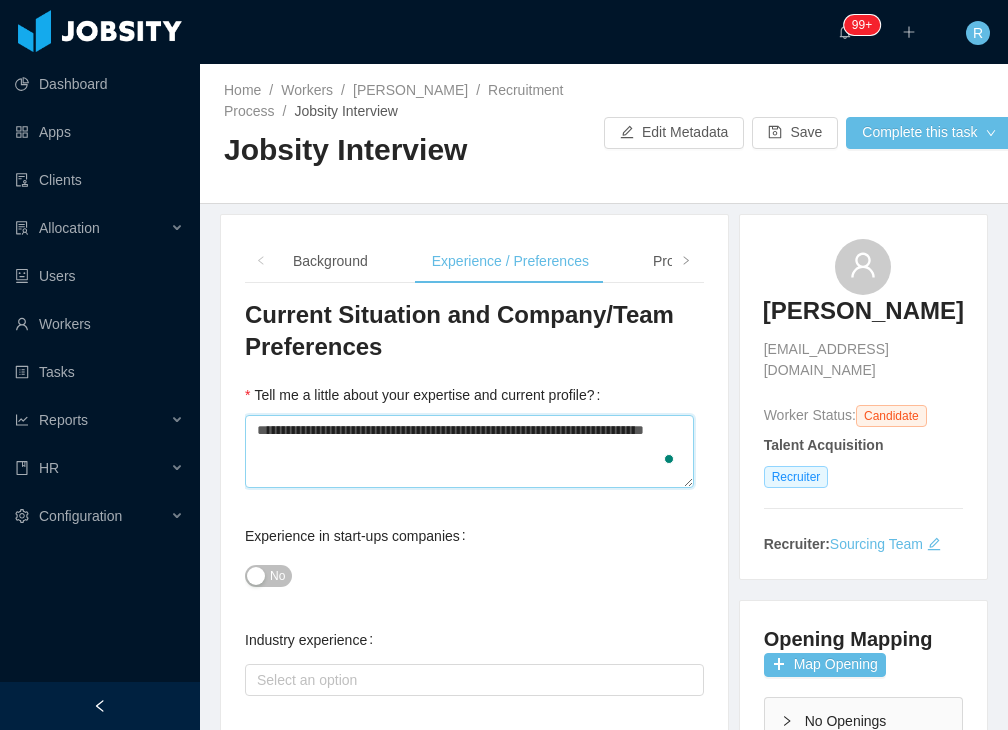 type 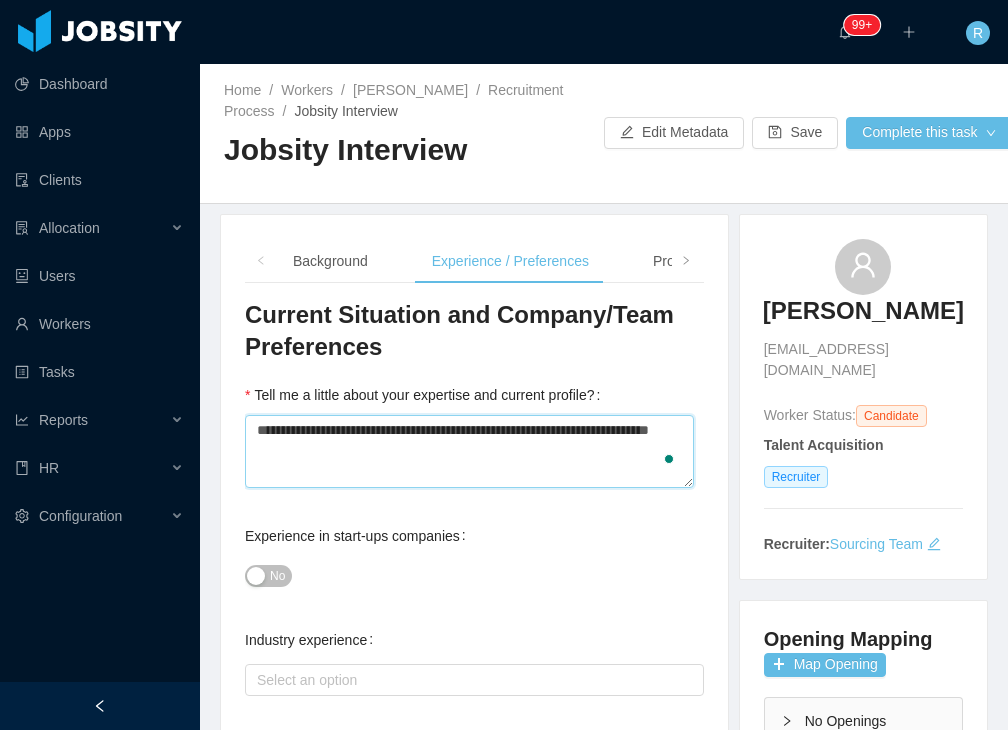 type 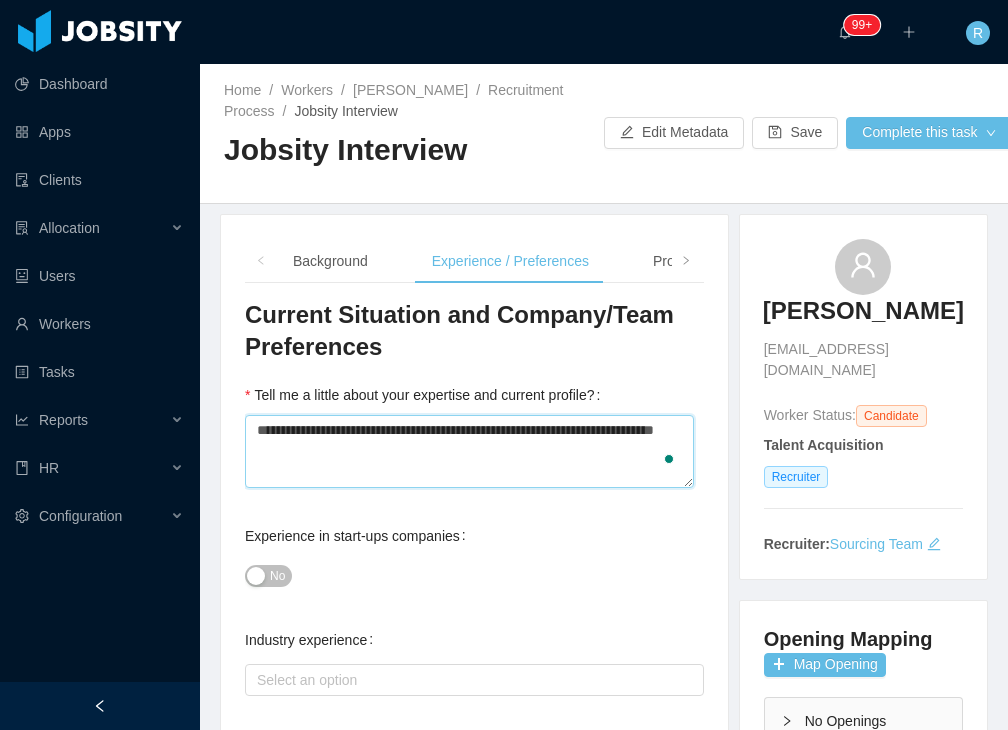 type on "**********" 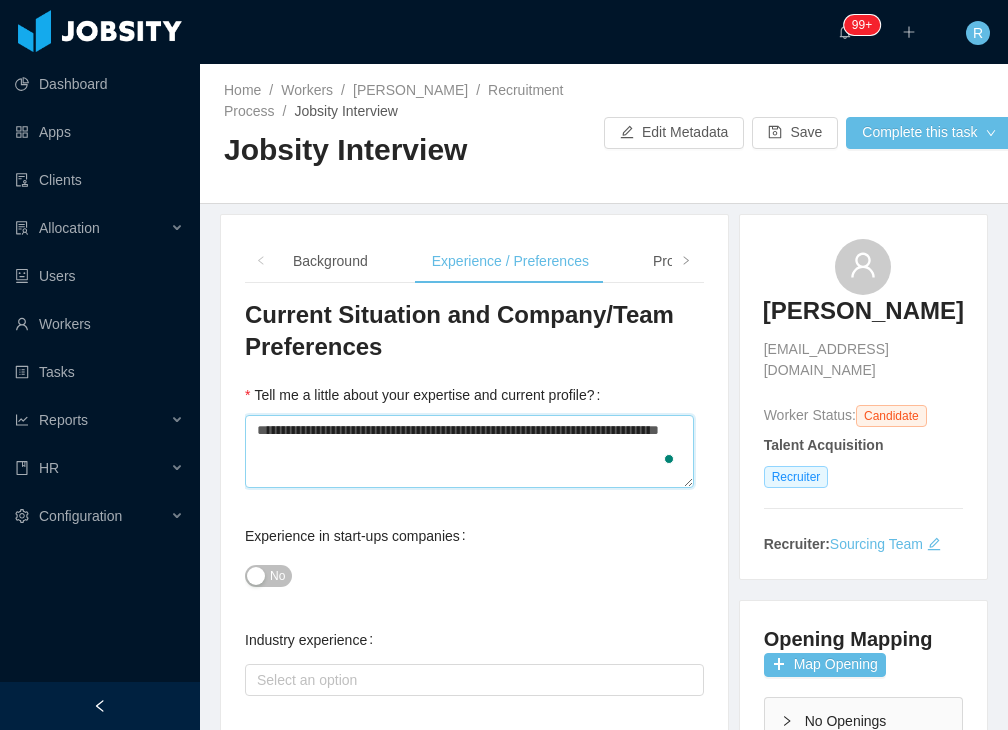 type 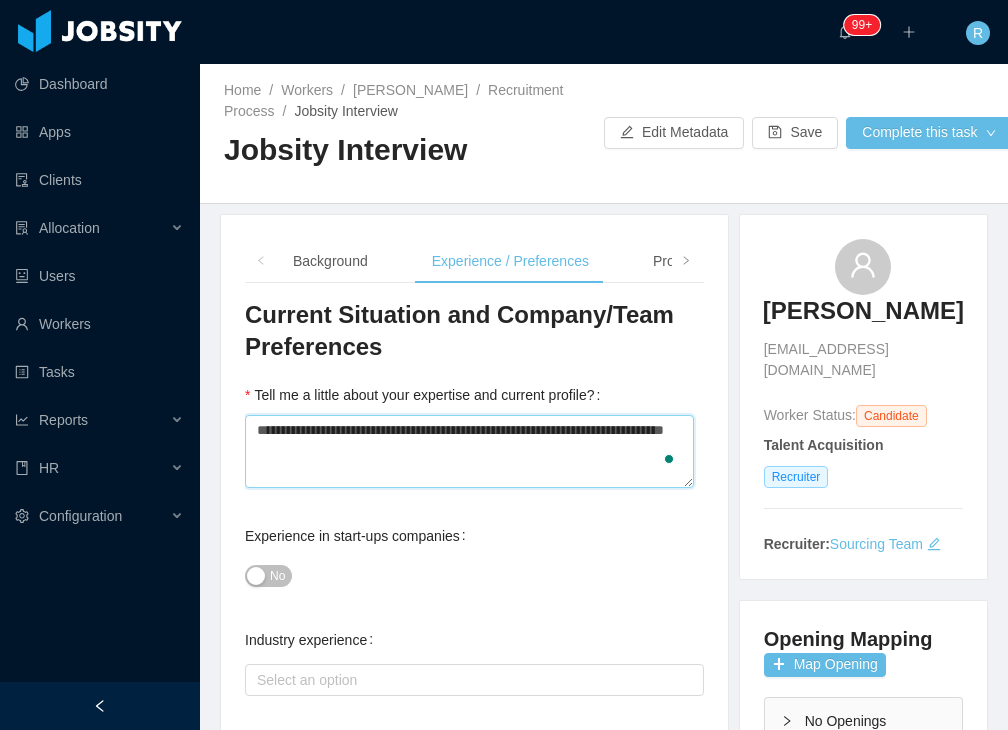 type 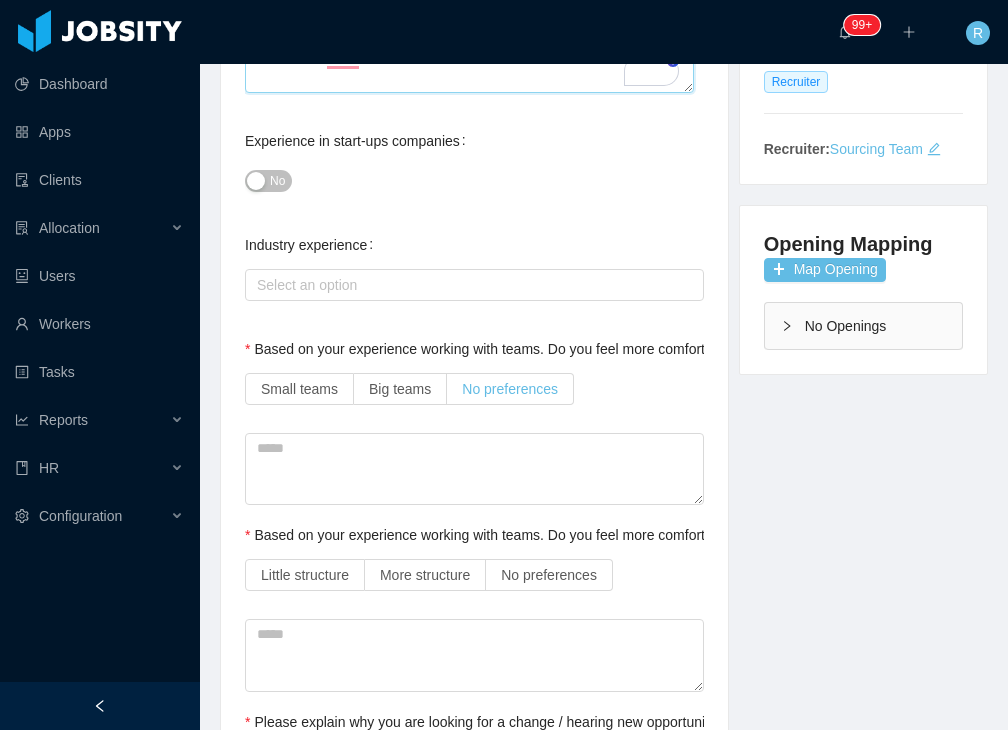 scroll, scrollTop: 400, scrollLeft: 0, axis: vertical 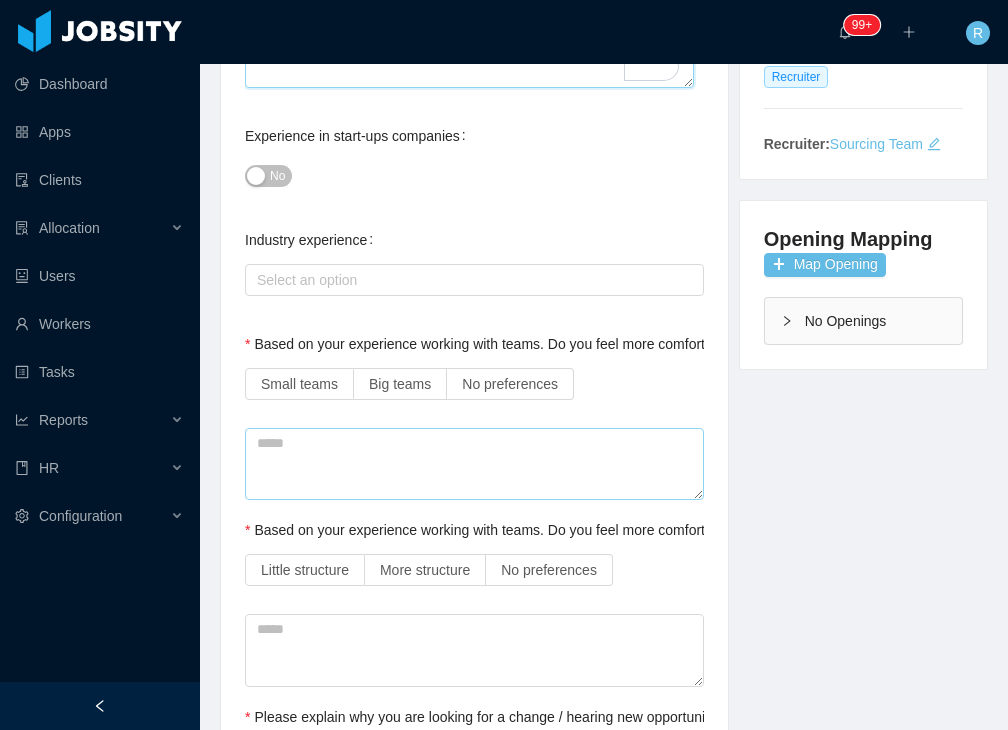 type on "**********" 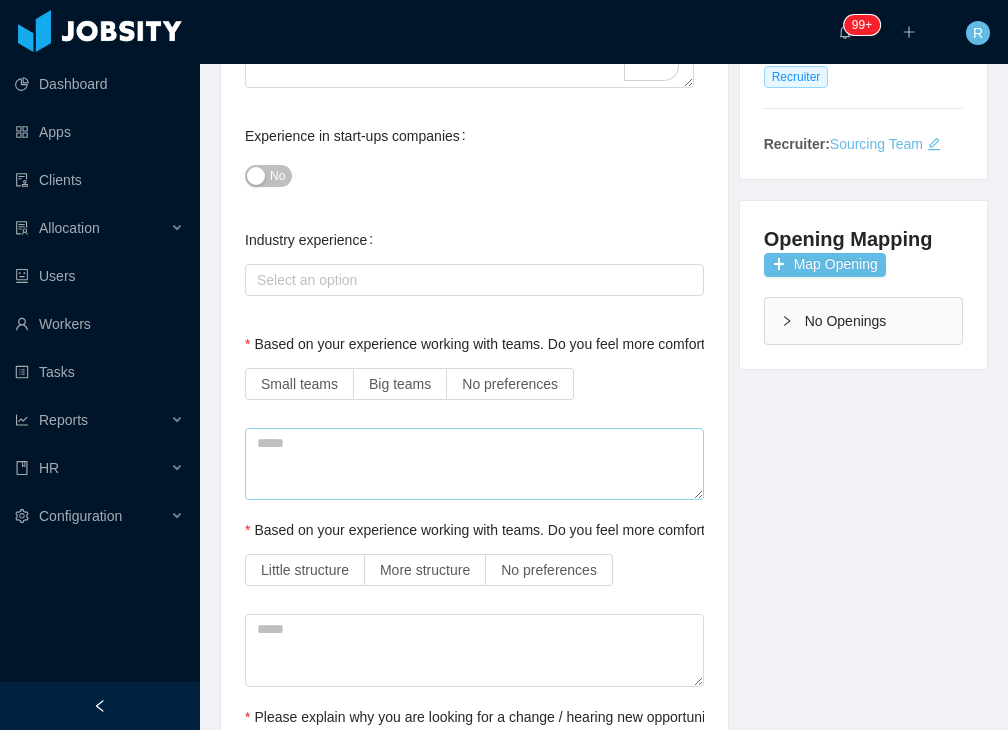 click on "No preferences" at bounding box center (510, 384) 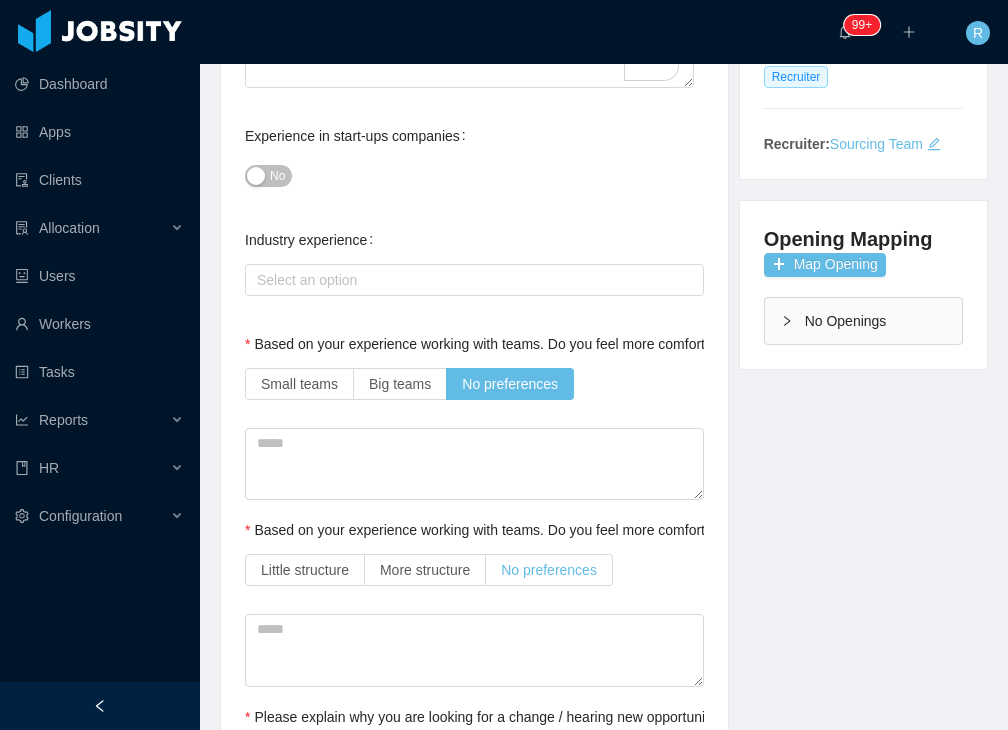 click on "No preferences" at bounding box center [549, 570] 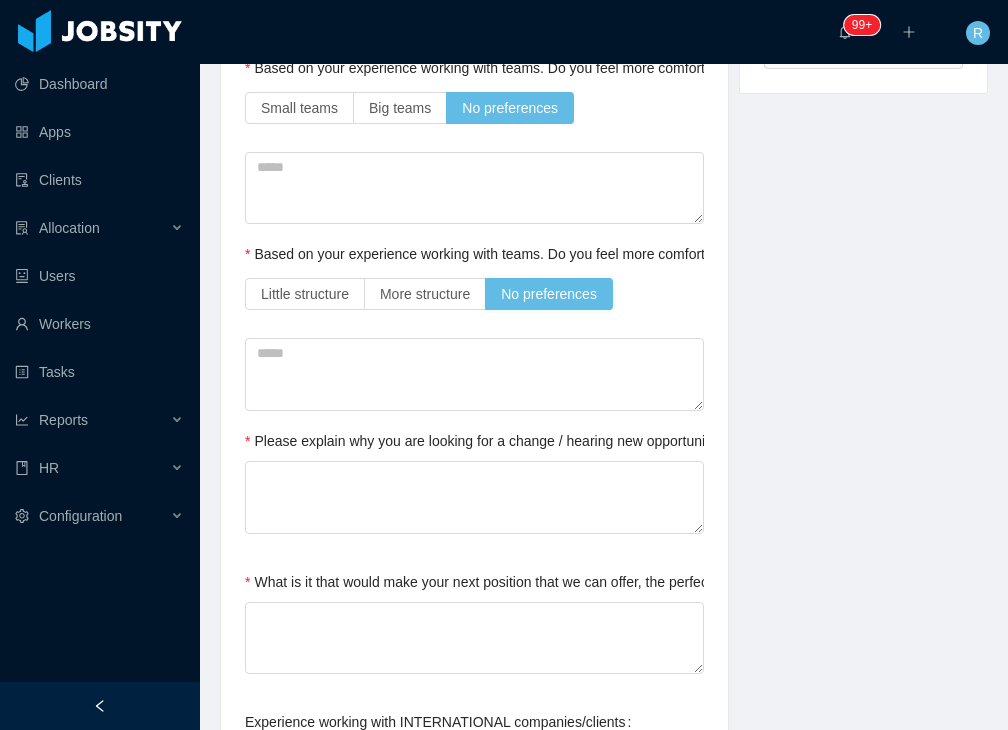 scroll, scrollTop: 900, scrollLeft: 0, axis: vertical 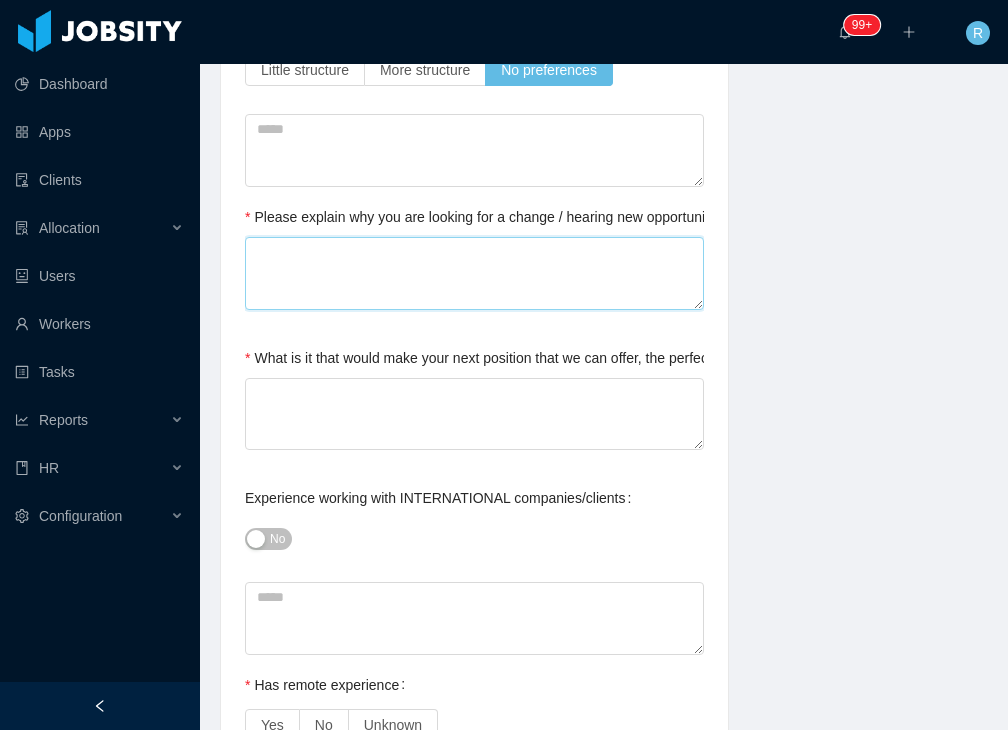 click on "Please explain why you are looking for a change / hearing new opportunities" at bounding box center [474, 273] 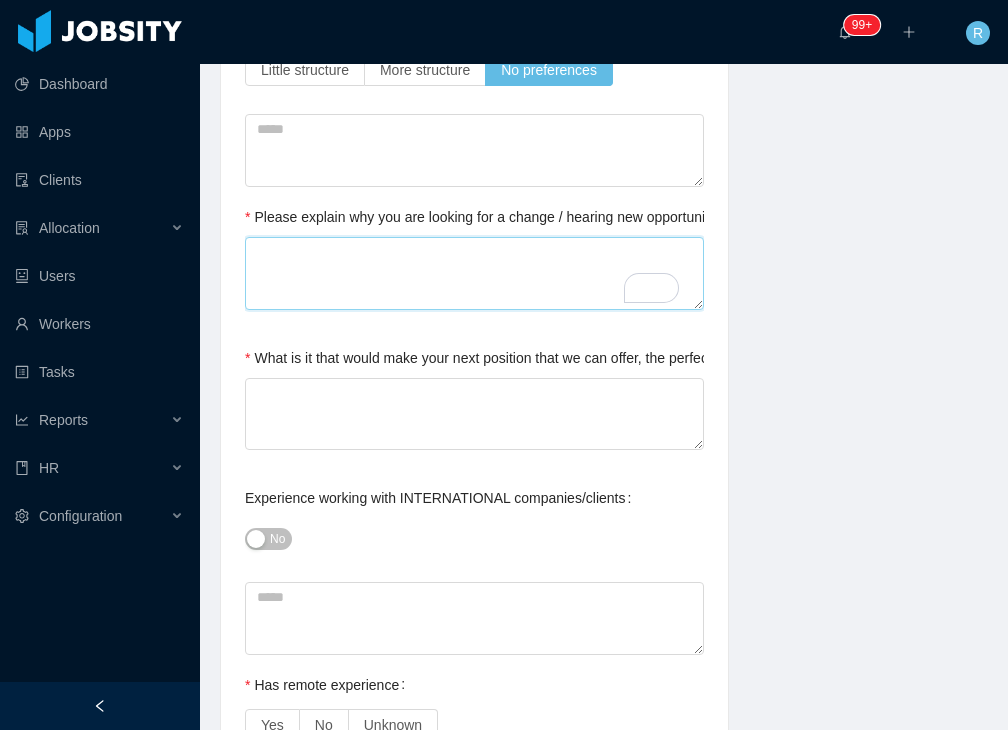type 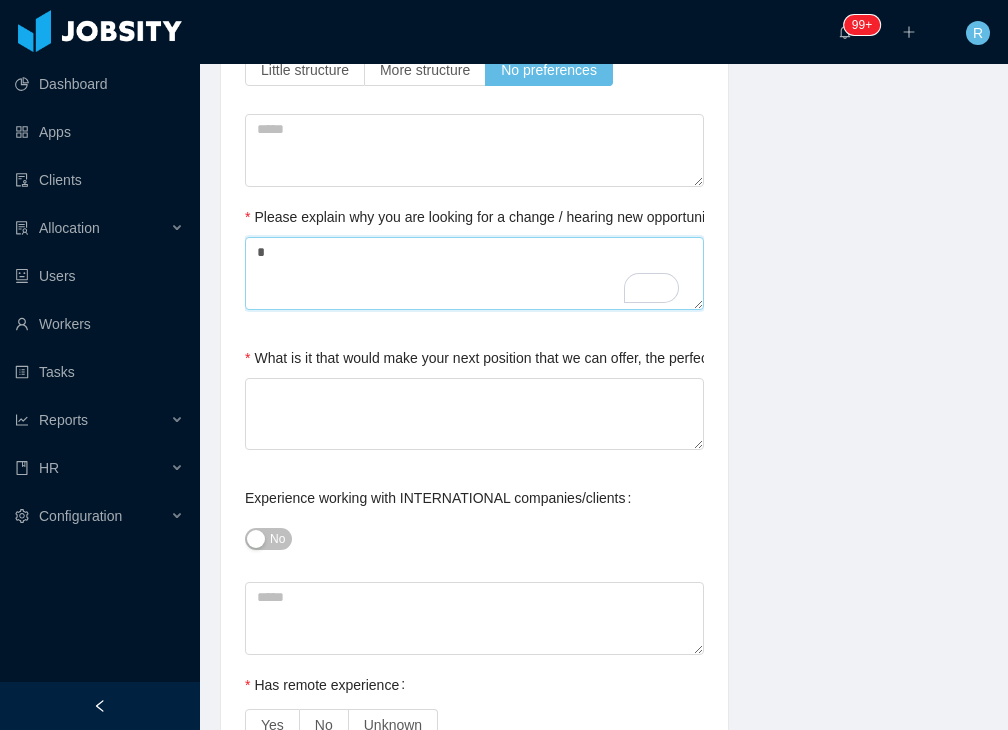 type 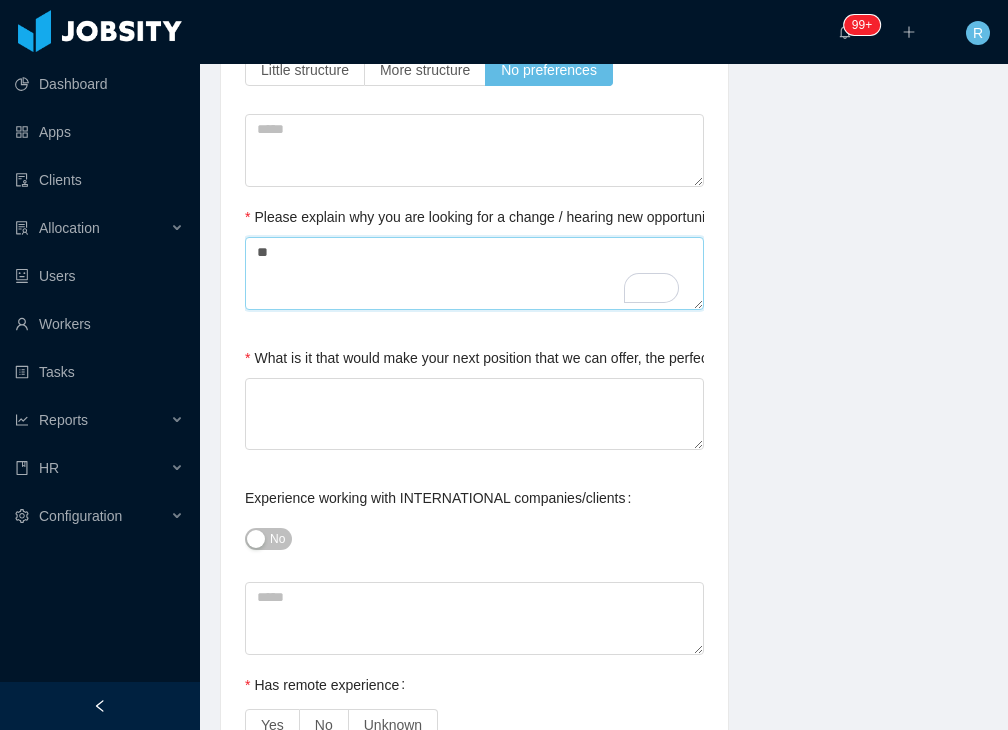 type 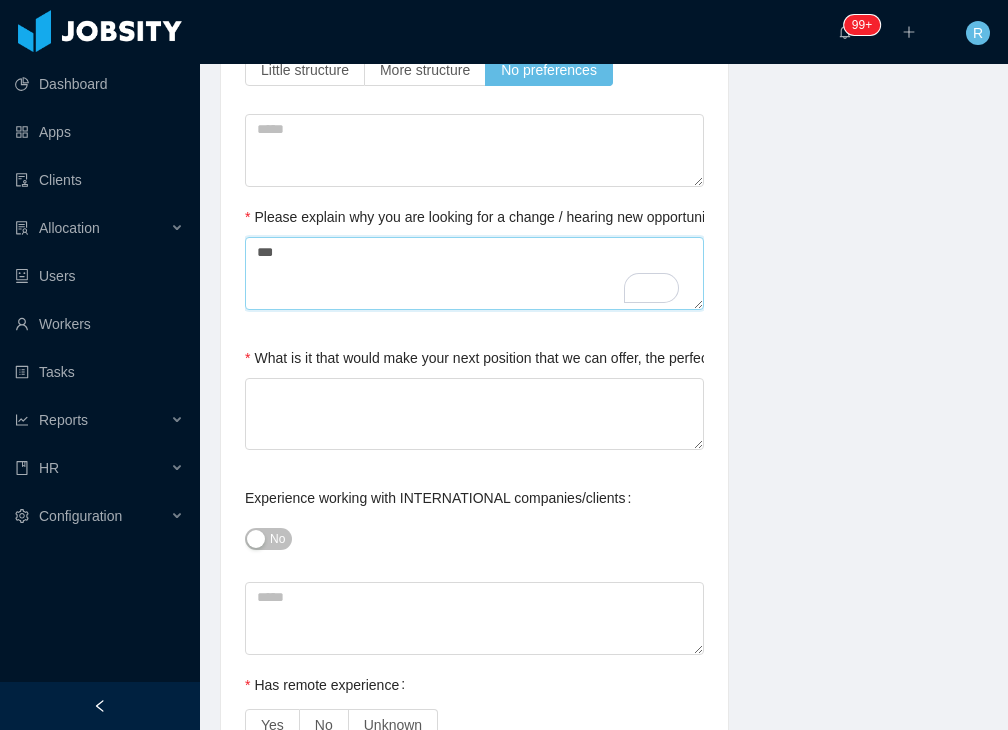 type on "****" 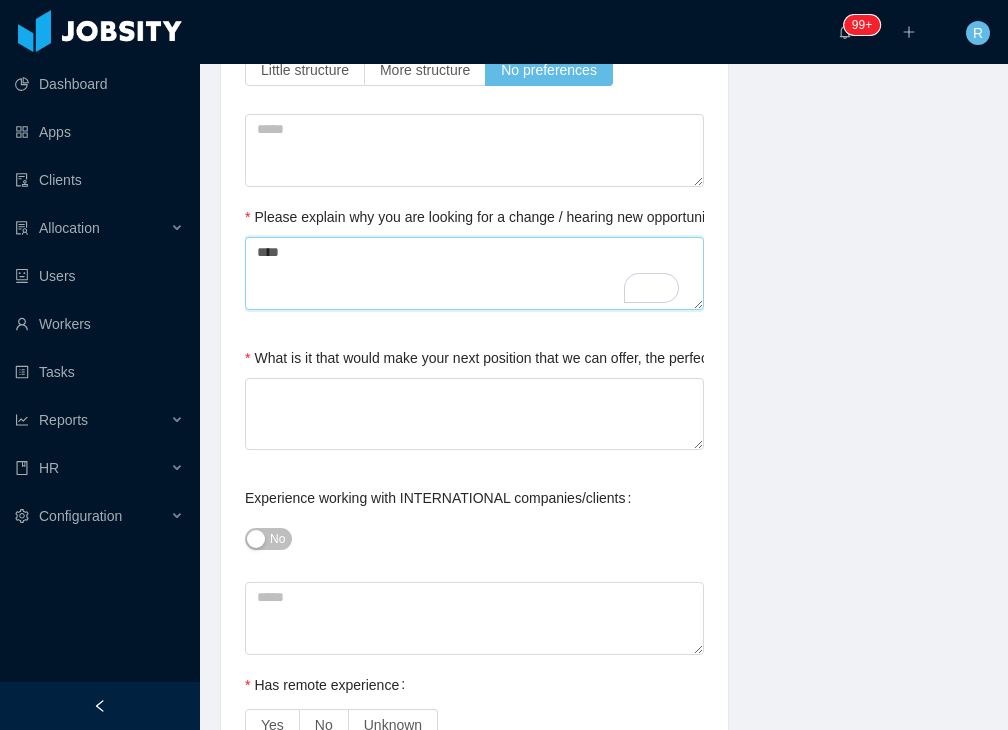 type 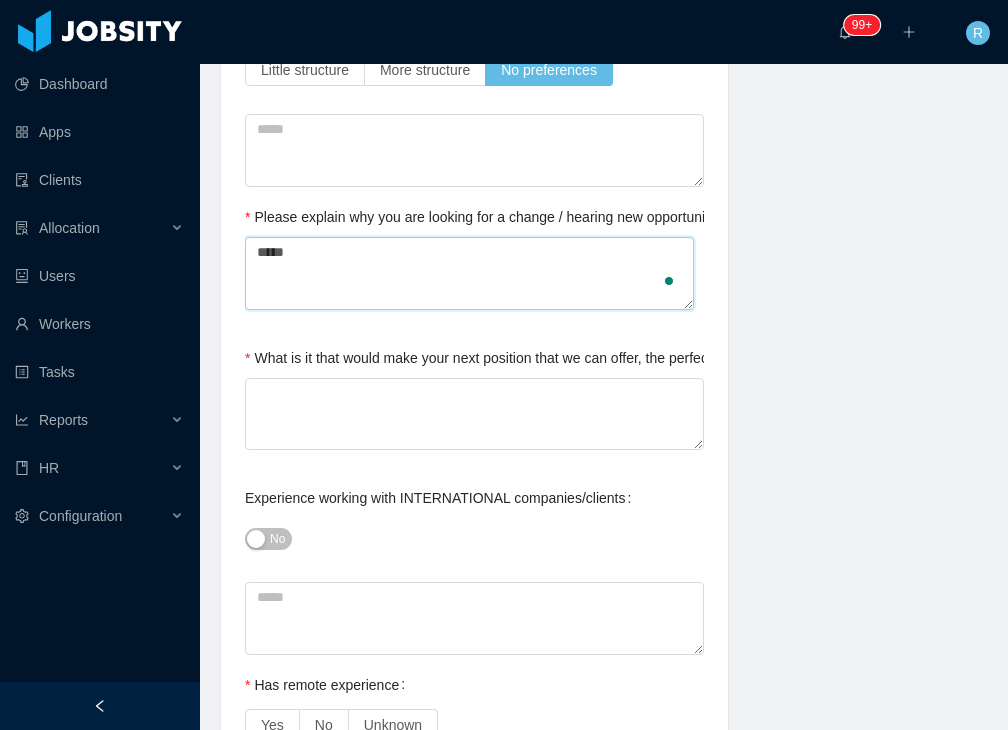 type on "******" 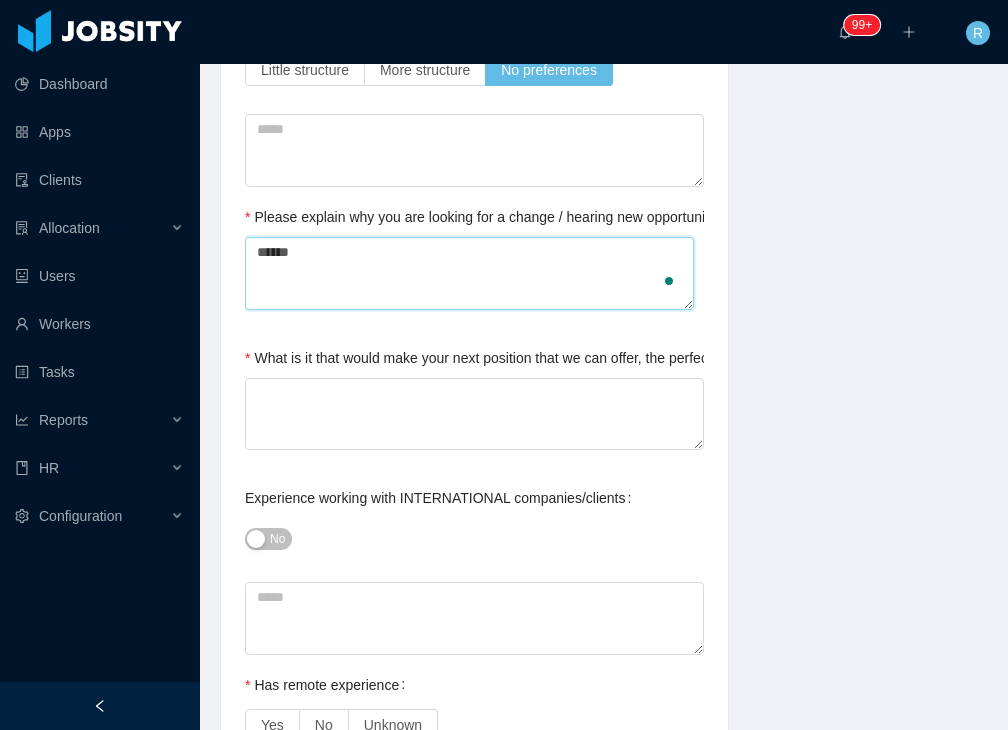 type 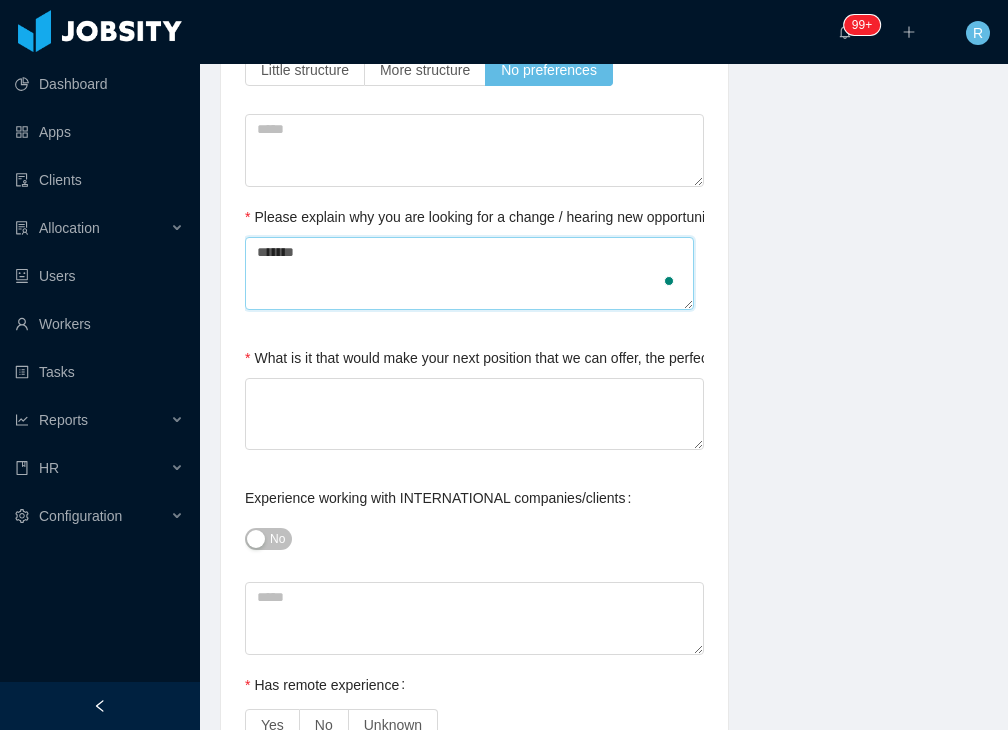 type on "********" 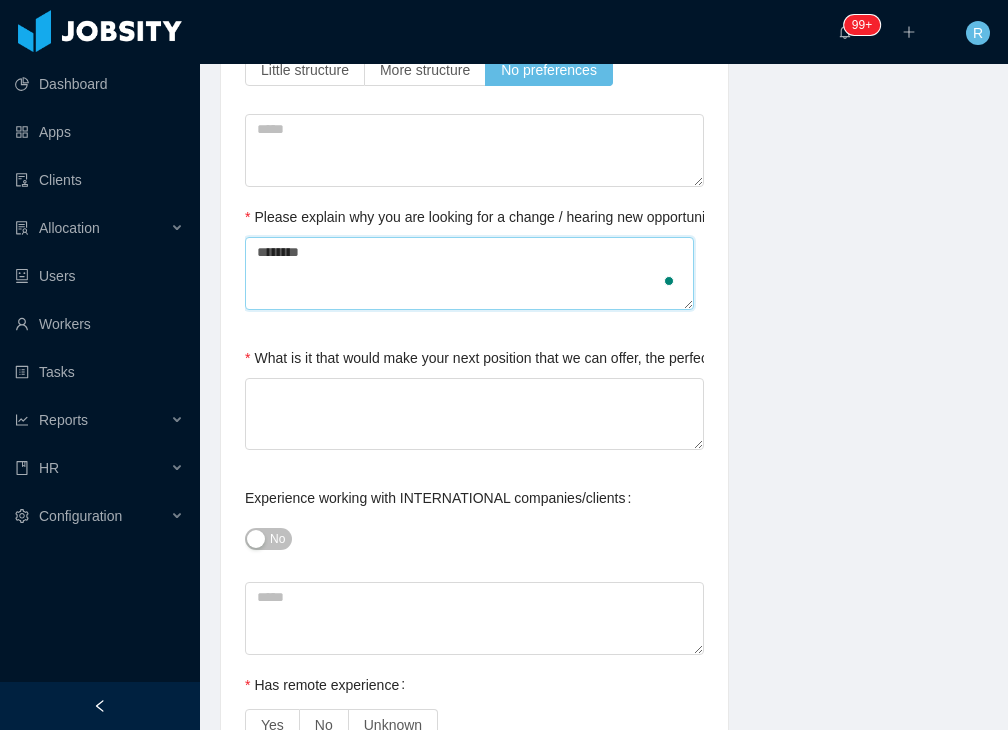 type 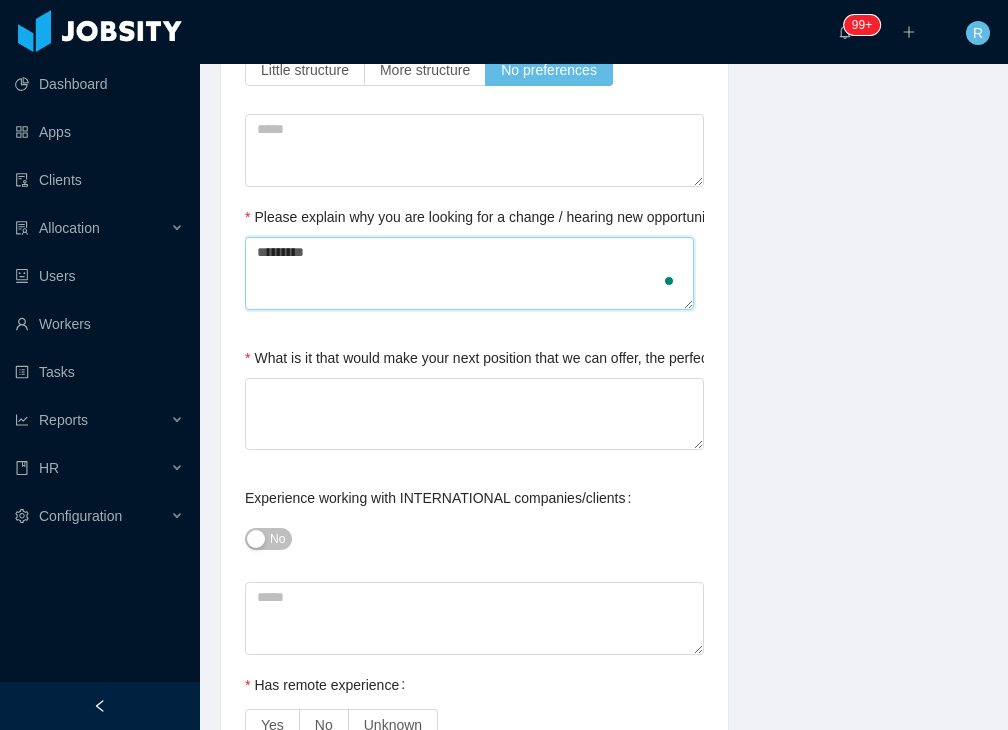 type 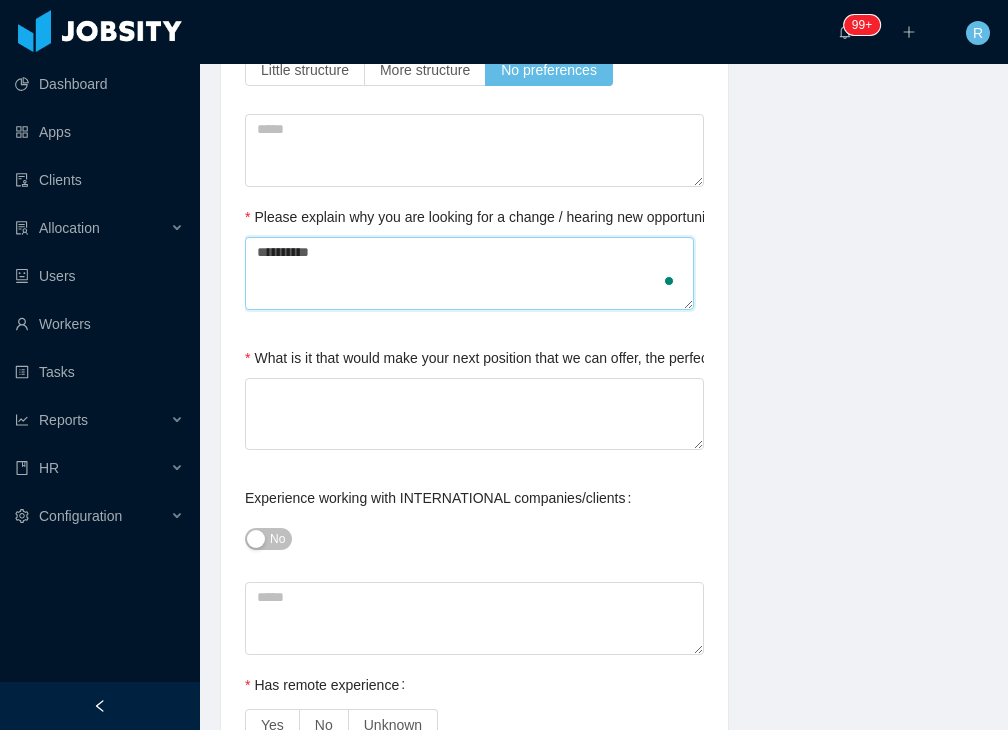 type 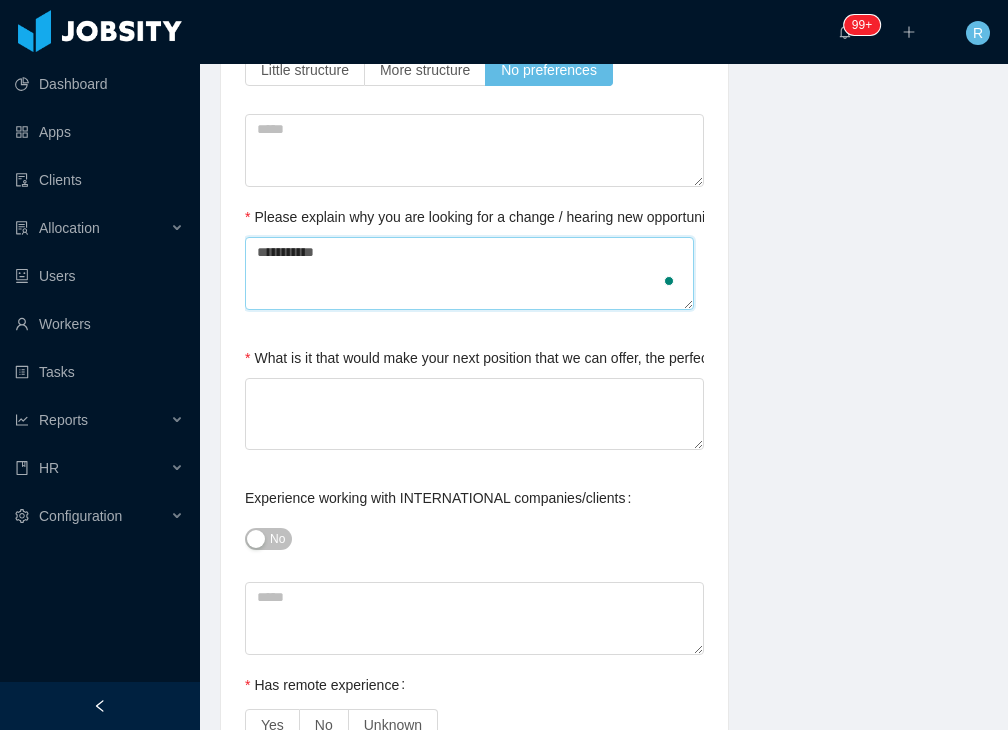 type 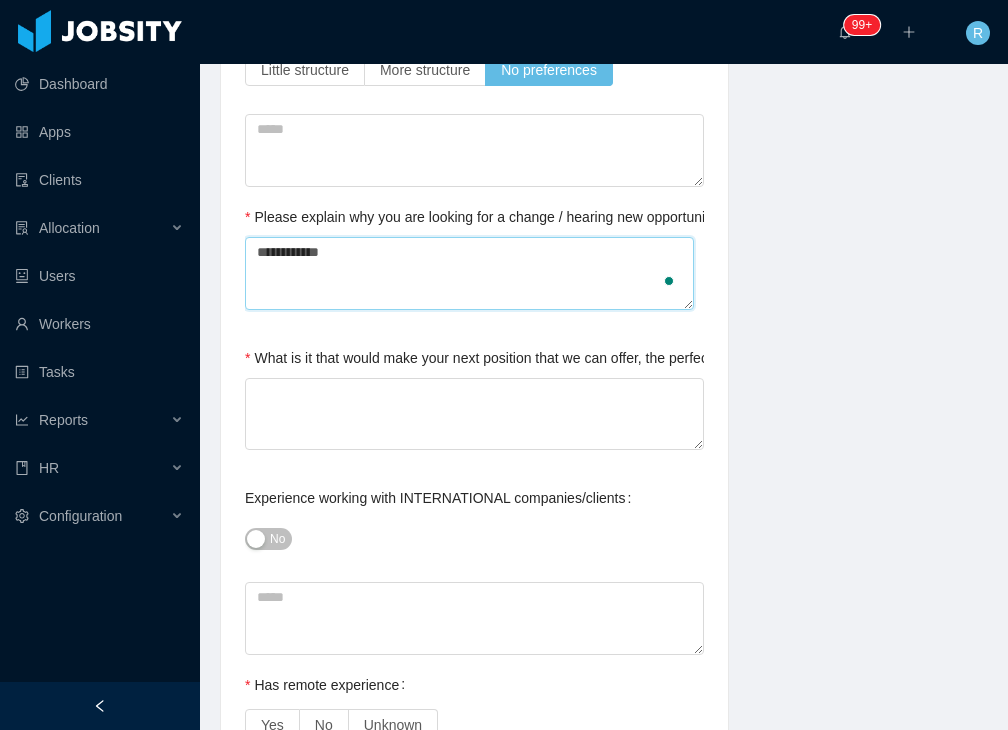 type 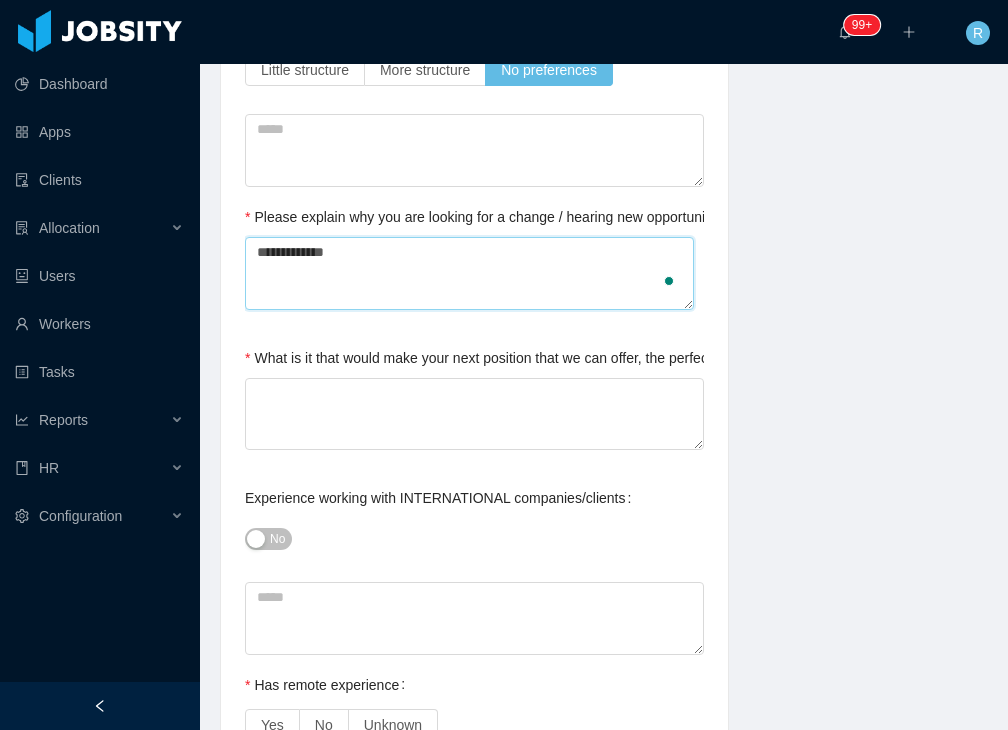 type 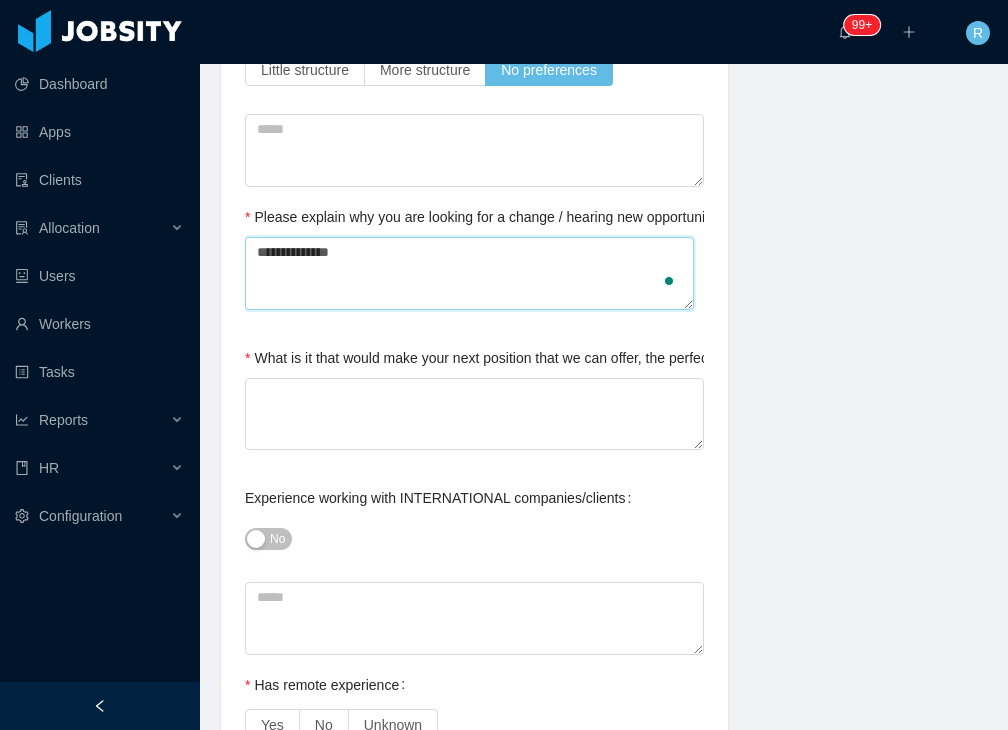 type on "**********" 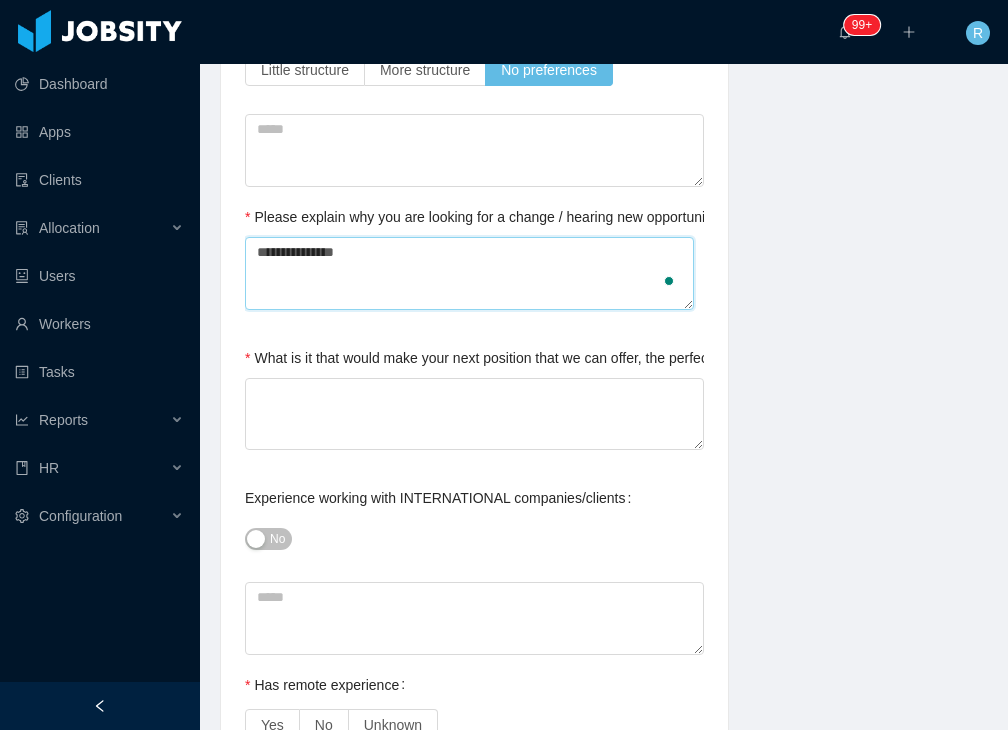 type 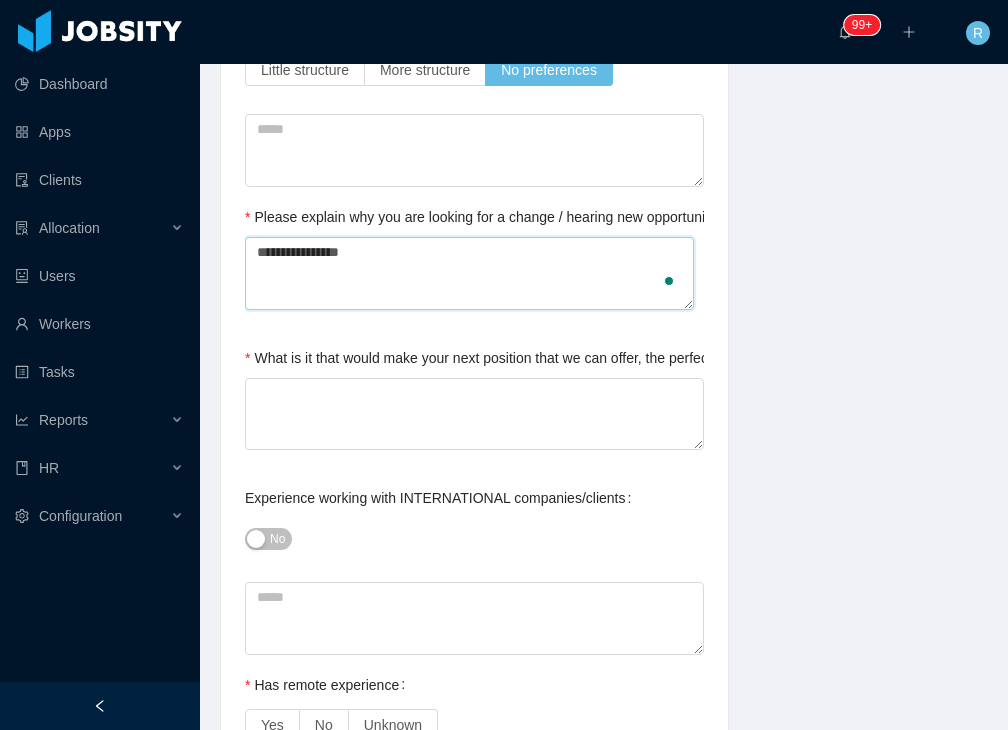 type 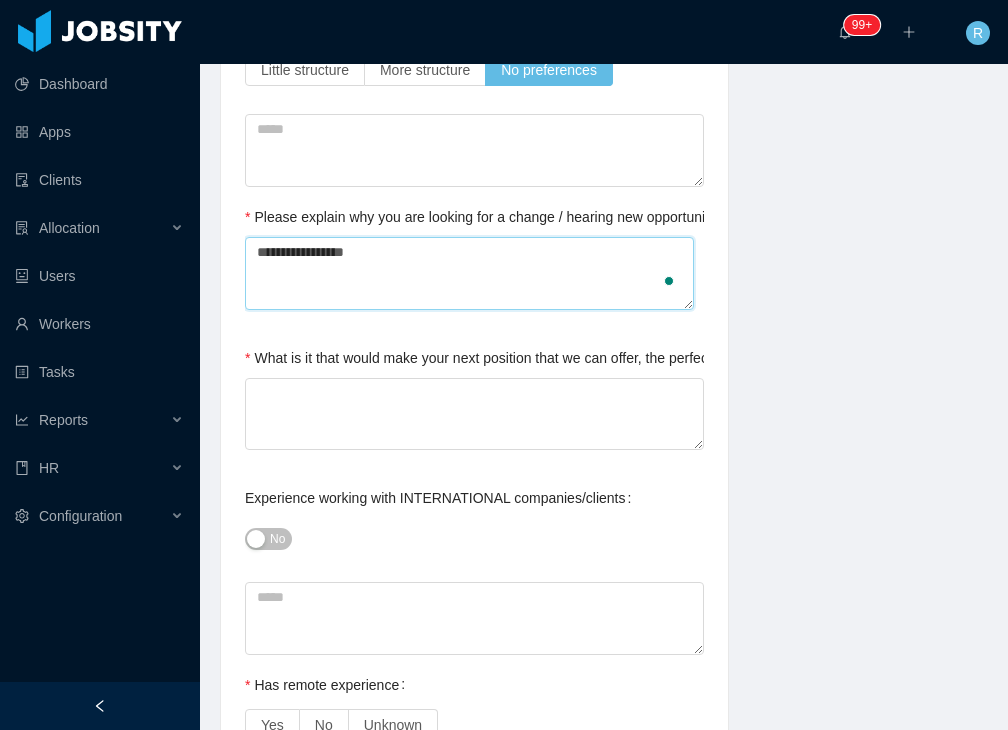 type 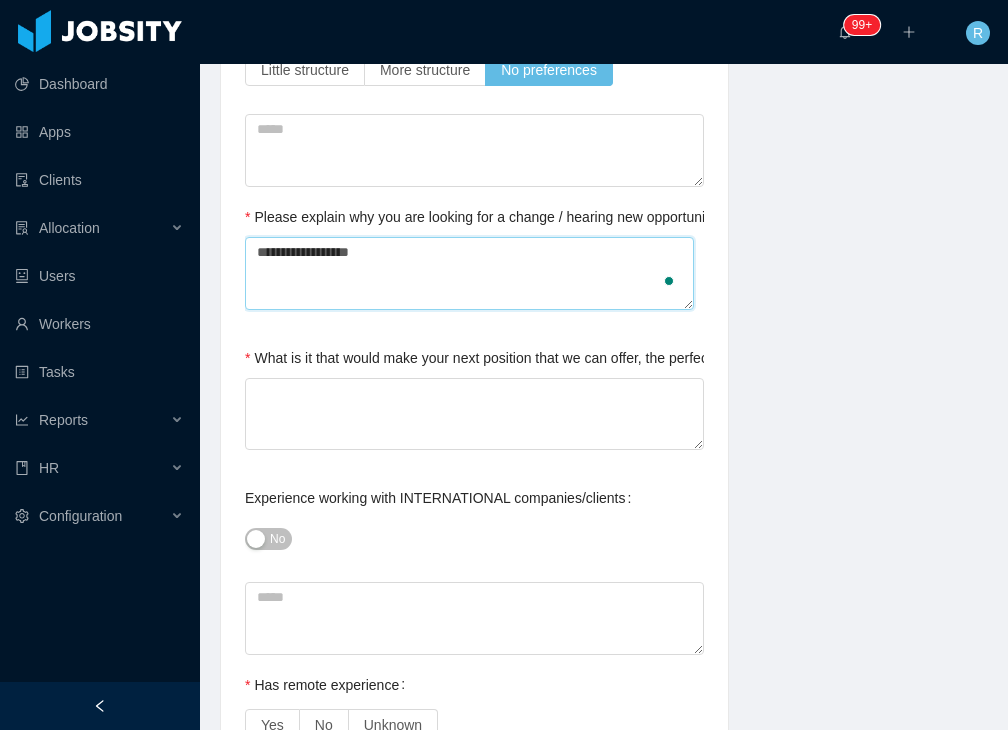 type 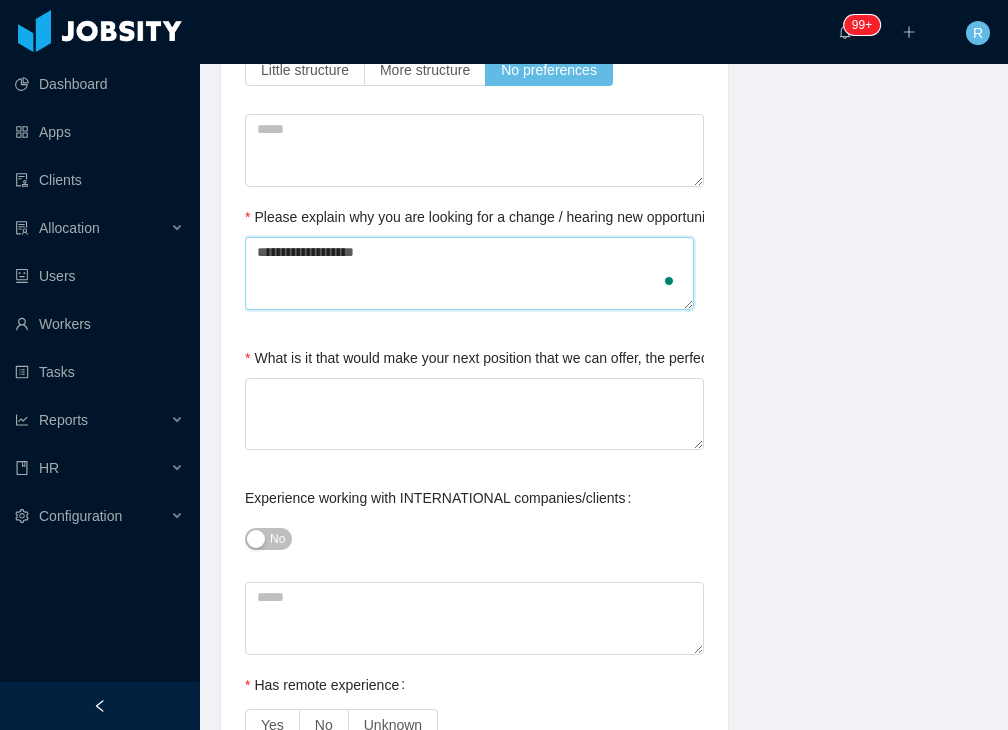 type 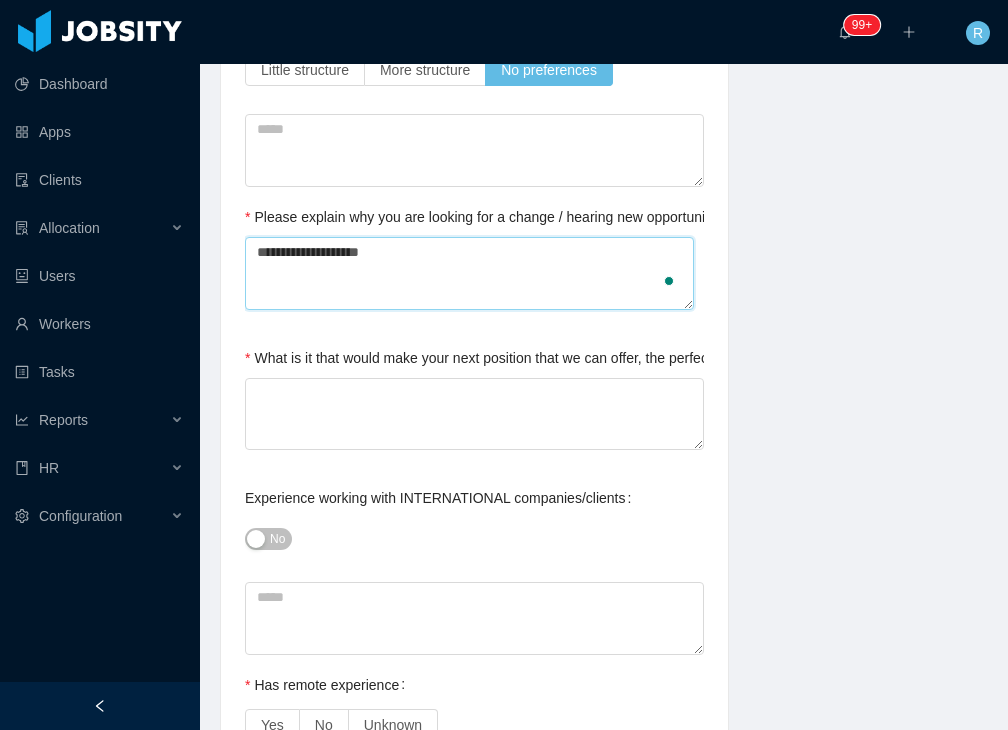 type 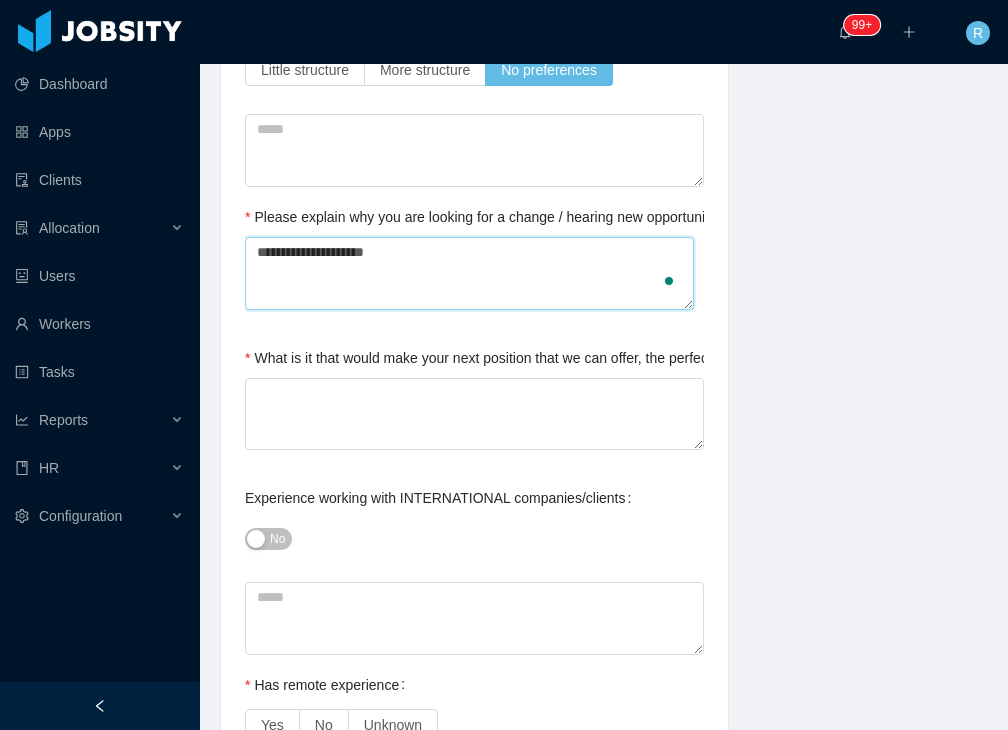 type on "**********" 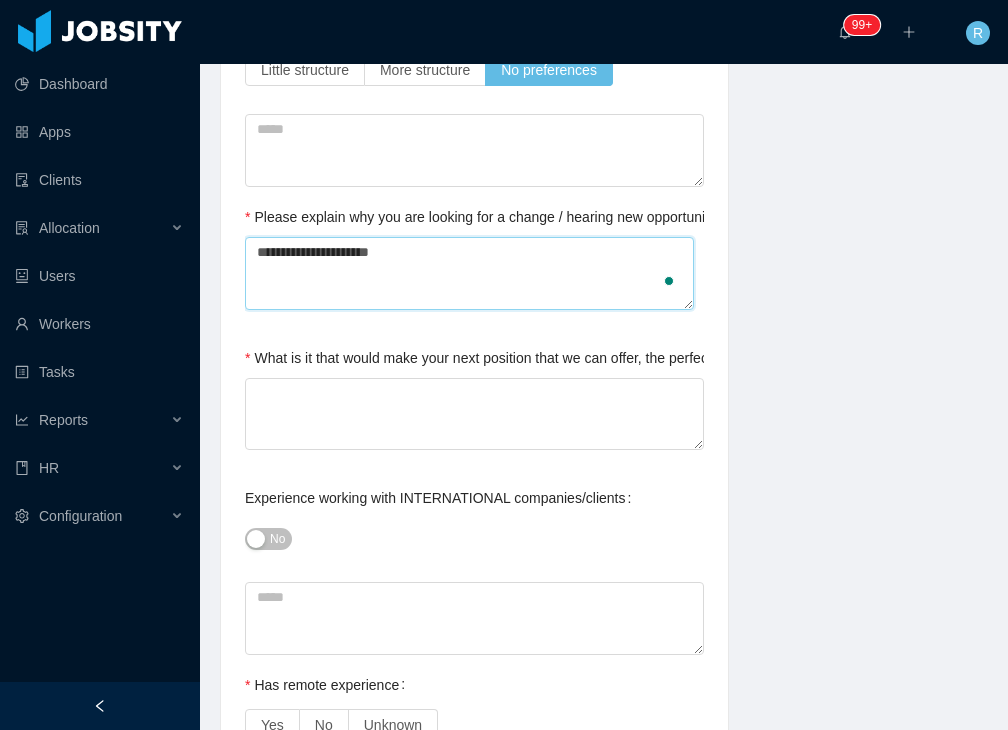 type 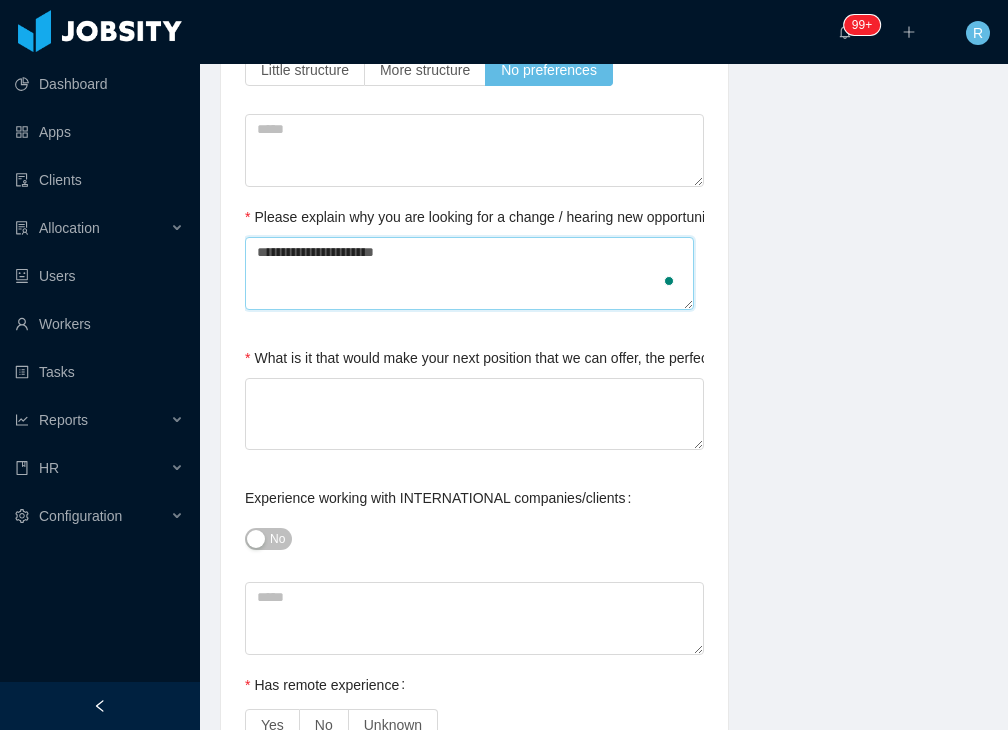 type 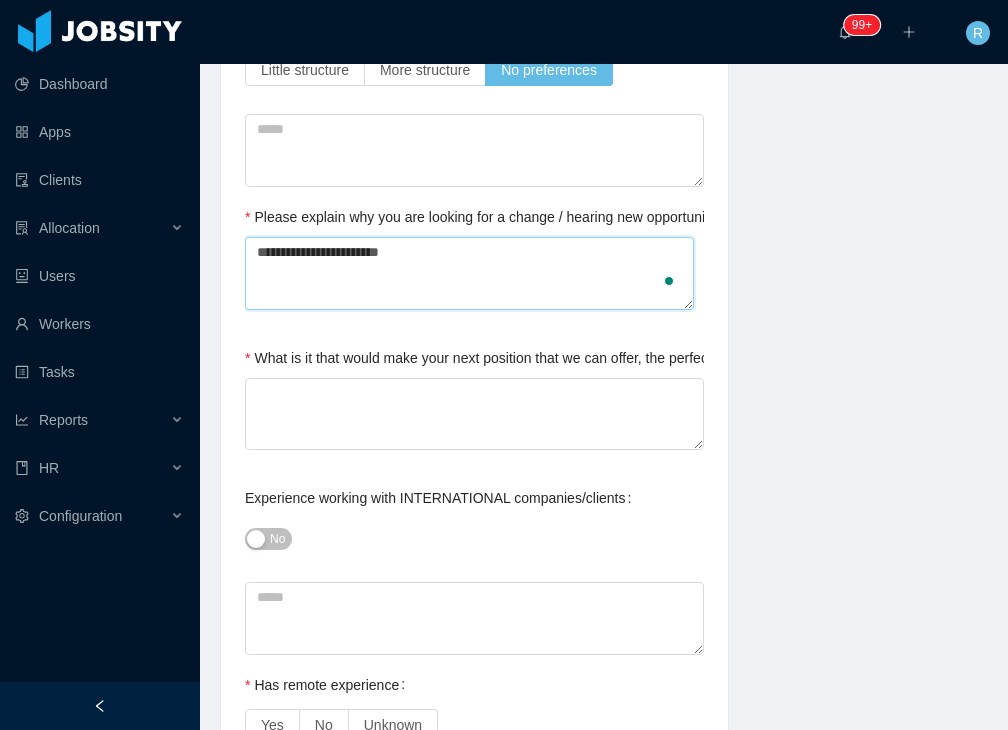 type 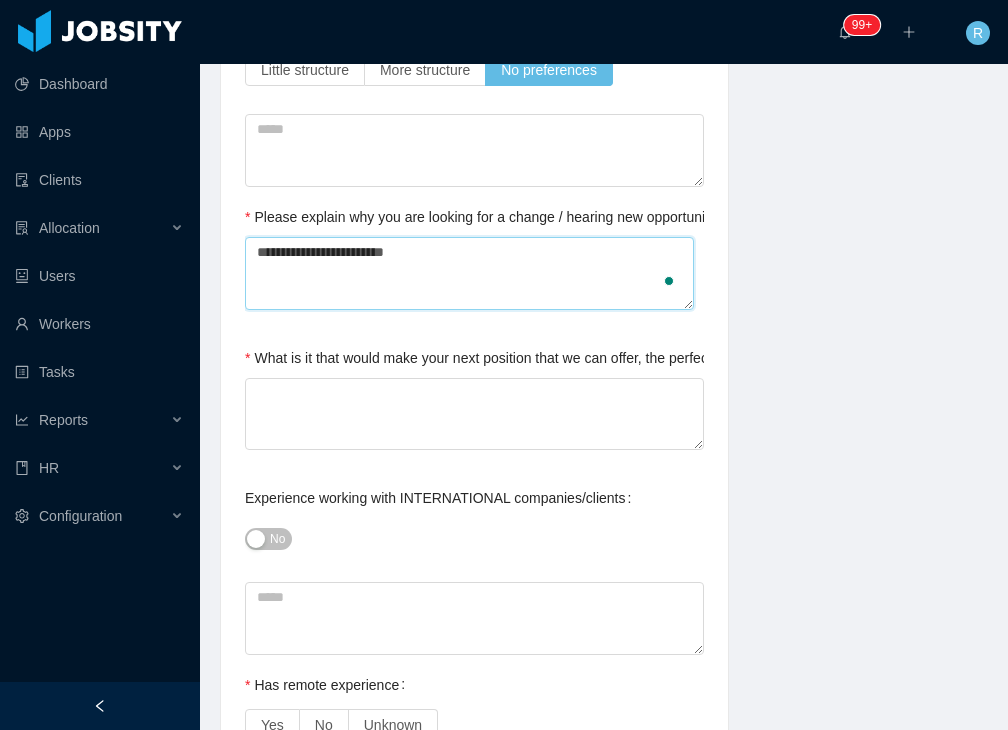 type 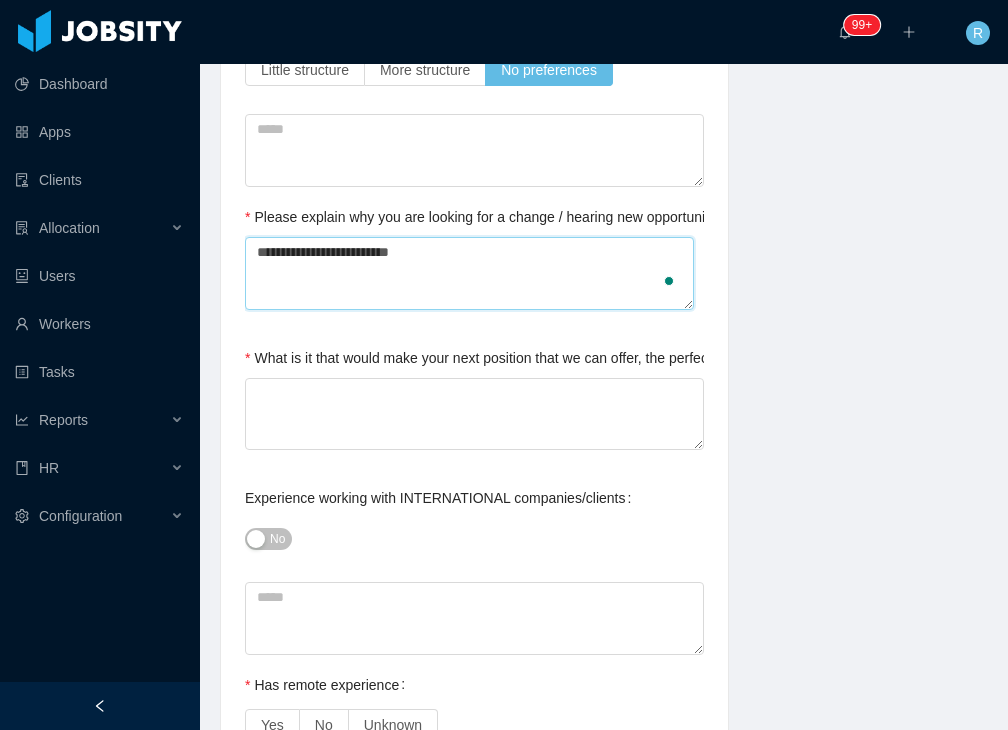 type on "**********" 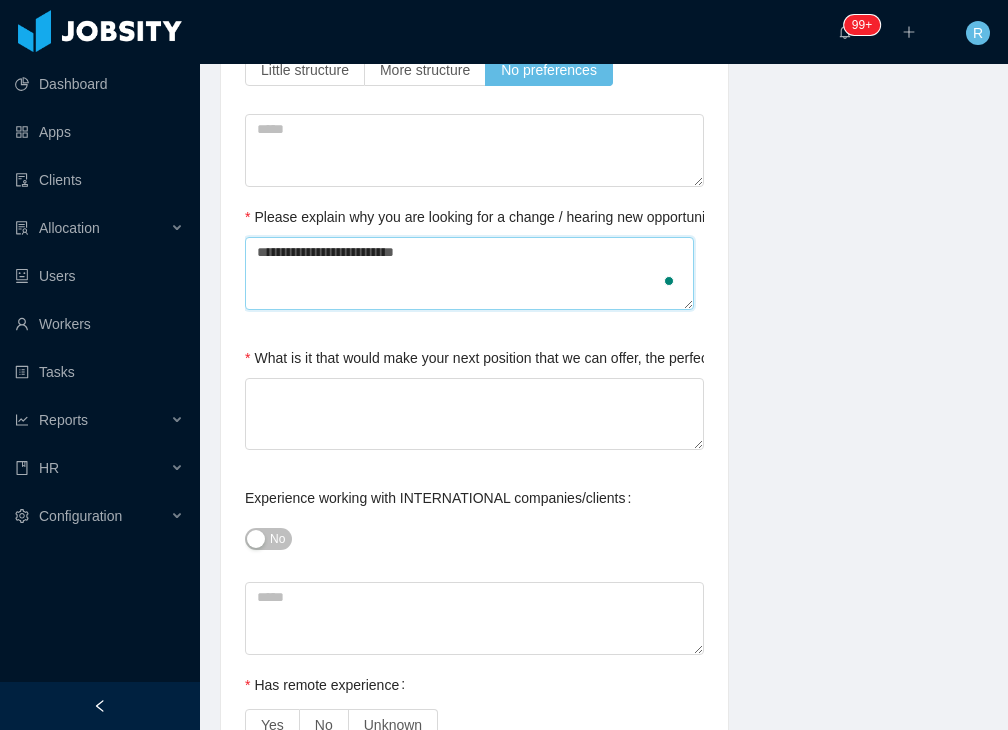 type 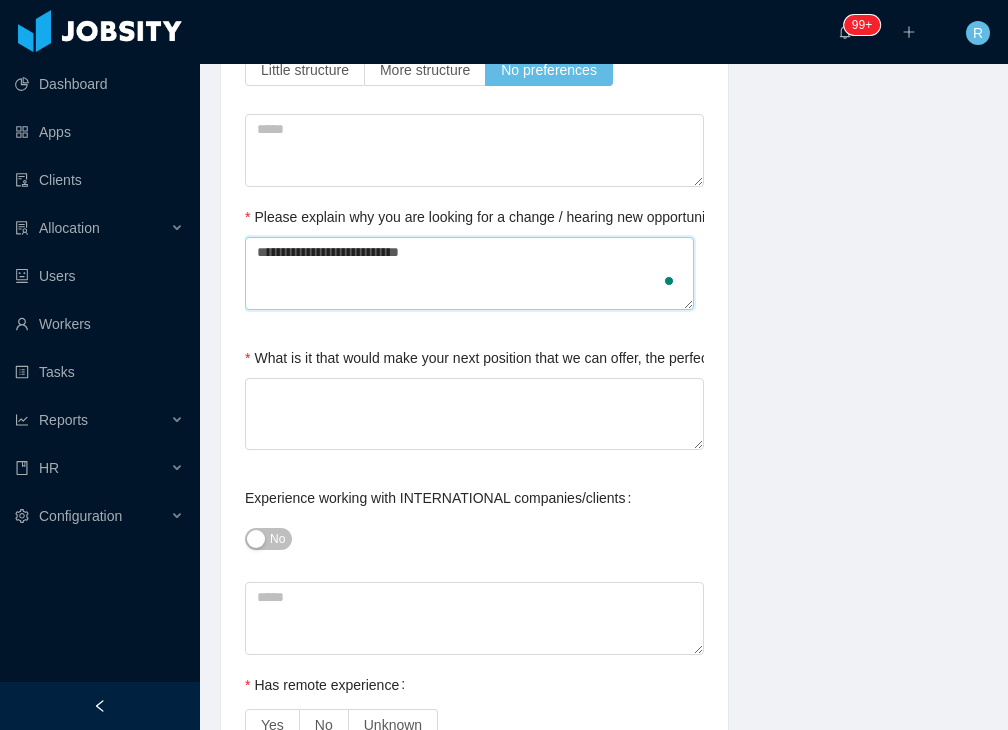 type 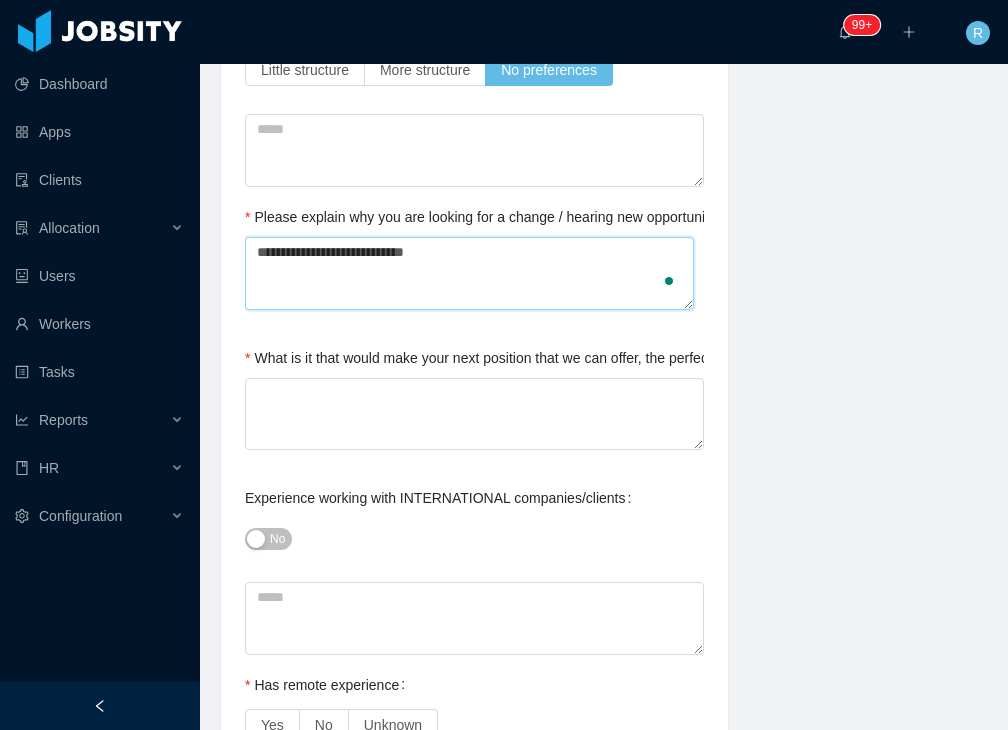 type 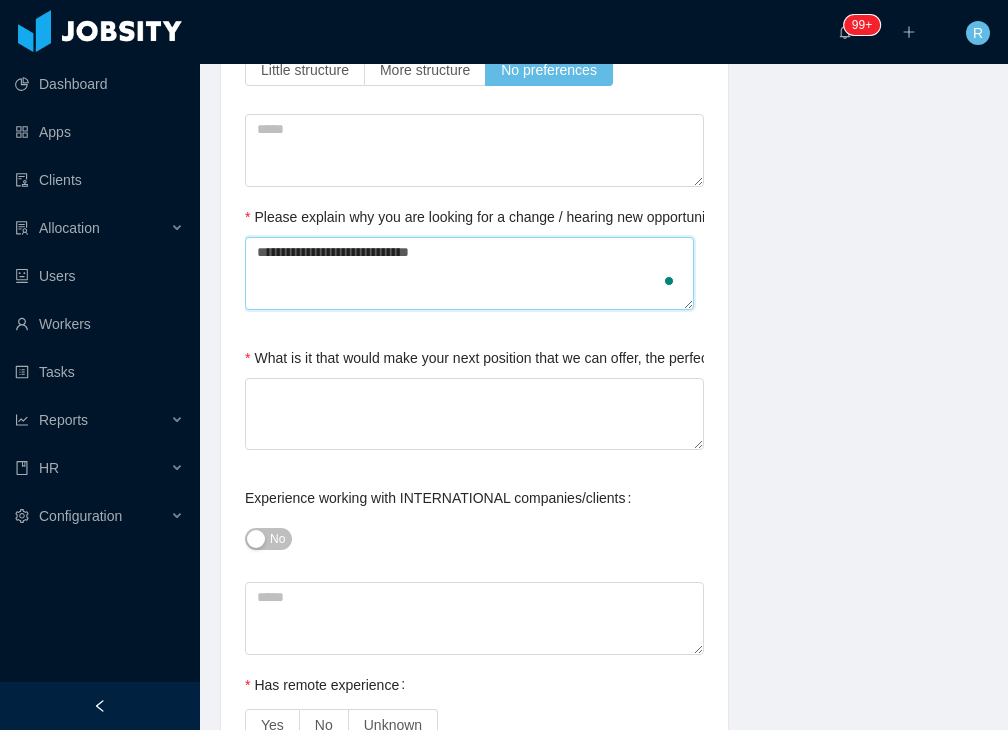type 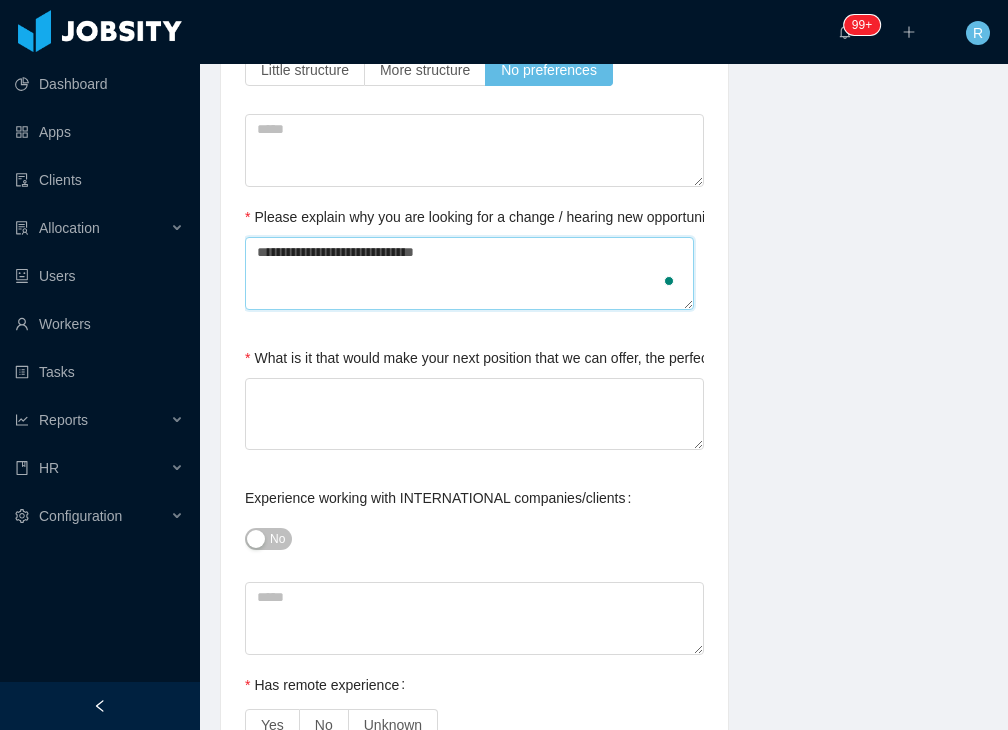 type on "**********" 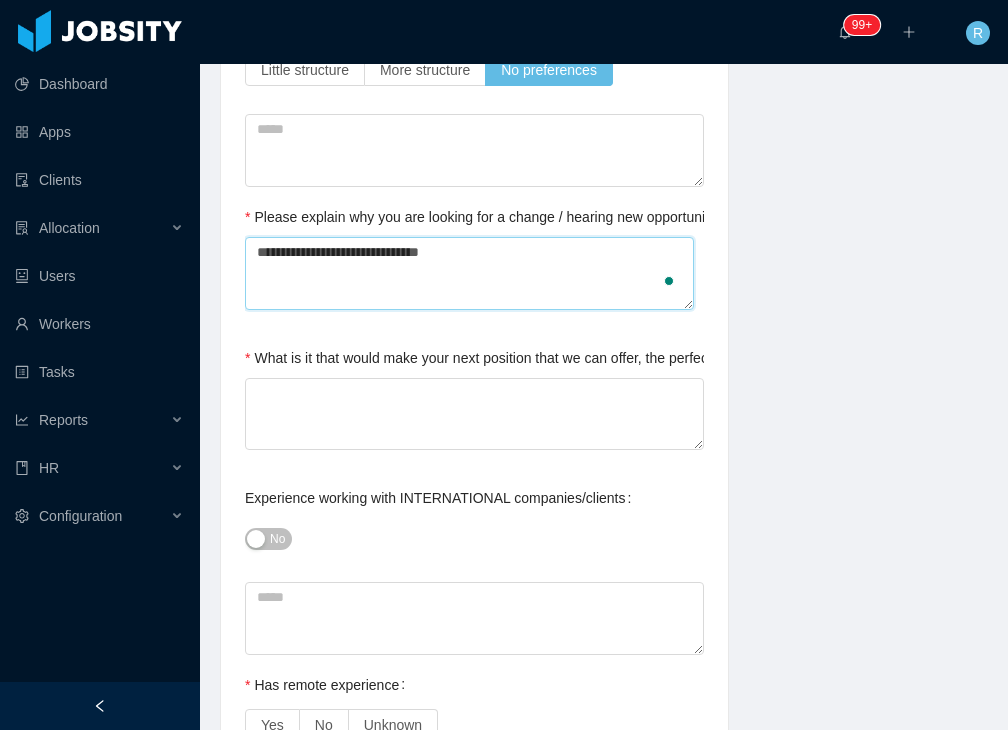type 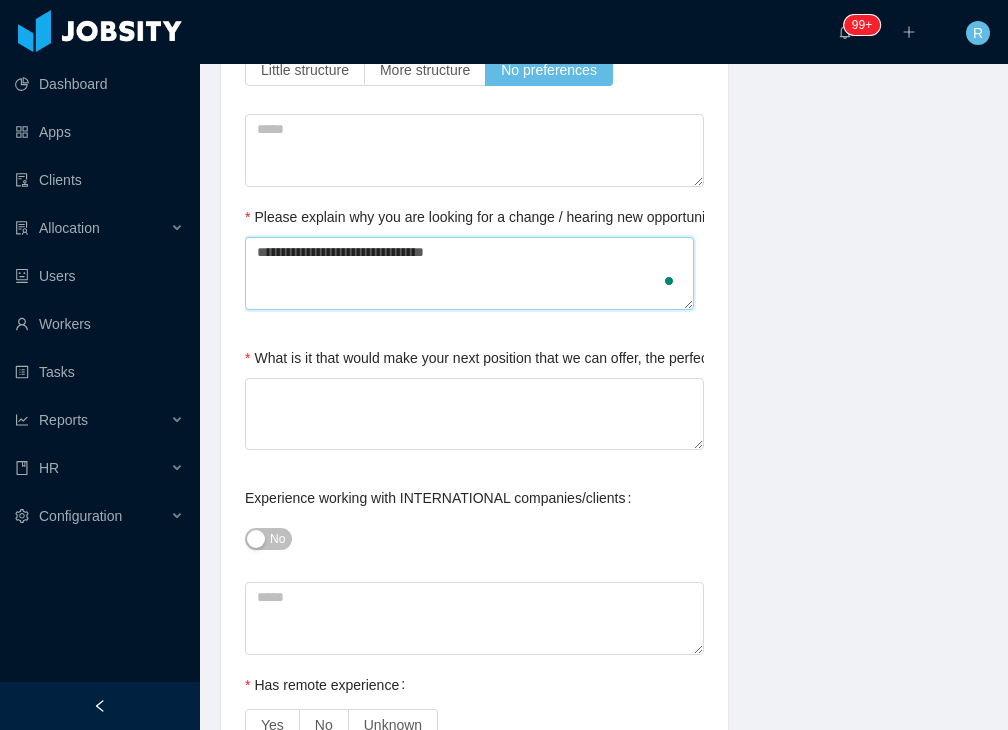 type 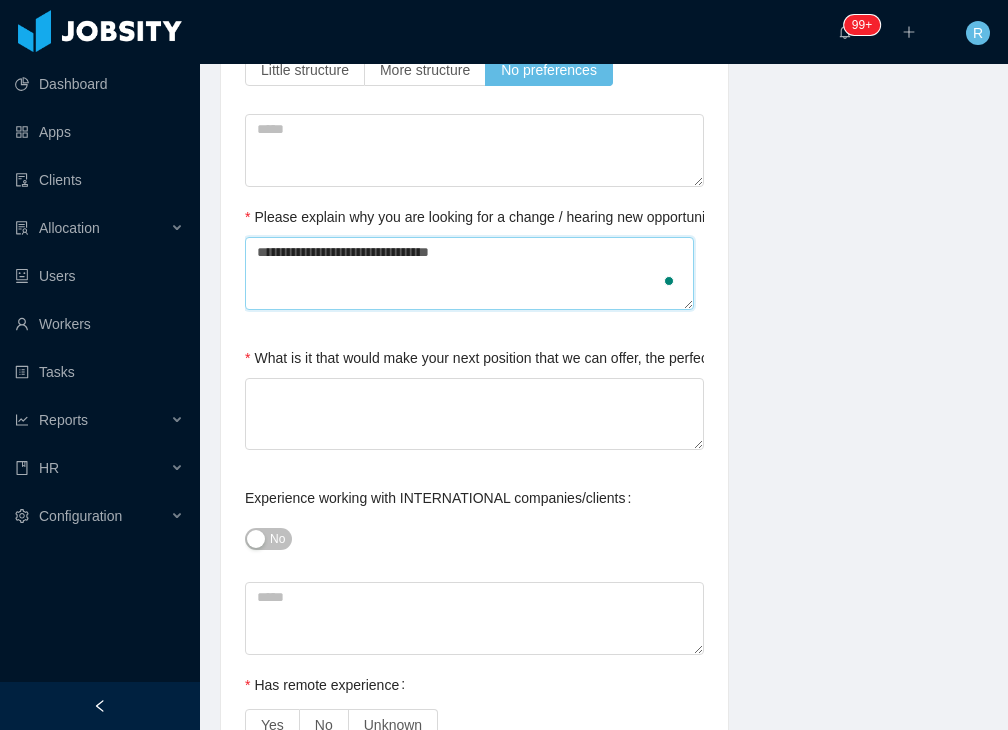 type 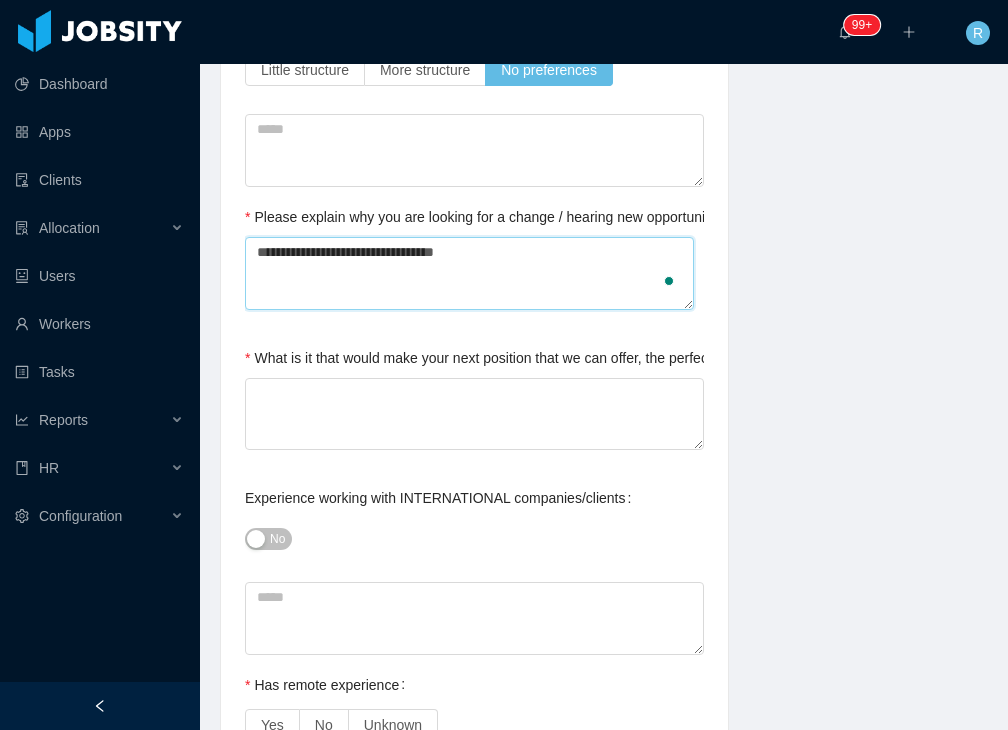 type on "**********" 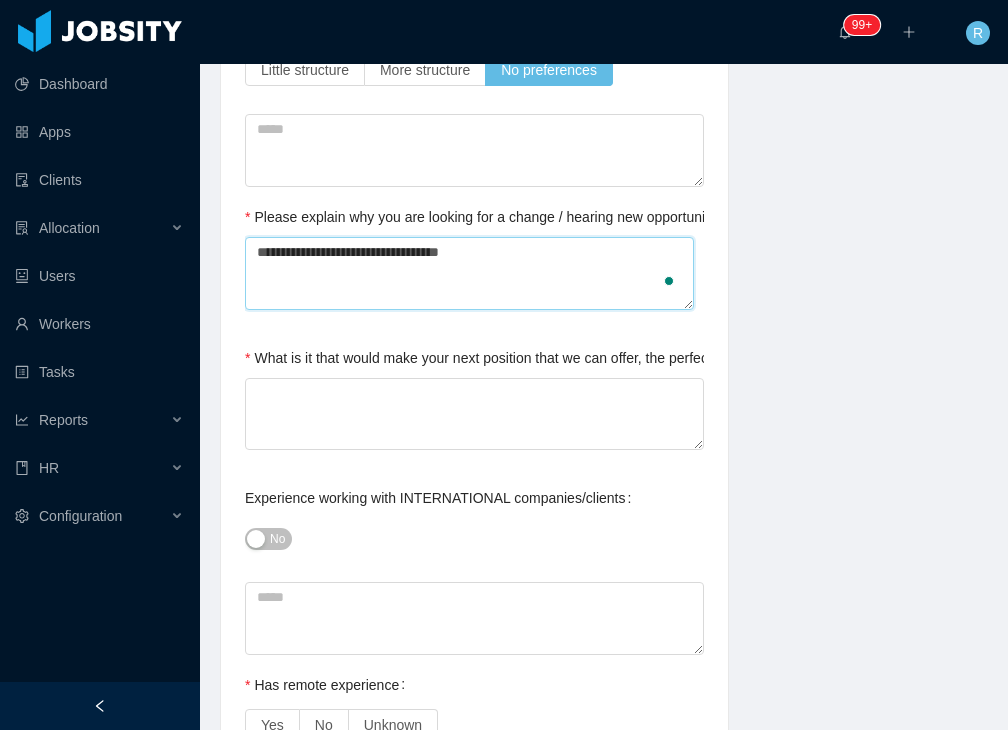 type 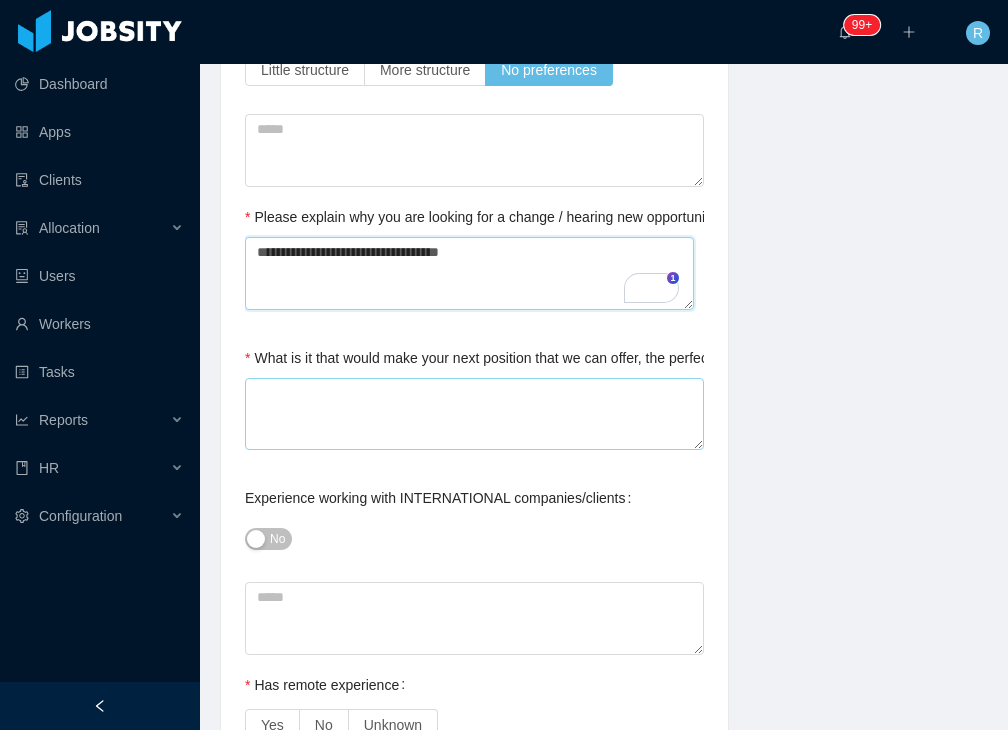 type on "**********" 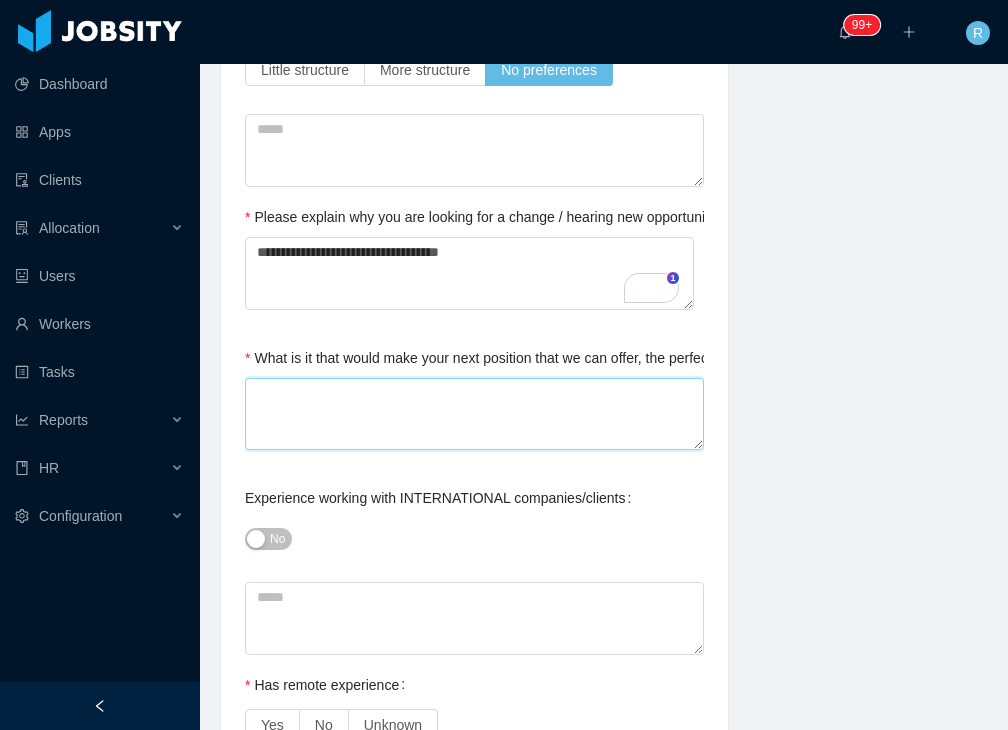 click on "What is it that would make your next position that we can offer, the perfect one for you? / What would be a deal breaker for you?" at bounding box center [474, 414] 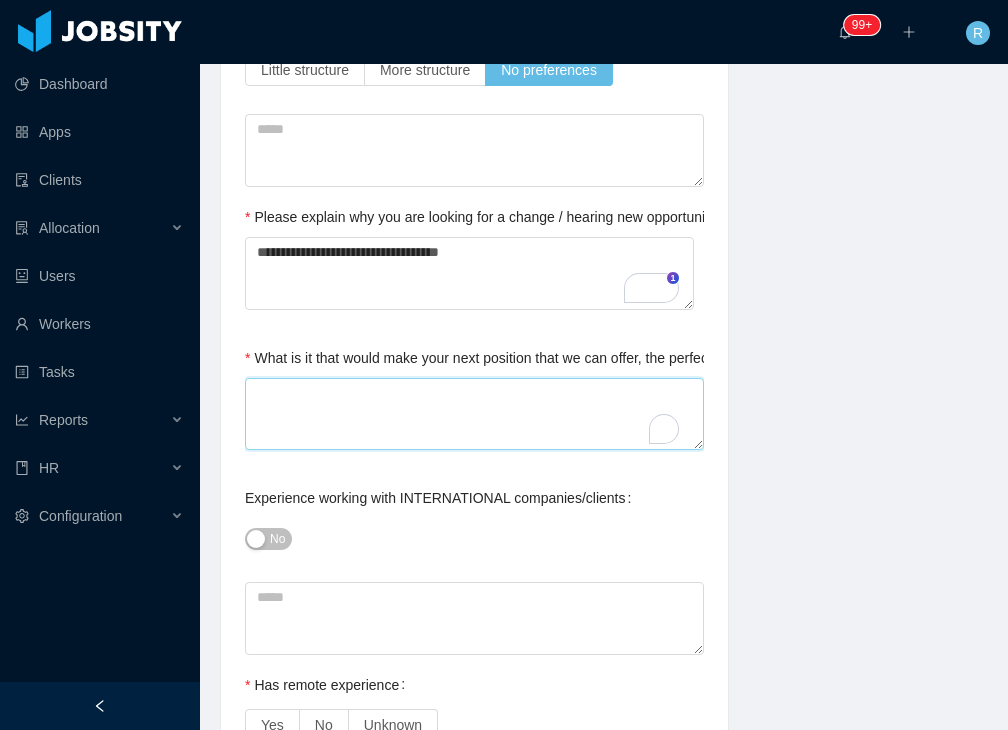 type 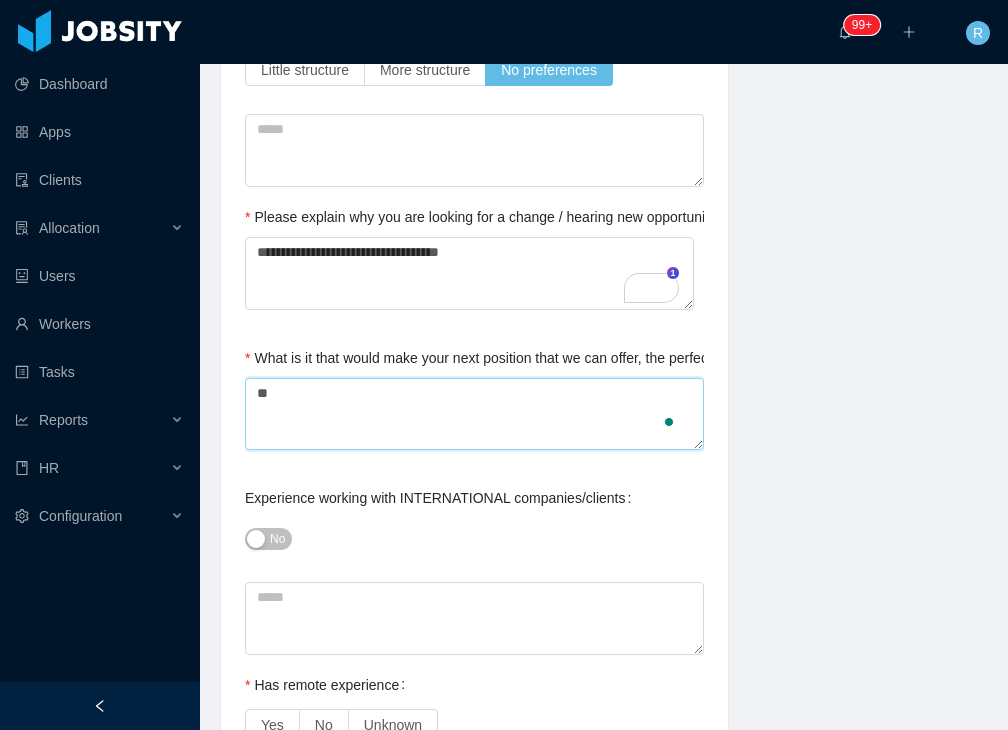 type on "***" 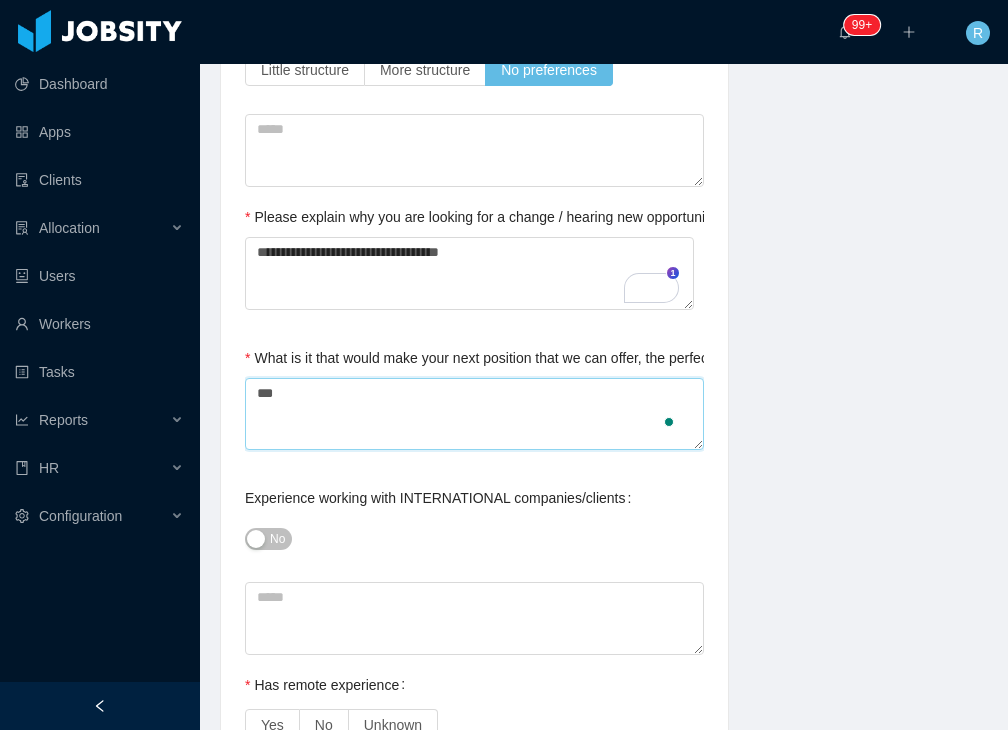 type 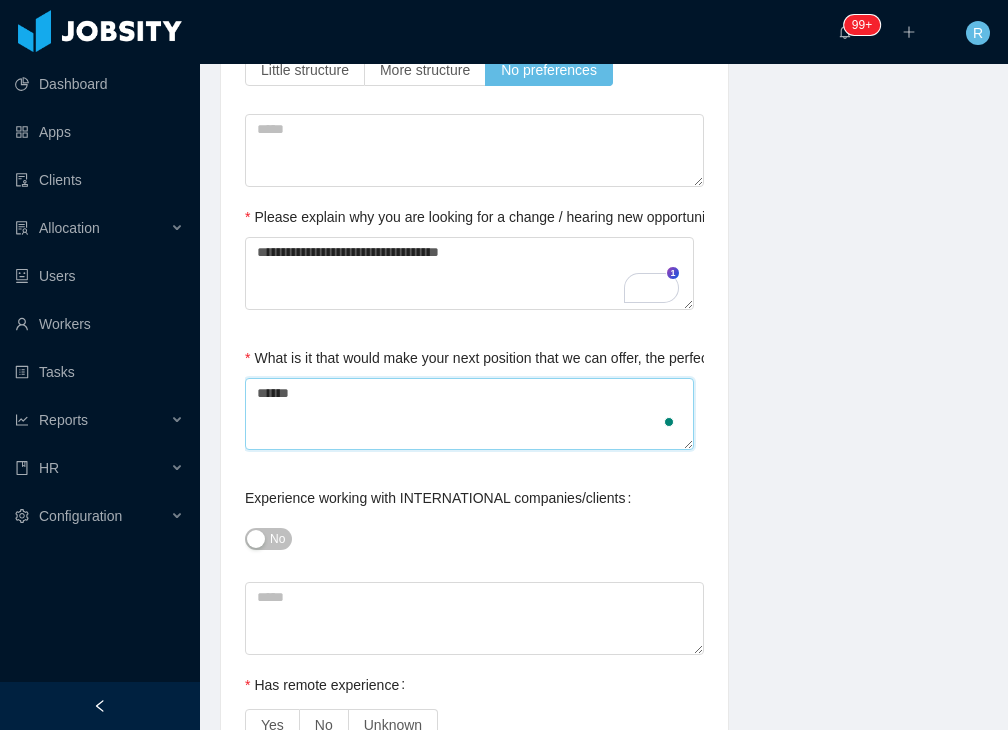 type on "******" 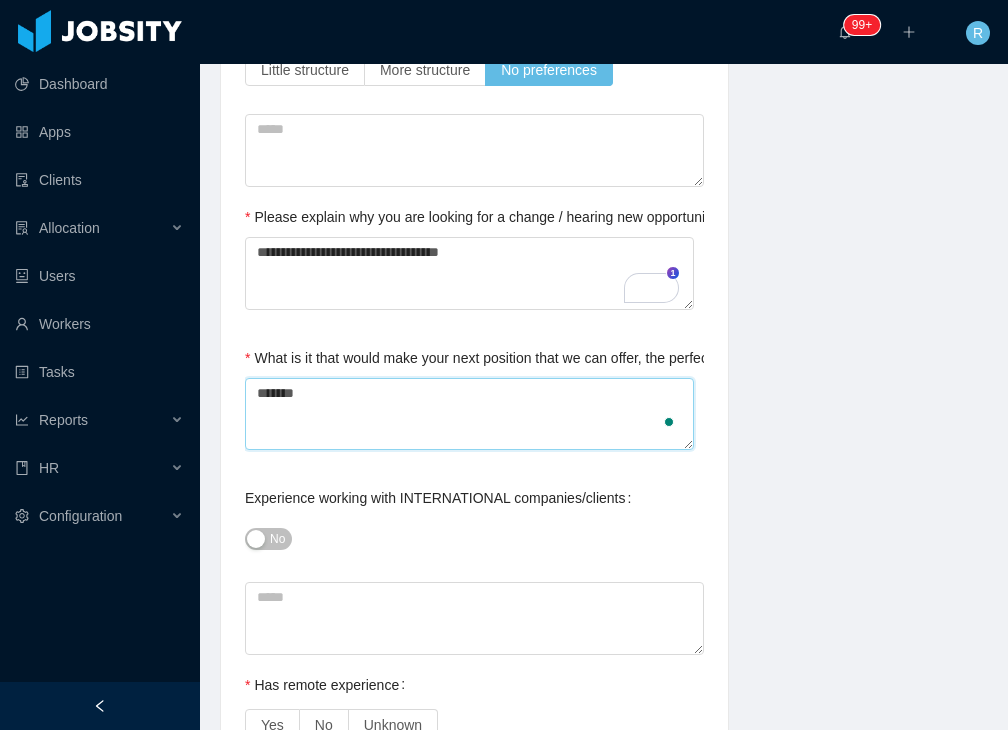 type 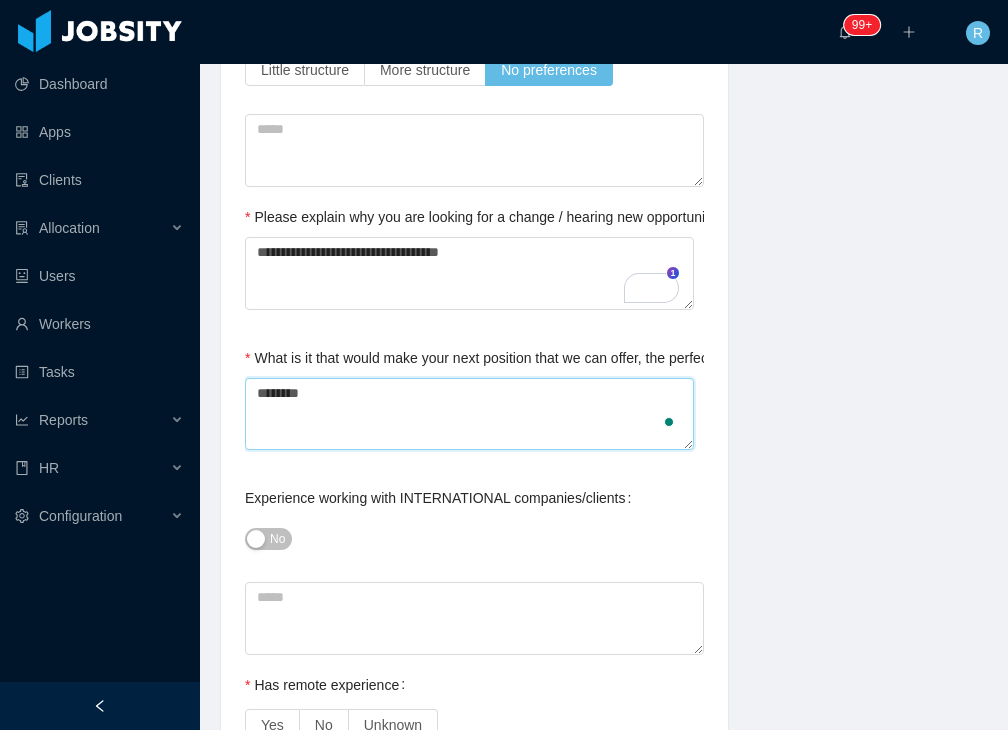 type 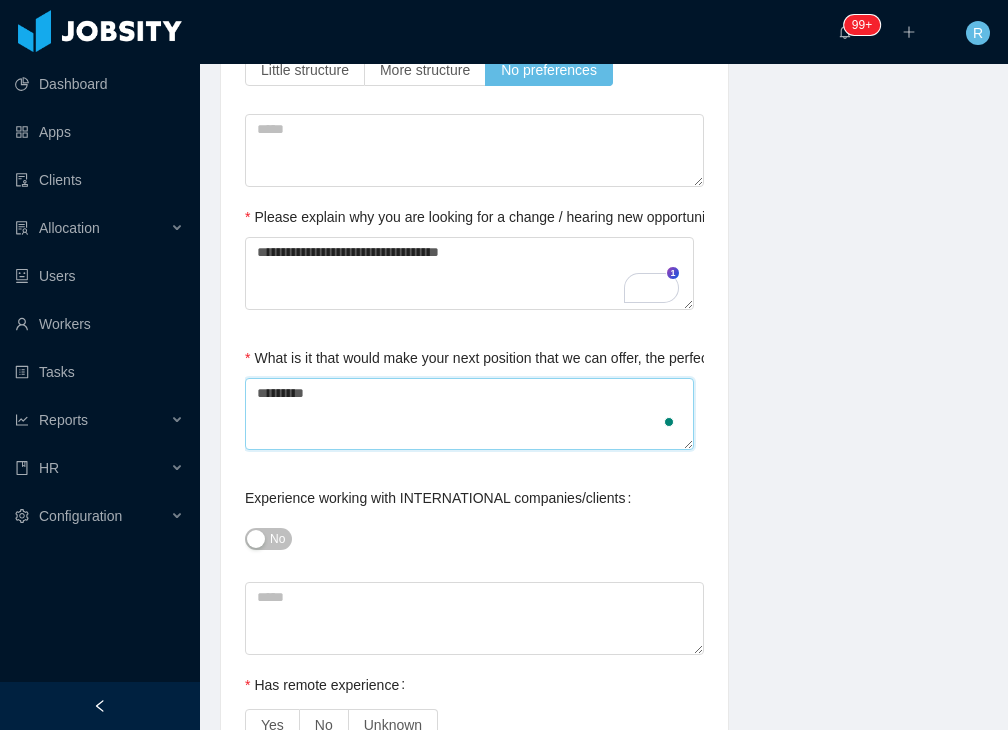 type 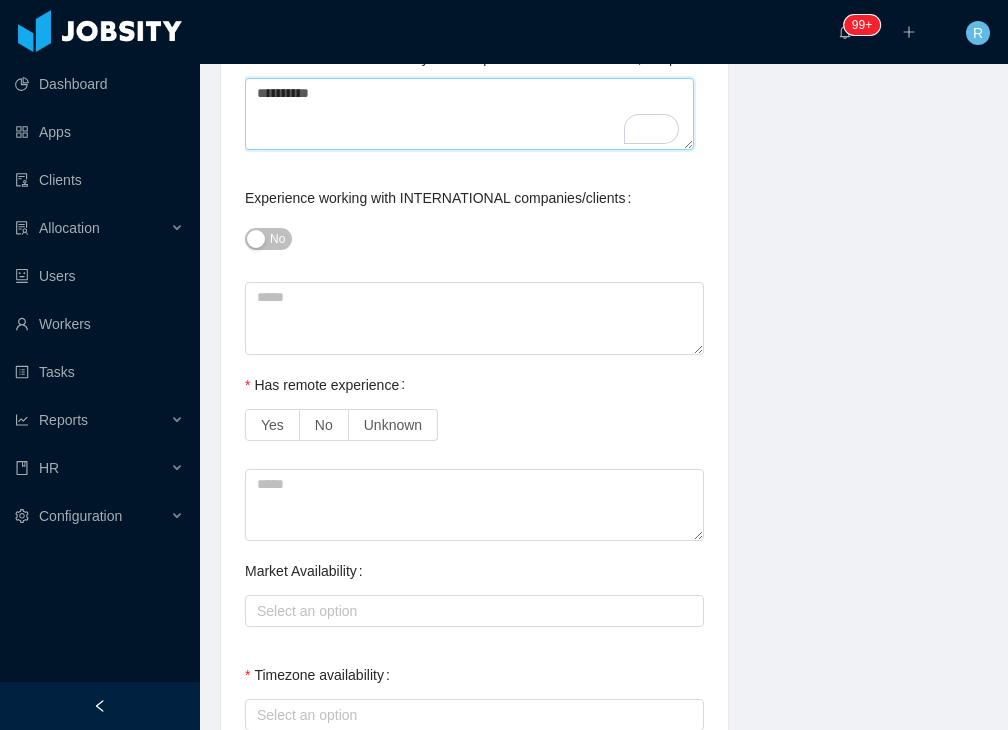 scroll, scrollTop: 1200, scrollLeft: 0, axis: vertical 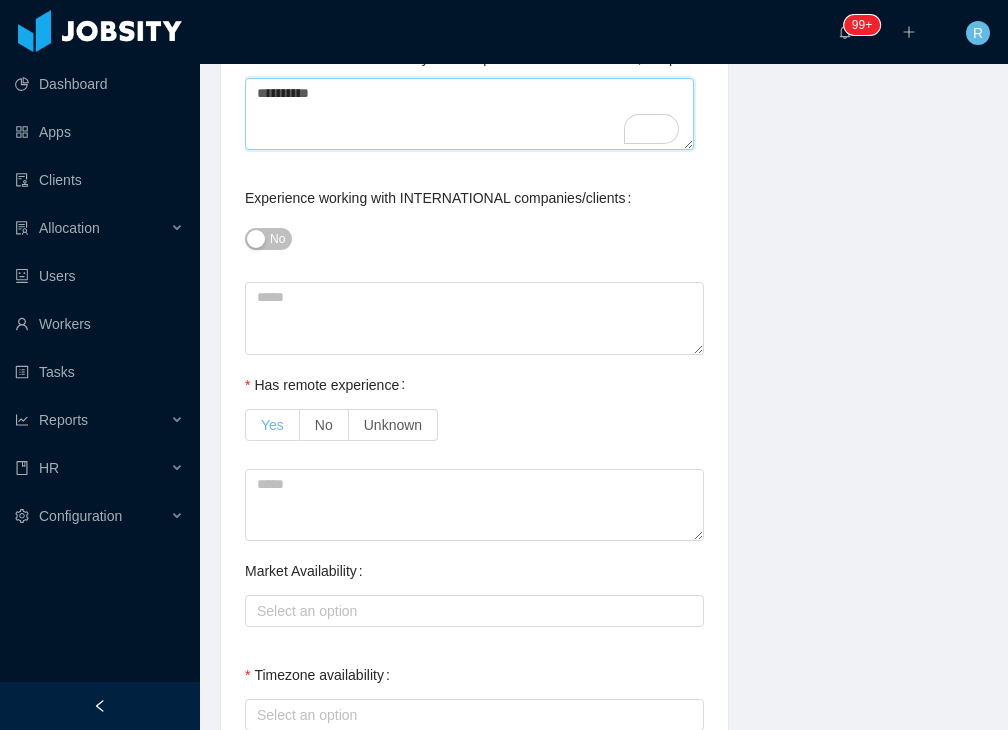 type on "**********" 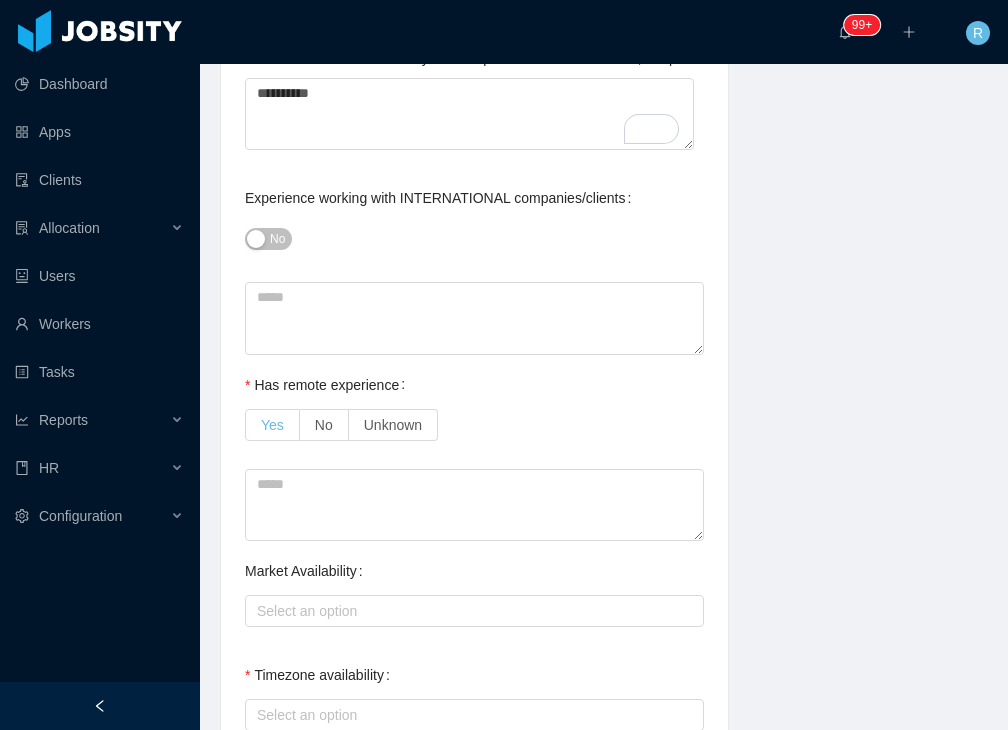 click on "Yes" at bounding box center (272, 425) 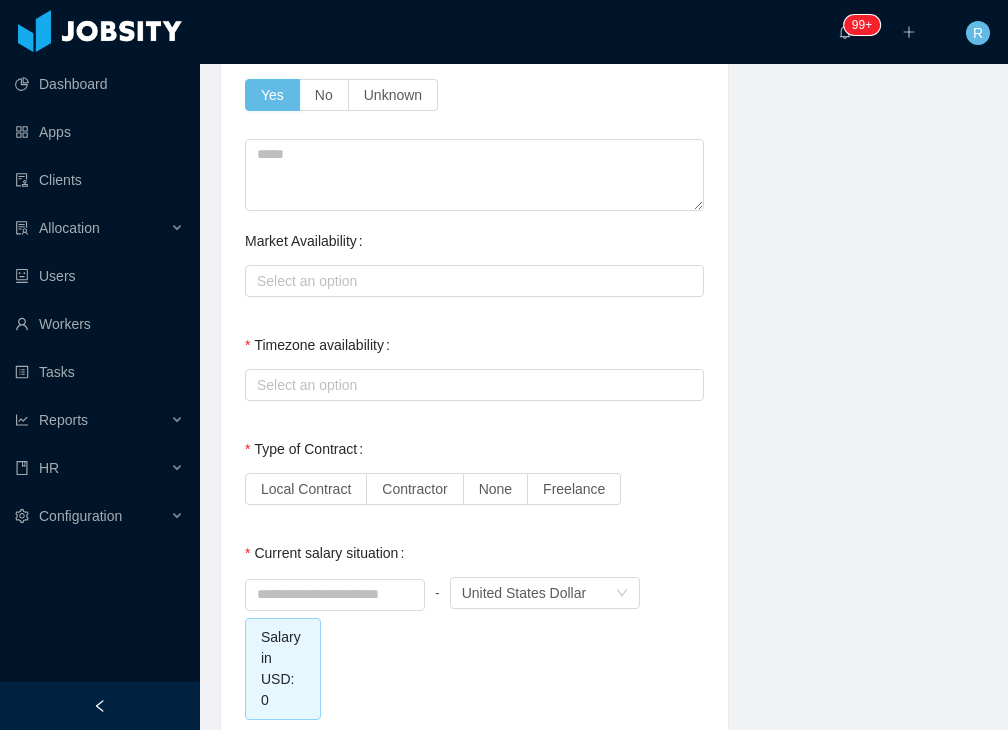 scroll, scrollTop: 1532, scrollLeft: 0, axis: vertical 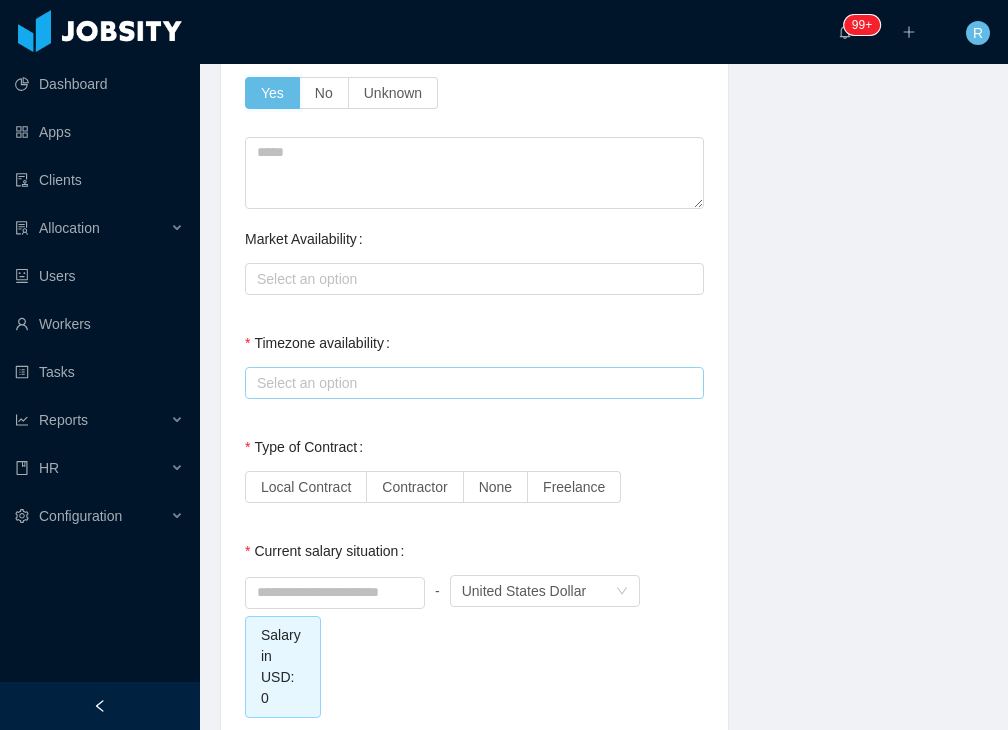 click on "Select an option" at bounding box center [470, 383] 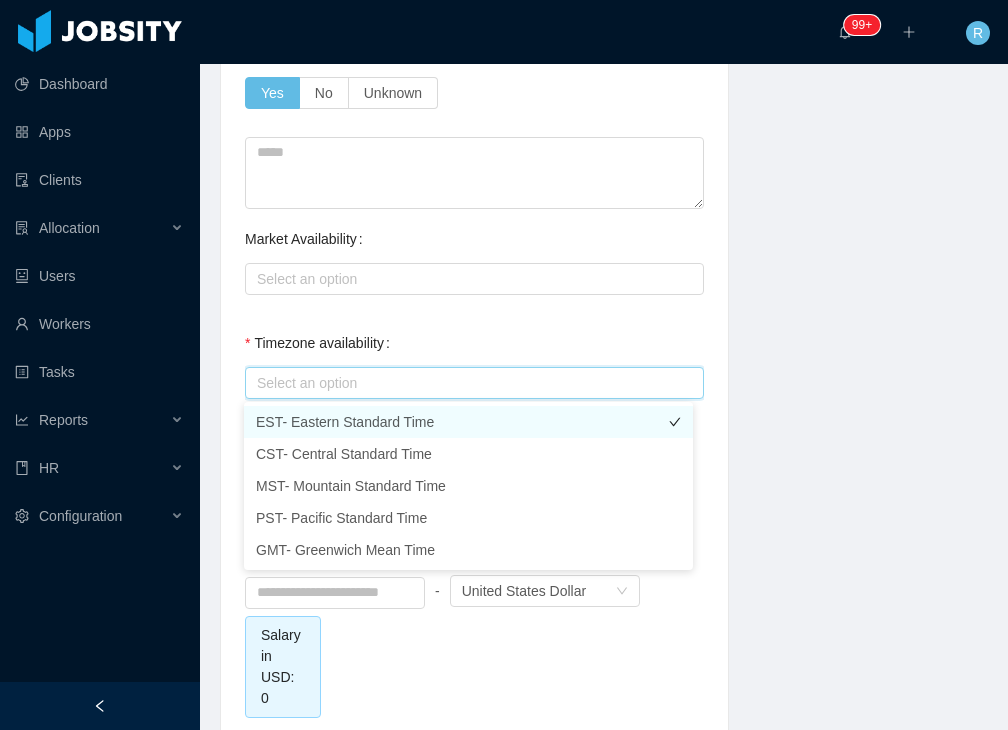 click on "EST- Eastern Standard Time" at bounding box center [468, 422] 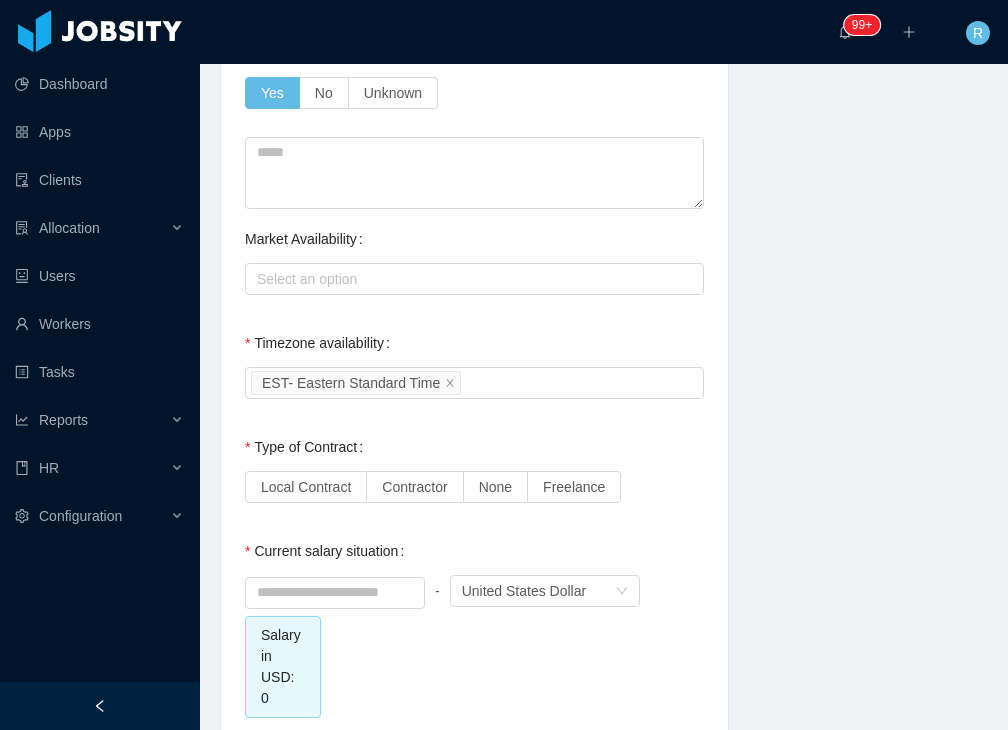 click on "**********" at bounding box center [604, 98] 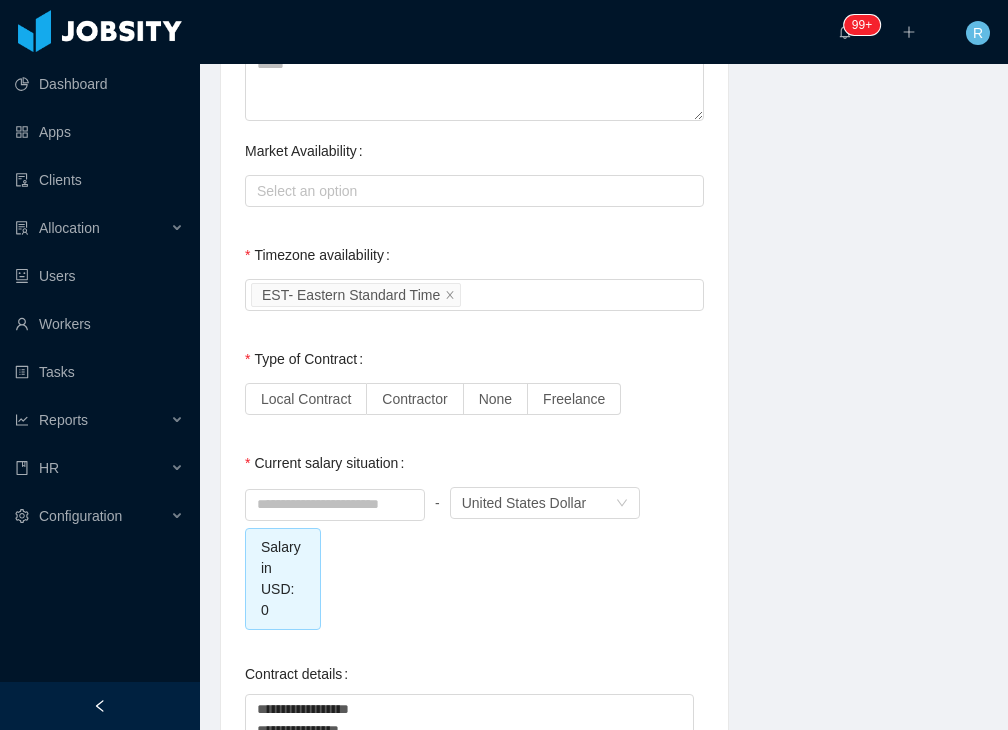 scroll, scrollTop: 1626, scrollLeft: 0, axis: vertical 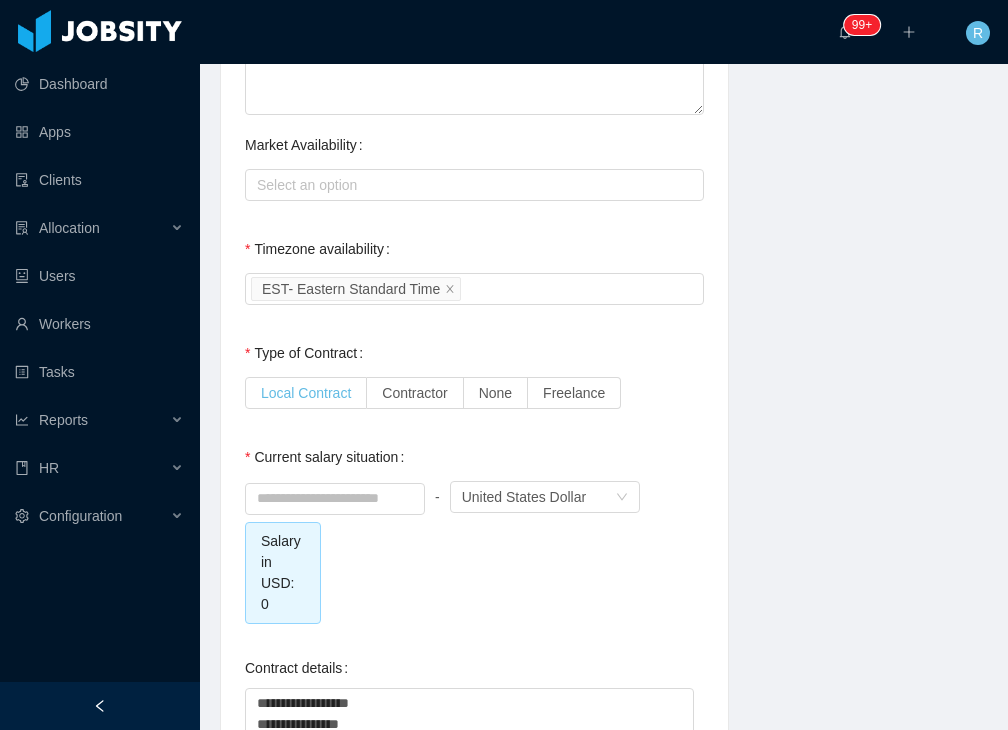 click on "Local Contract" at bounding box center [306, 393] 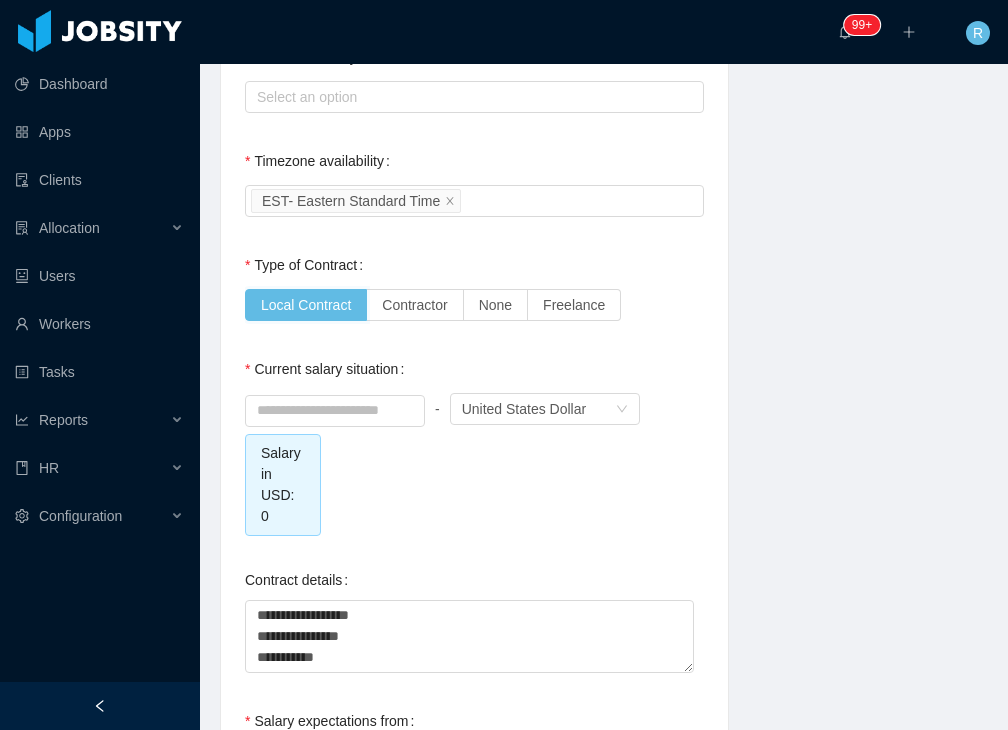 scroll, scrollTop: 1716, scrollLeft: 0, axis: vertical 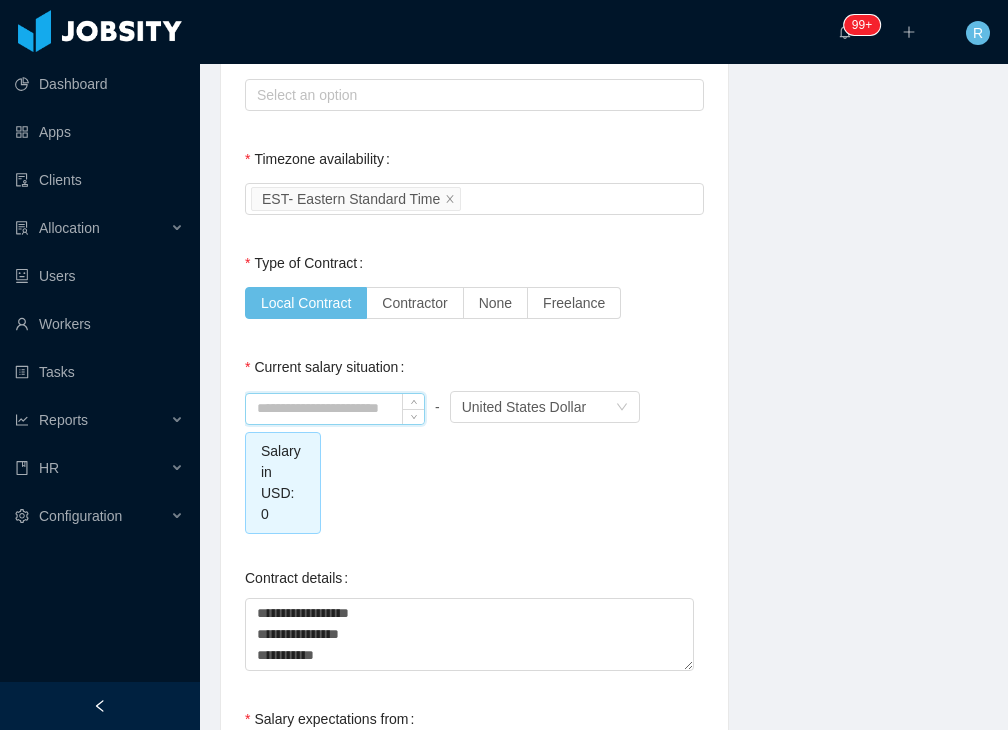 click at bounding box center (335, 409) 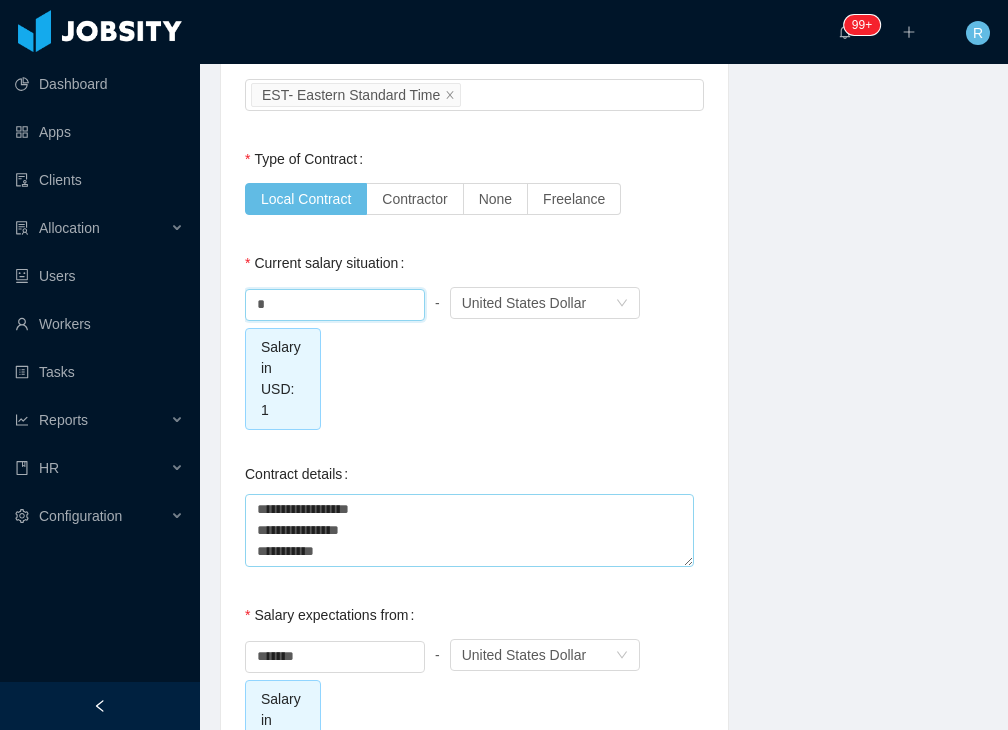 scroll, scrollTop: 1760, scrollLeft: 0, axis: vertical 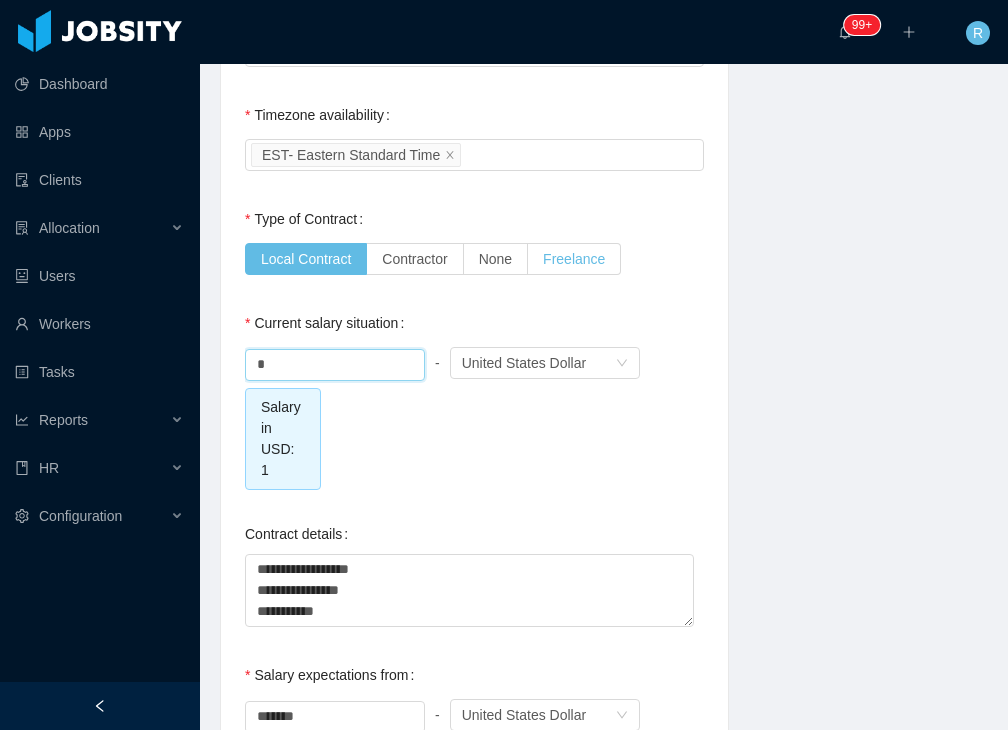 type on "****" 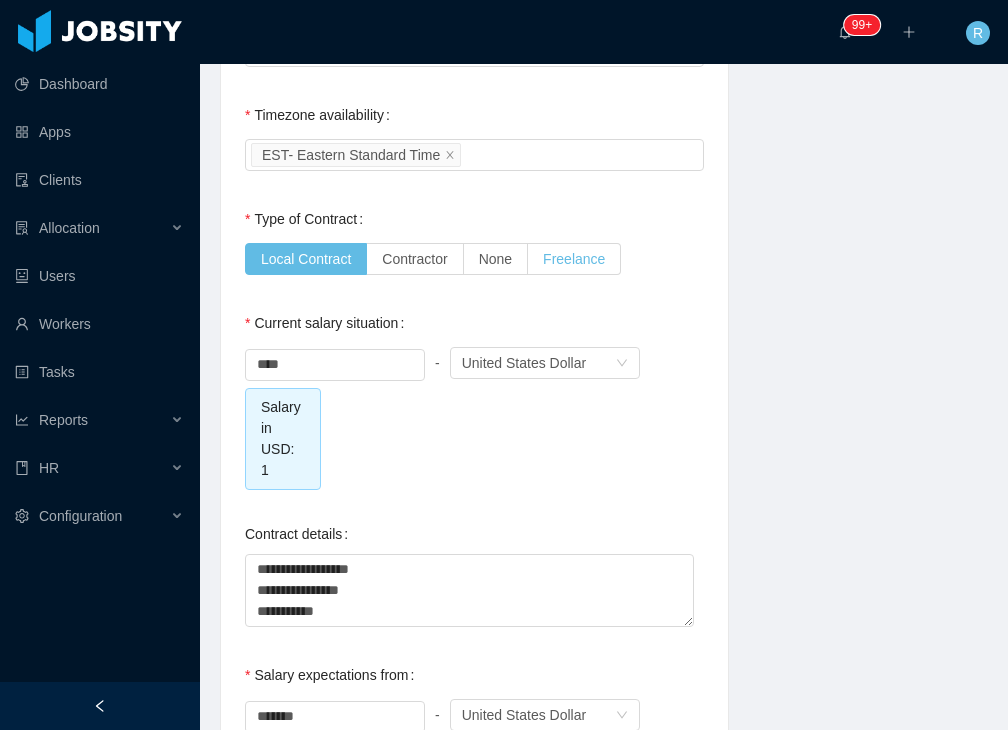 click on "Freelance" at bounding box center (574, 259) 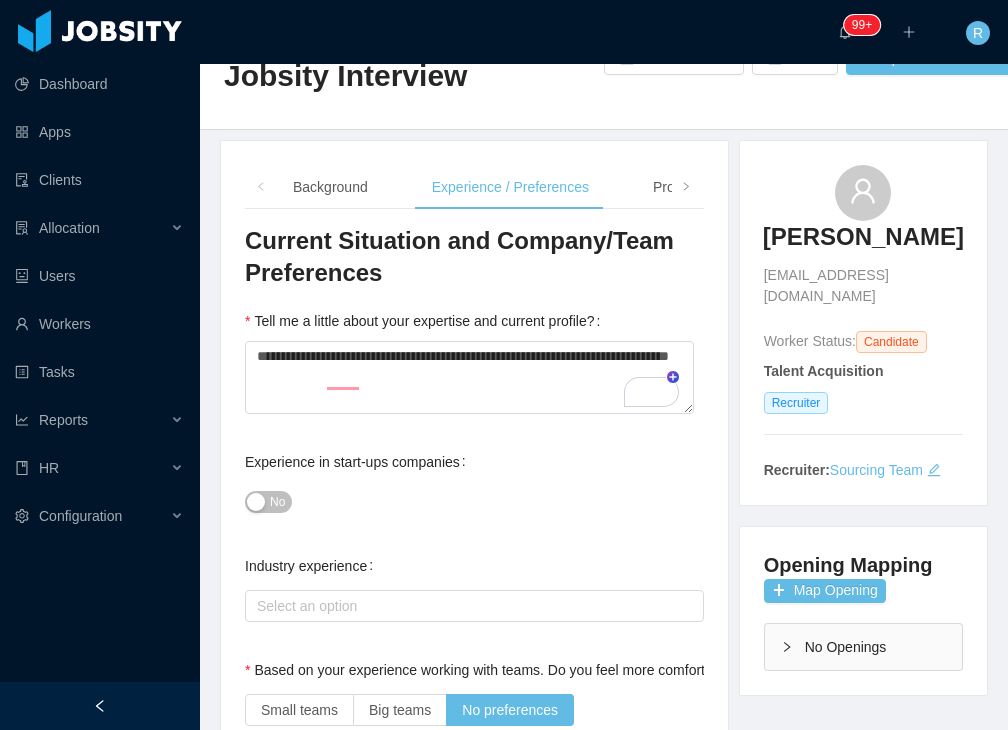 scroll, scrollTop: 32, scrollLeft: 0, axis: vertical 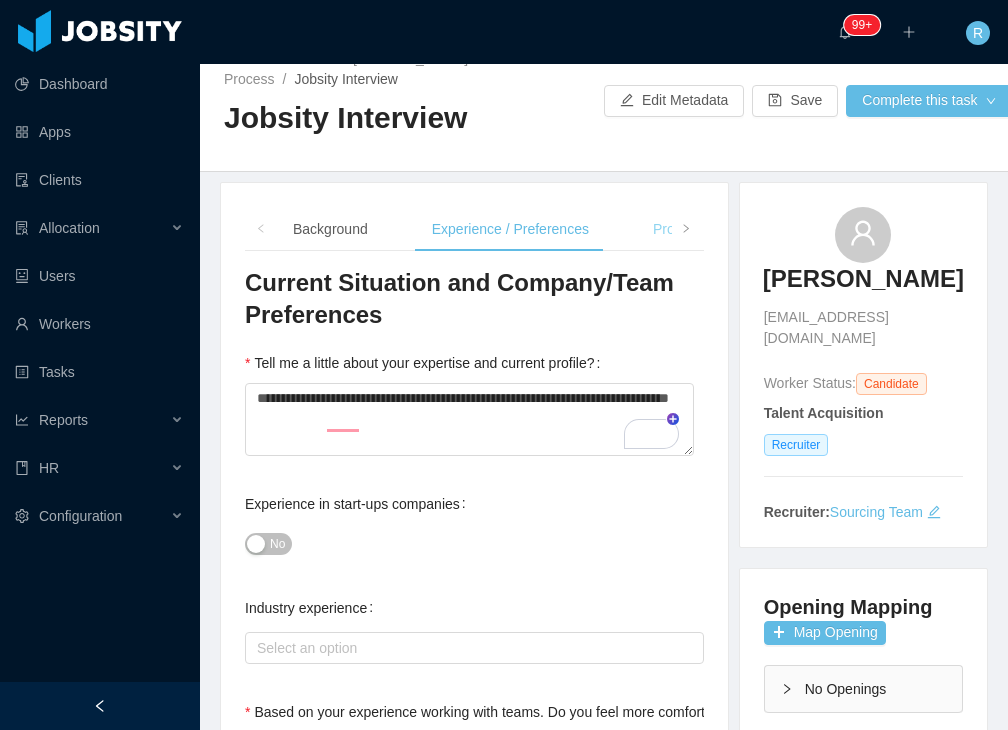 click on "Profile" at bounding box center (673, 229) 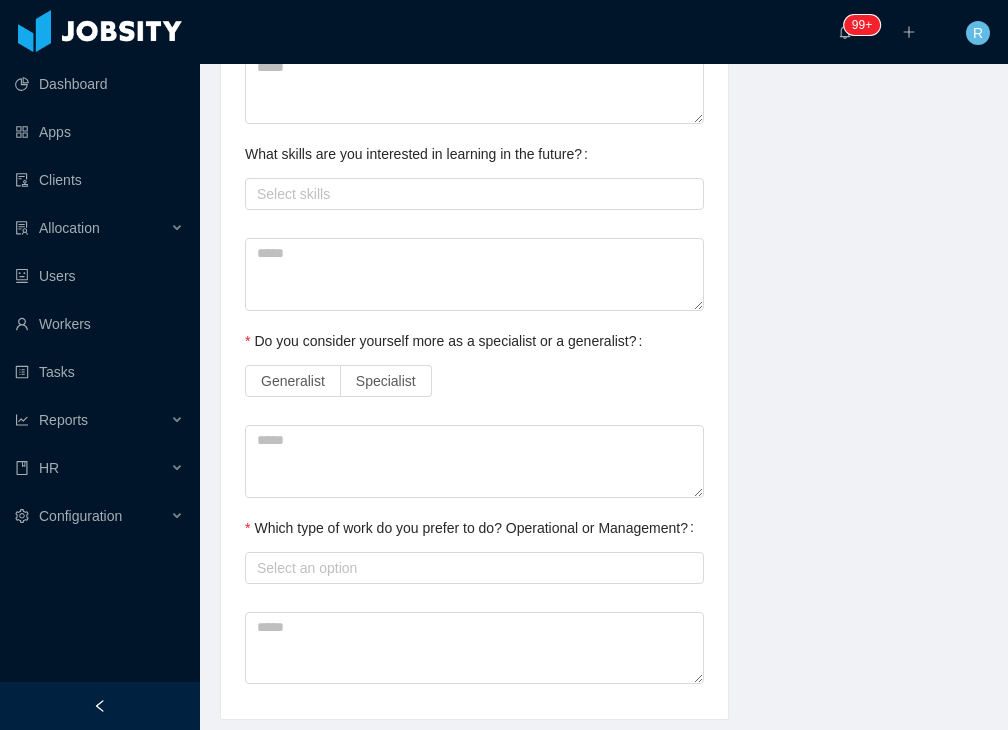 scroll, scrollTop: 994, scrollLeft: 0, axis: vertical 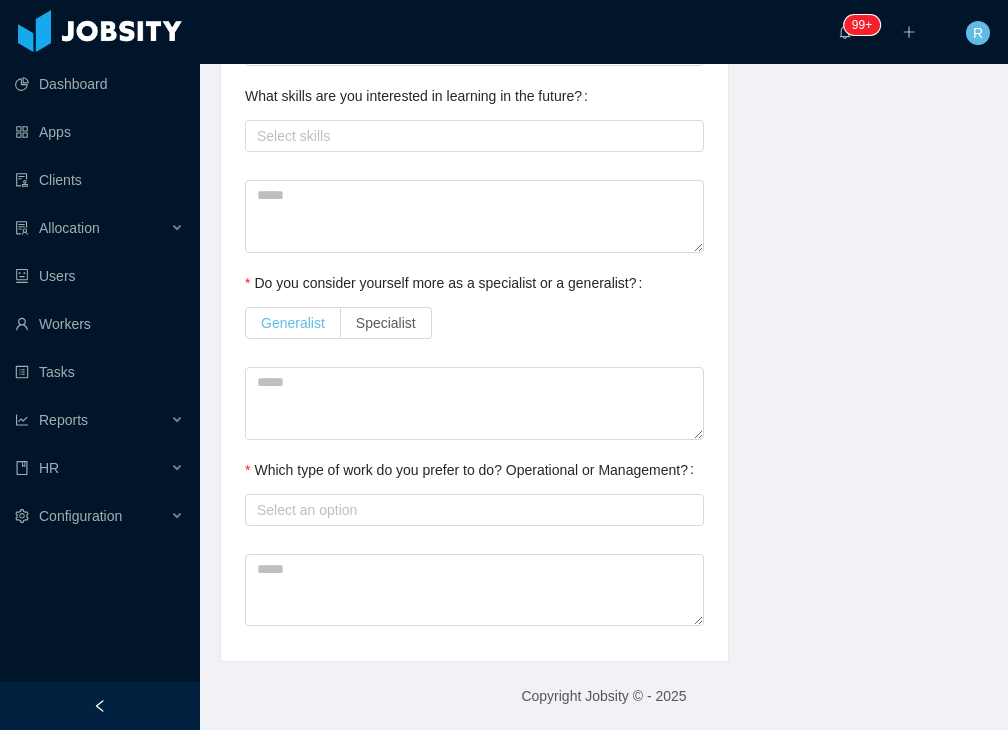 click on "Generalist" at bounding box center [293, 323] 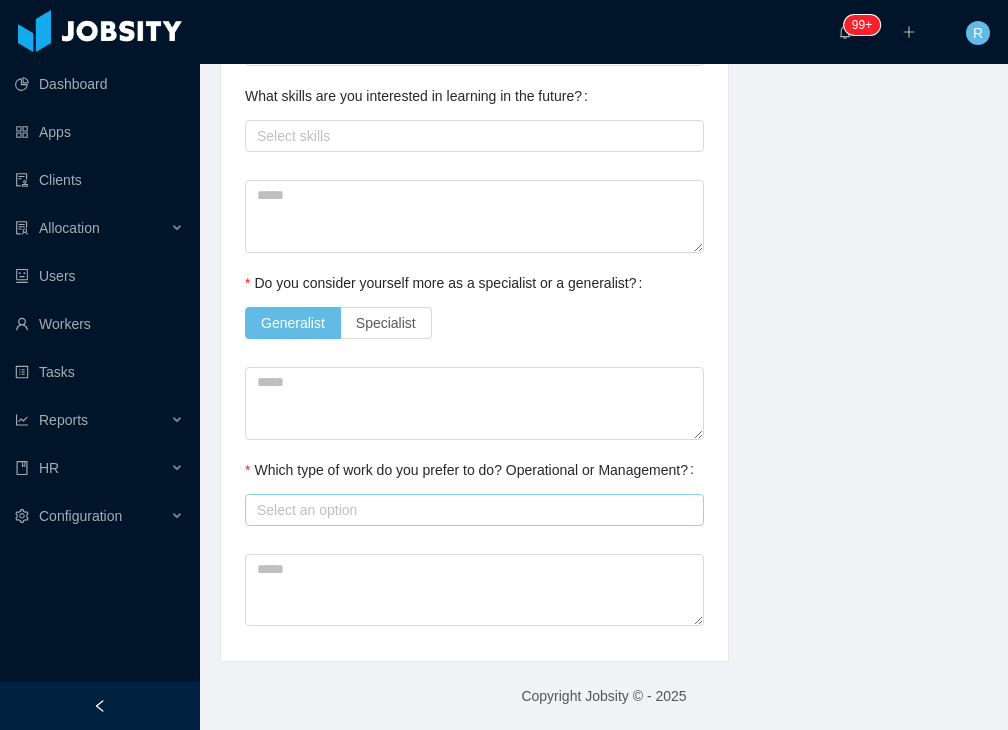 click on "Select an option" at bounding box center (470, 510) 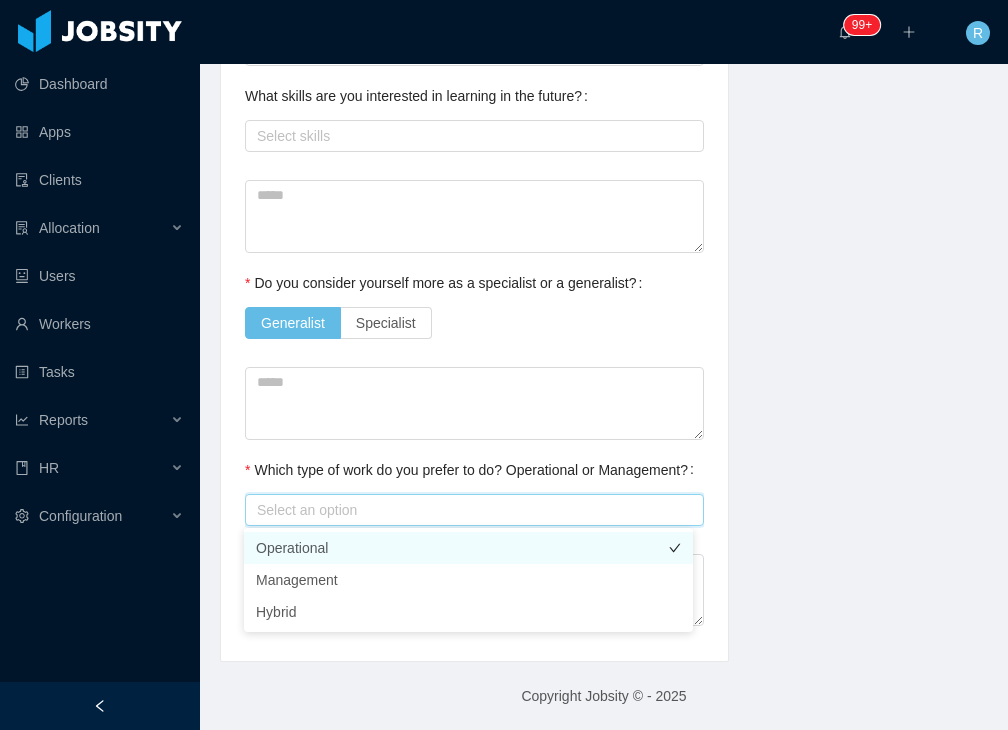 click on "Operational" at bounding box center [468, 548] 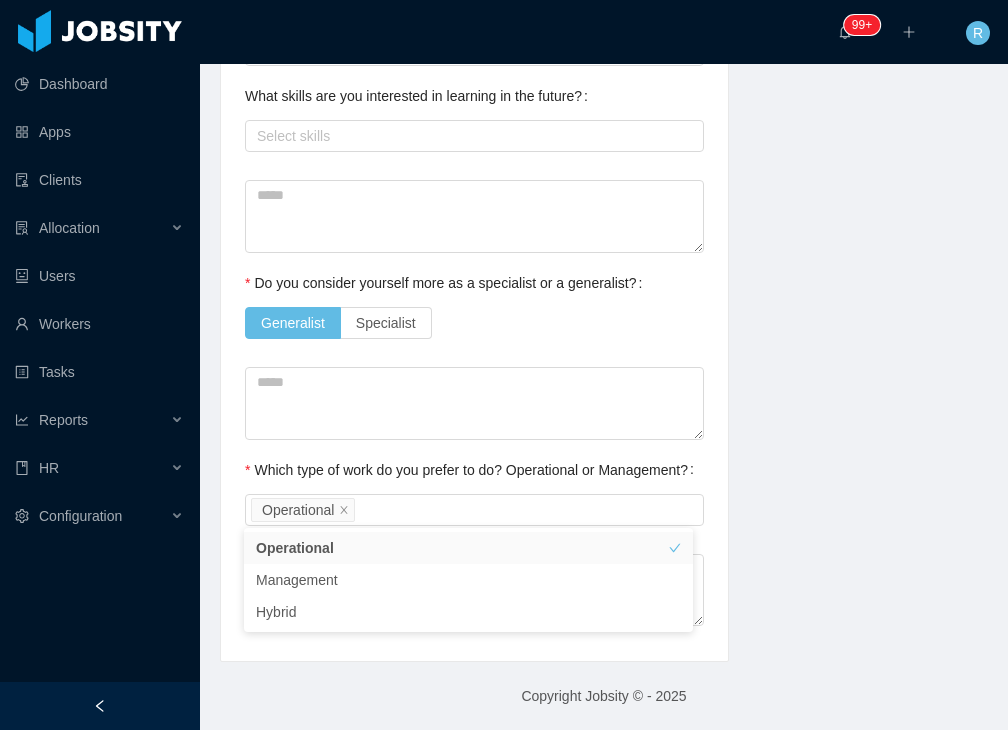 click on "**********" at bounding box center [474, -59] 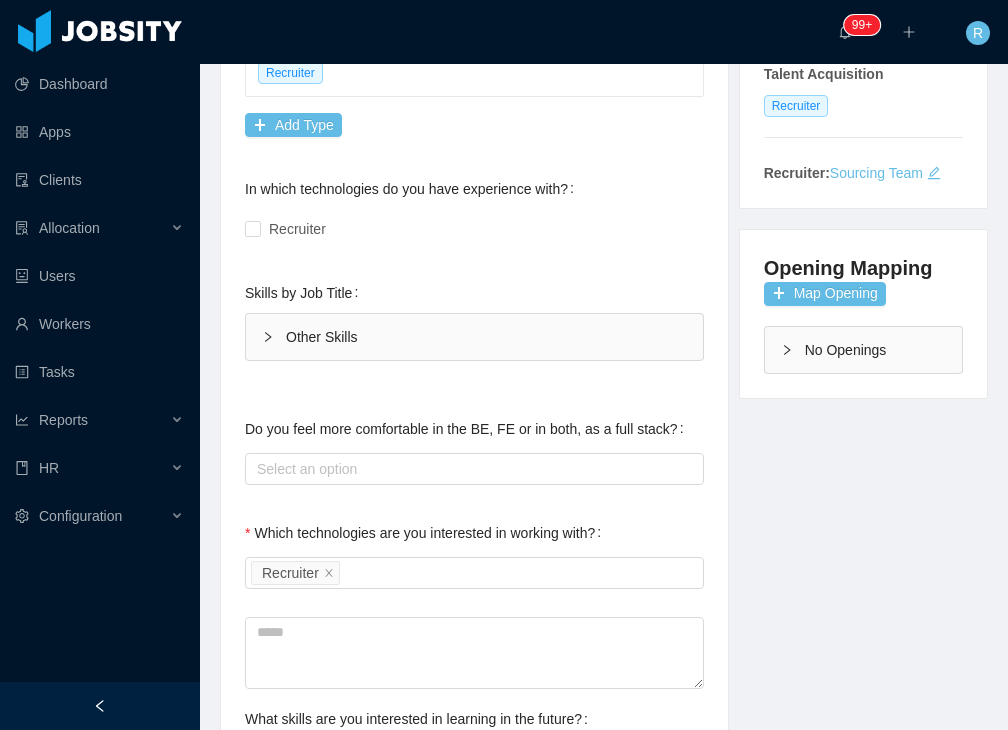 scroll, scrollTop: 0, scrollLeft: 0, axis: both 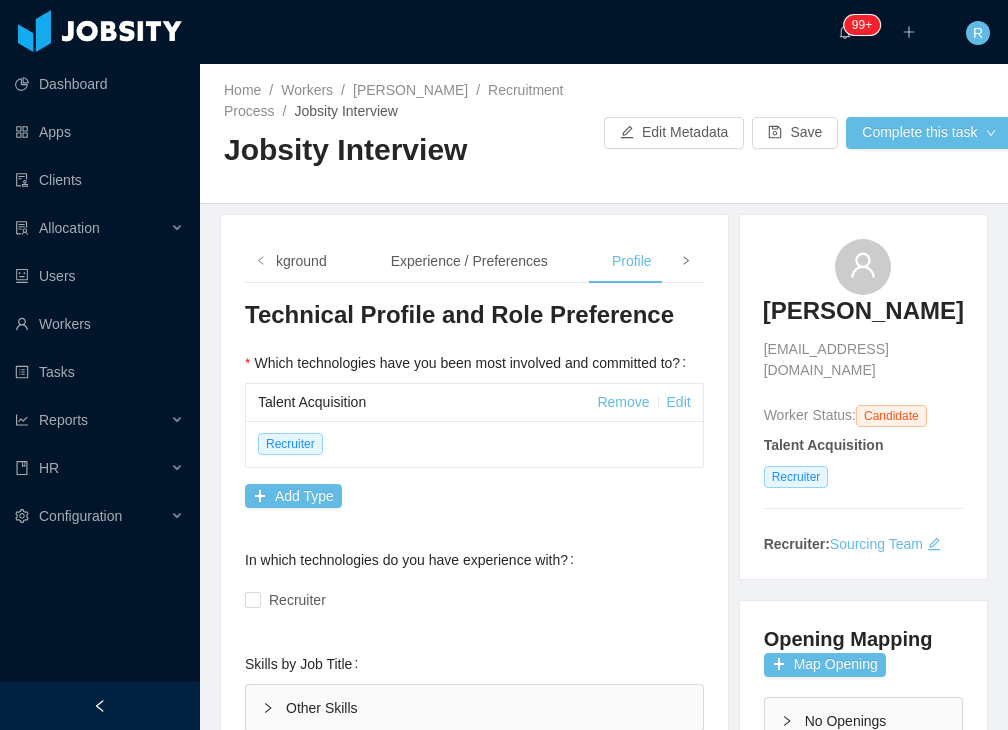 click 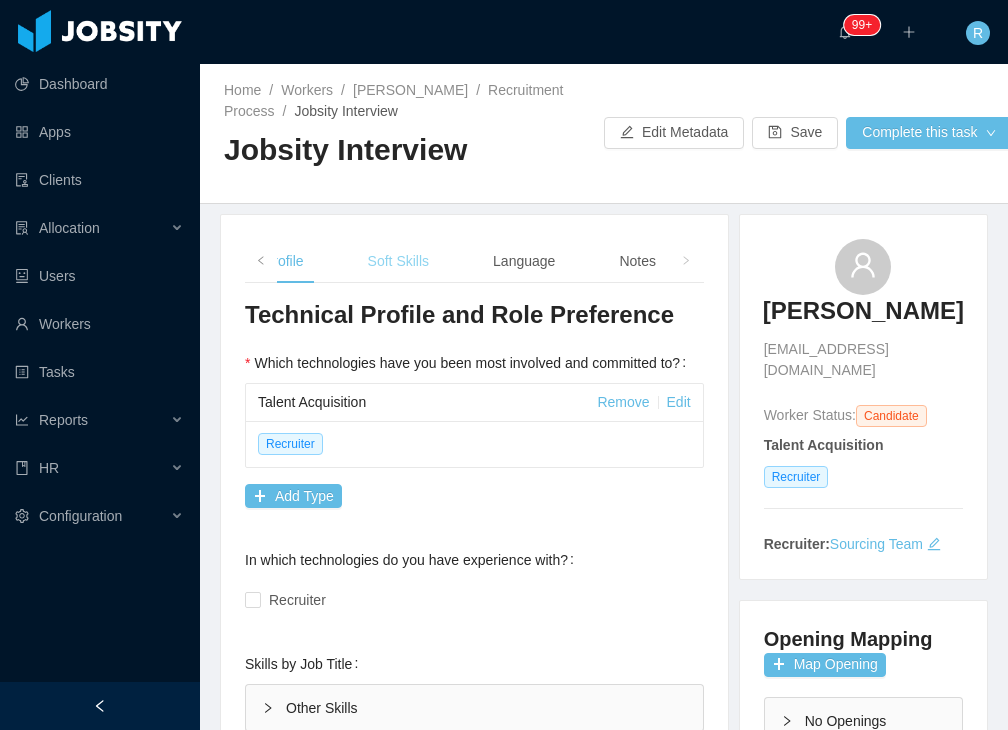click on "Soft Skills" at bounding box center [398, 261] 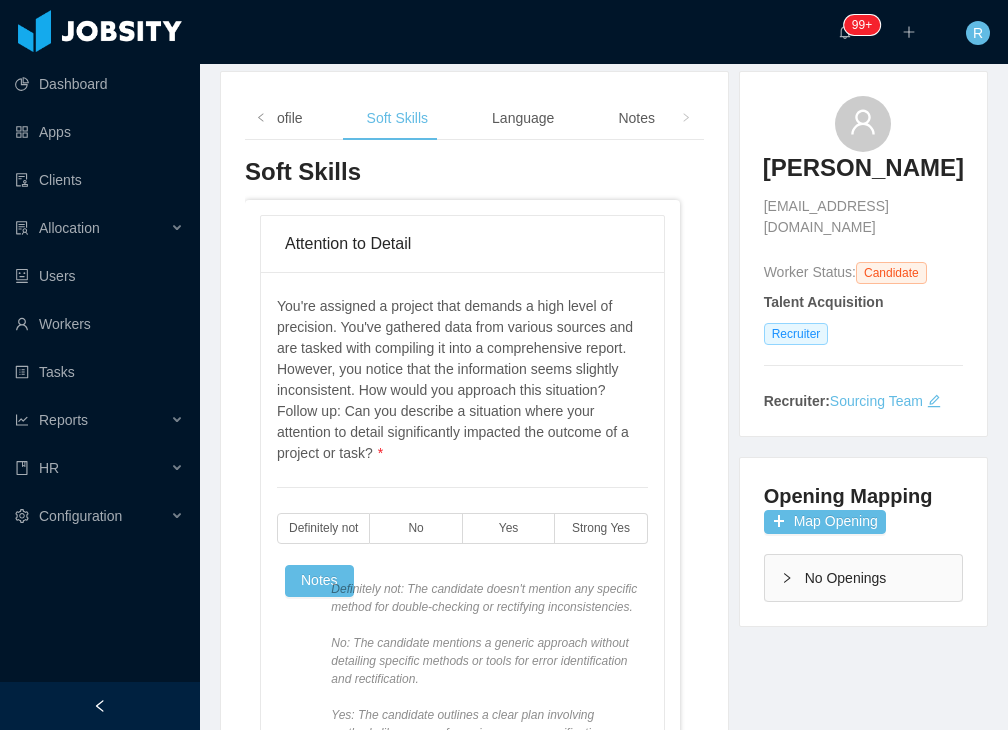 scroll, scrollTop: 152, scrollLeft: 0, axis: vertical 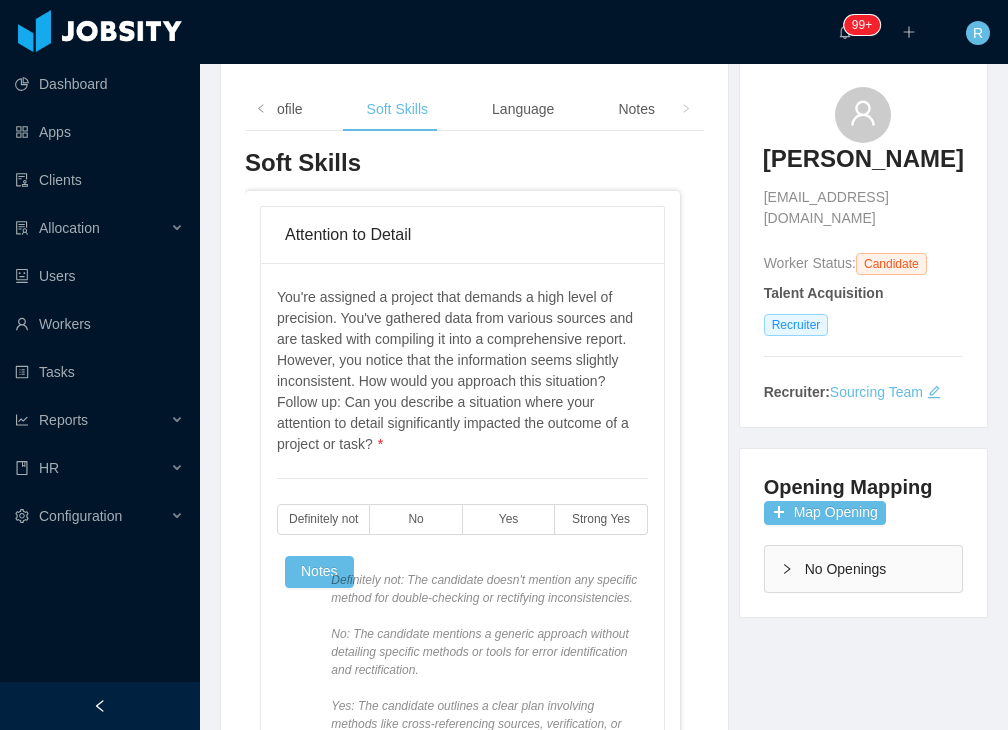click on "You're assigned a project that demands a high level of precision. You've gathered data from various sources and are tasked with compiling it into a comprehensive report. However, you notice that the information seems slightly inconsistent. How would you approach this situation? Follow up: Can you describe a situation where your attention to detail significantly impacted the outcome of a project or task? * Definitely not No Yes Strong Yes Notes" at bounding box center [462, 582] 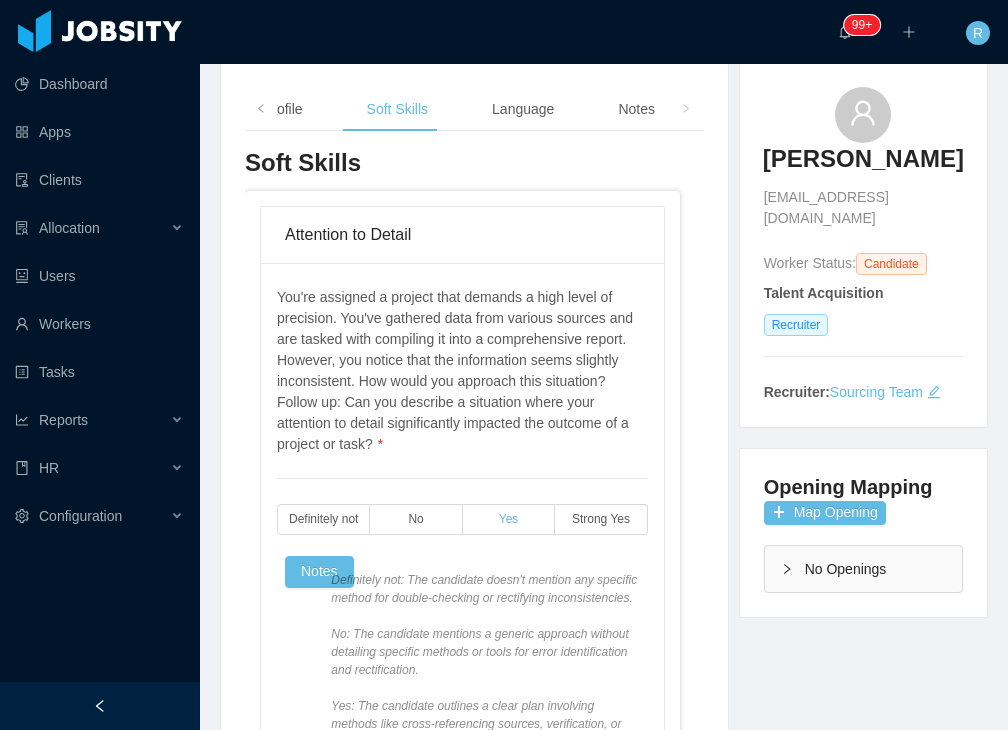 click on "Yes" at bounding box center (509, 519) 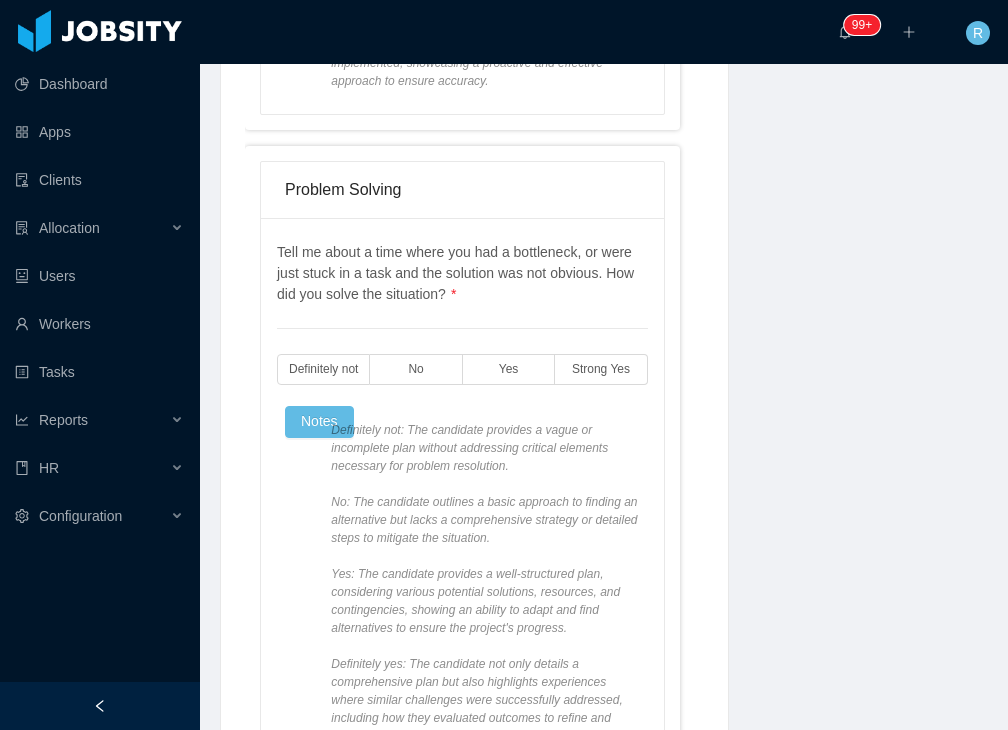 scroll, scrollTop: 1048, scrollLeft: 0, axis: vertical 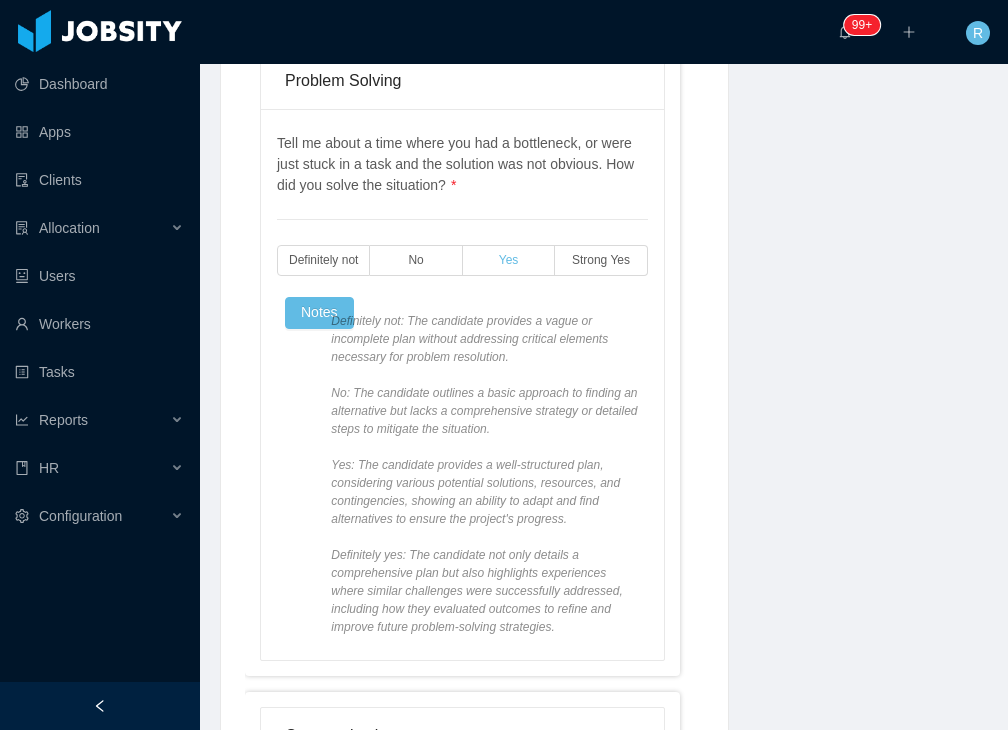 click on "Yes" at bounding box center (509, 260) 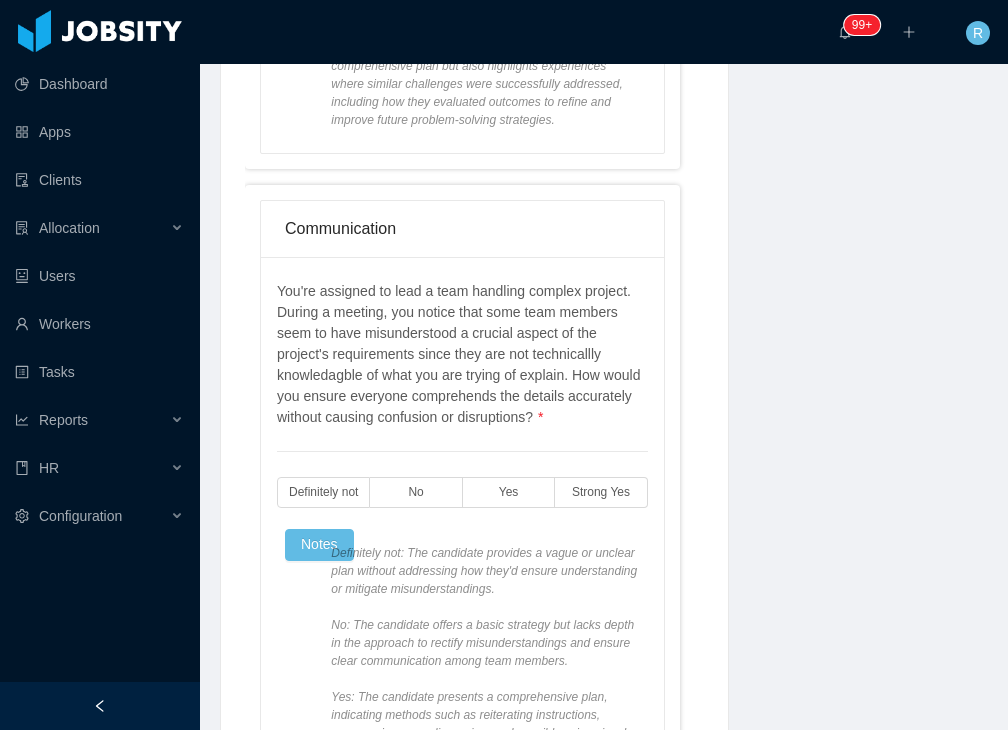 scroll, scrollTop: 1556, scrollLeft: 0, axis: vertical 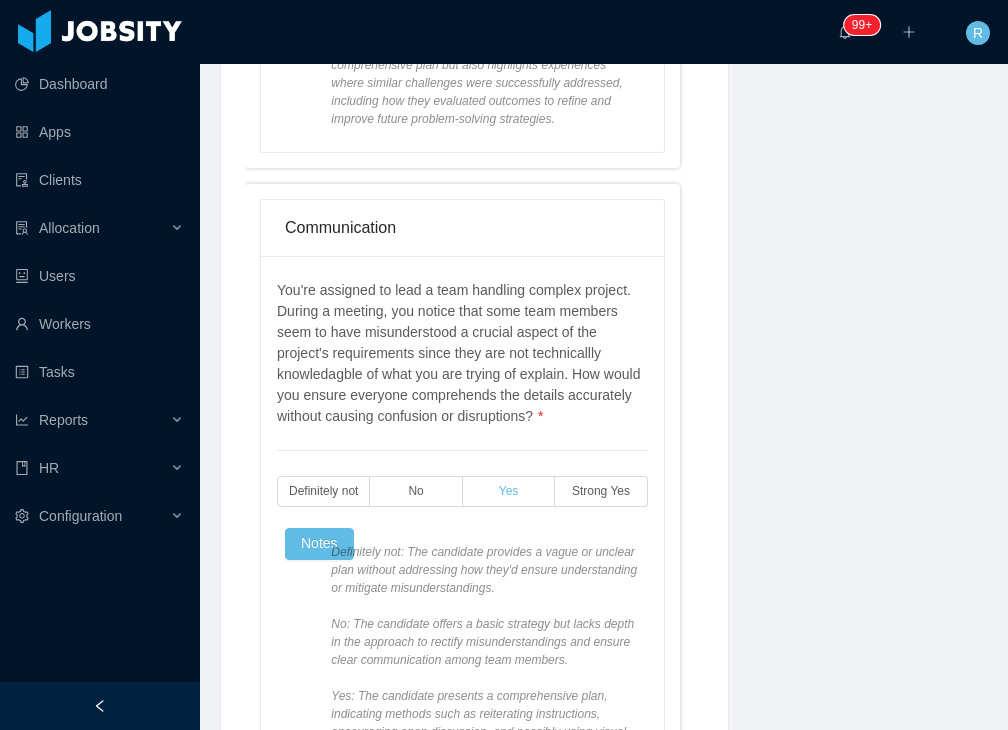 click on "Yes" at bounding box center (509, 491) 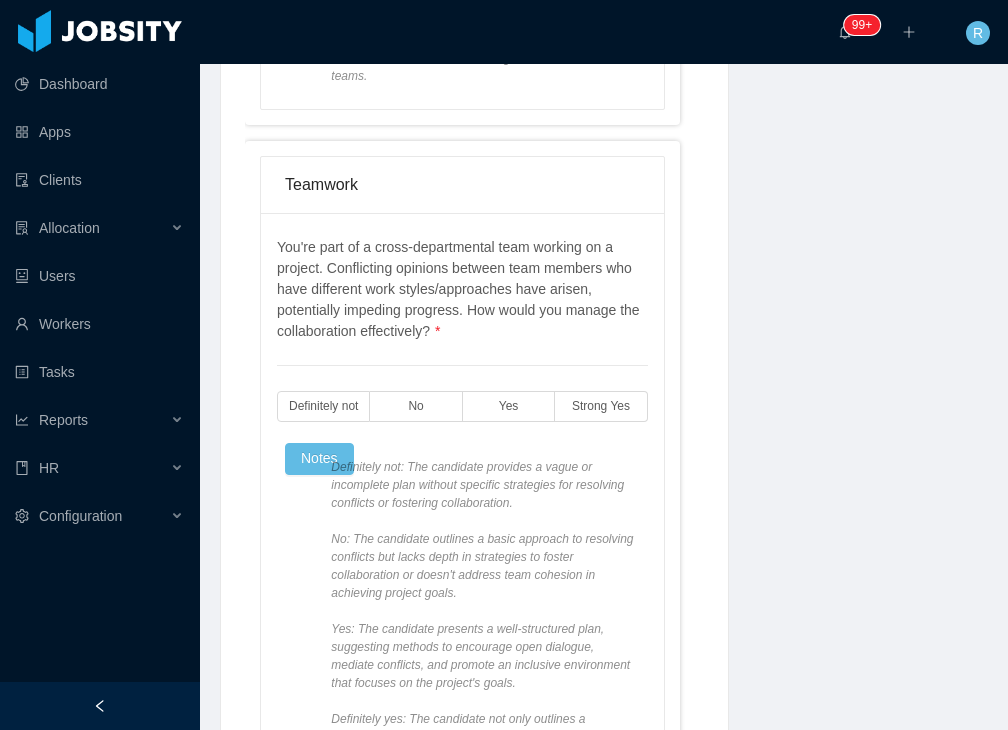 scroll, scrollTop: 2387, scrollLeft: 0, axis: vertical 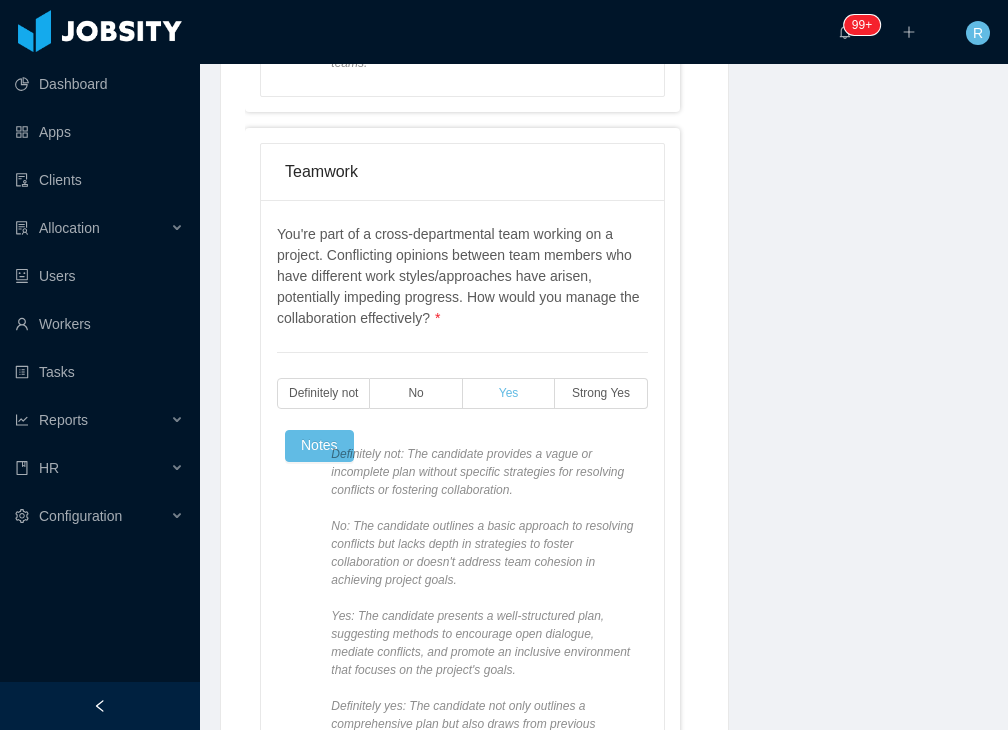 click on "Yes" at bounding box center (509, 393) 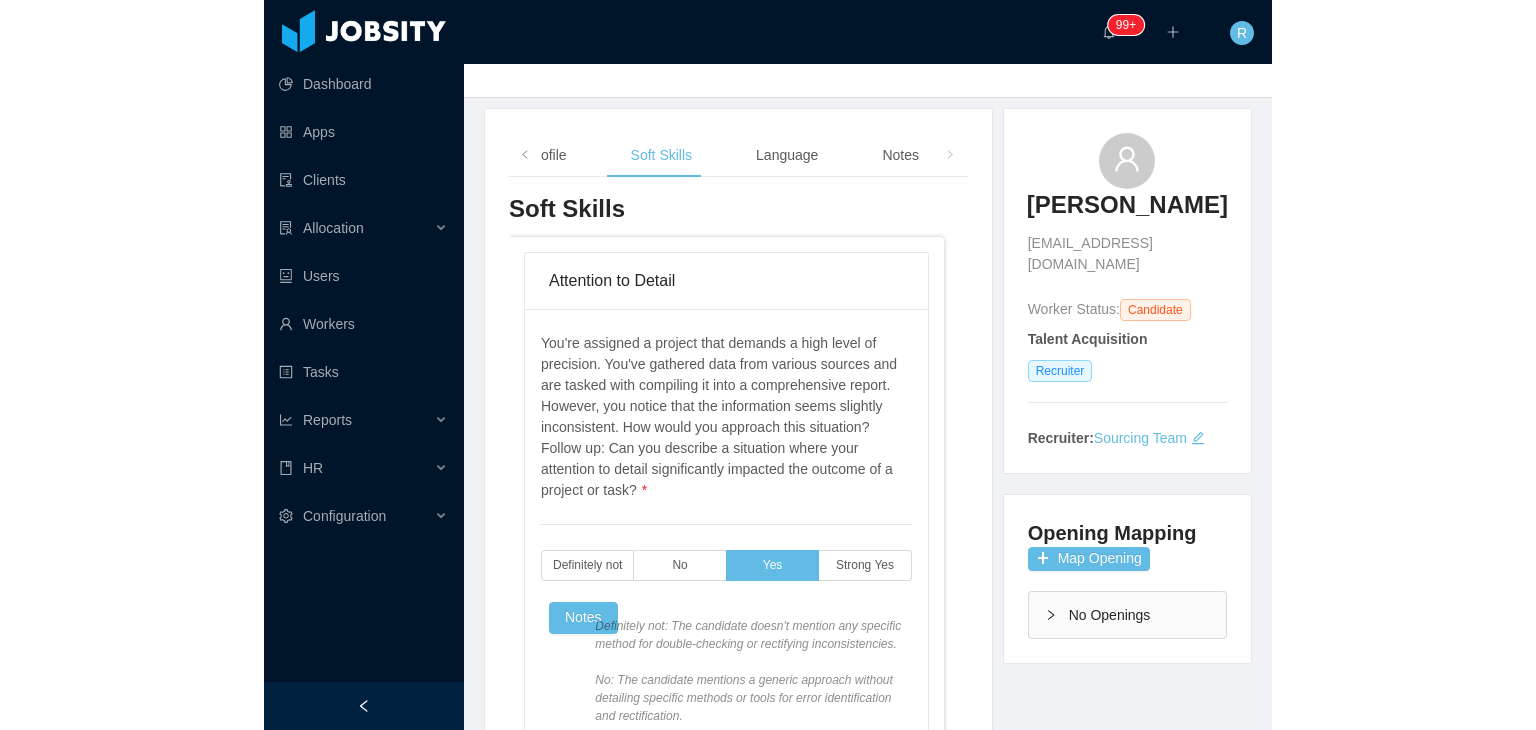 scroll, scrollTop: 0, scrollLeft: 0, axis: both 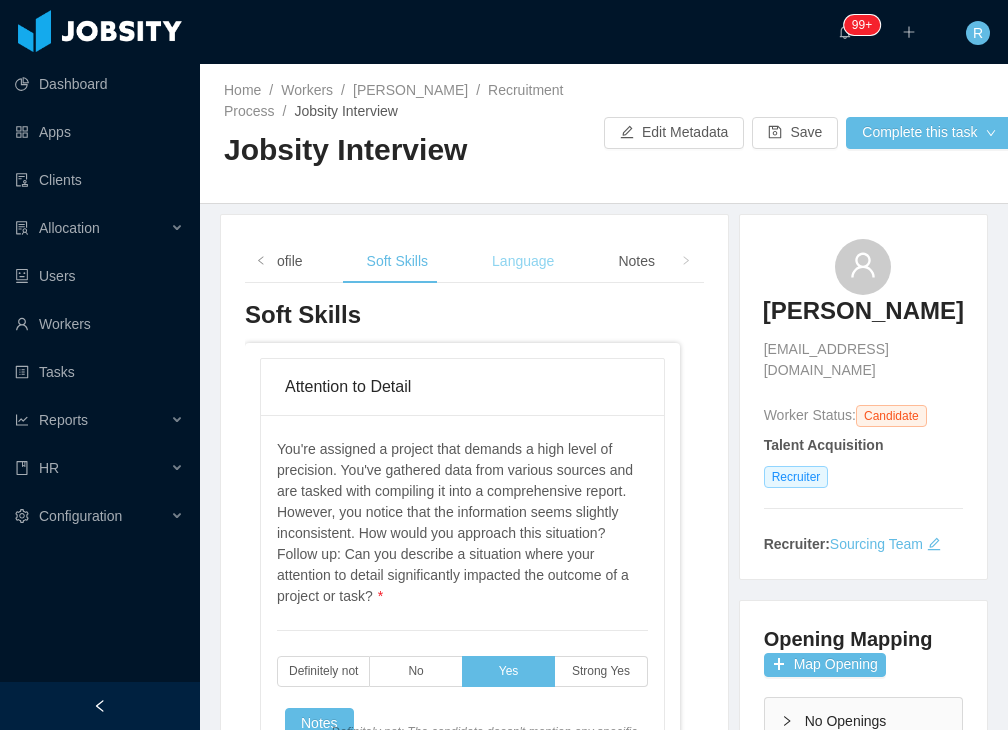 click on "Language" at bounding box center (523, 261) 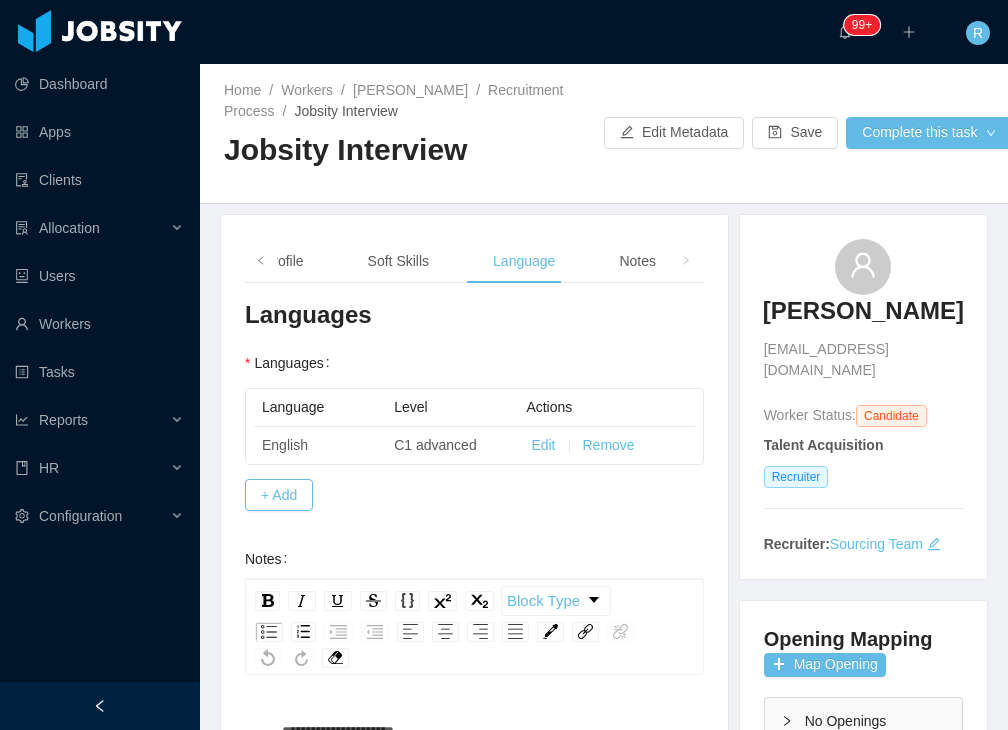 type 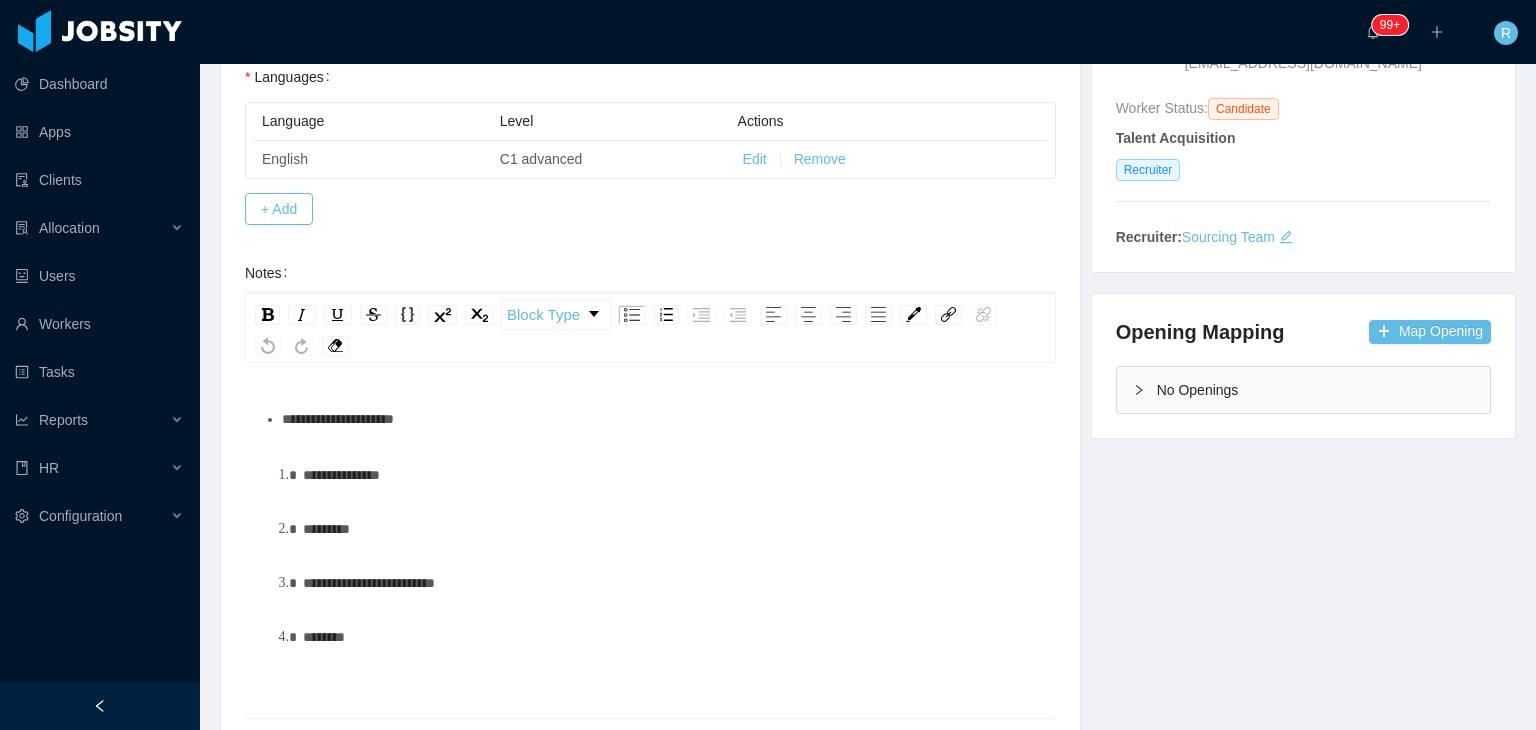 scroll, scrollTop: 300, scrollLeft: 0, axis: vertical 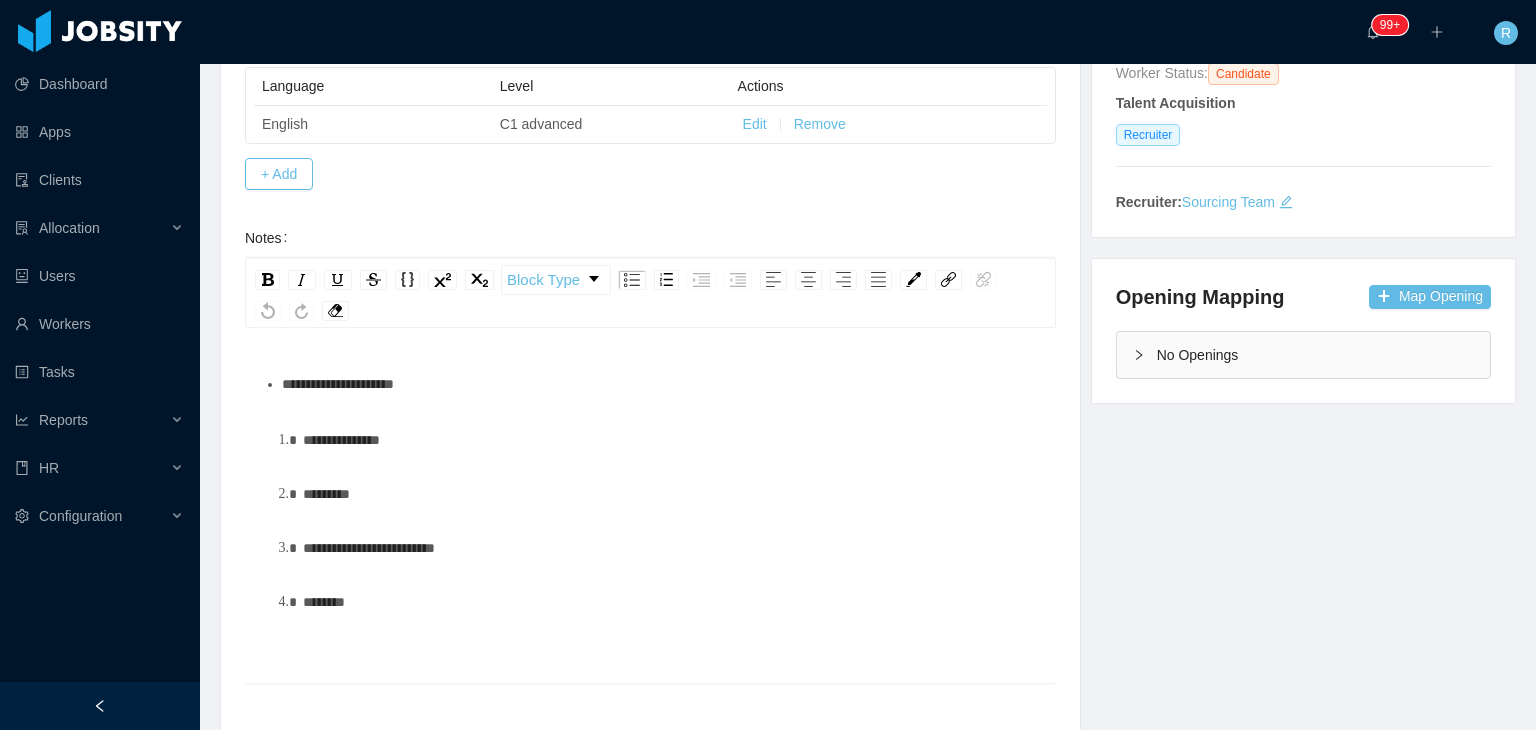click on "**********" at bounding box center [661, 384] 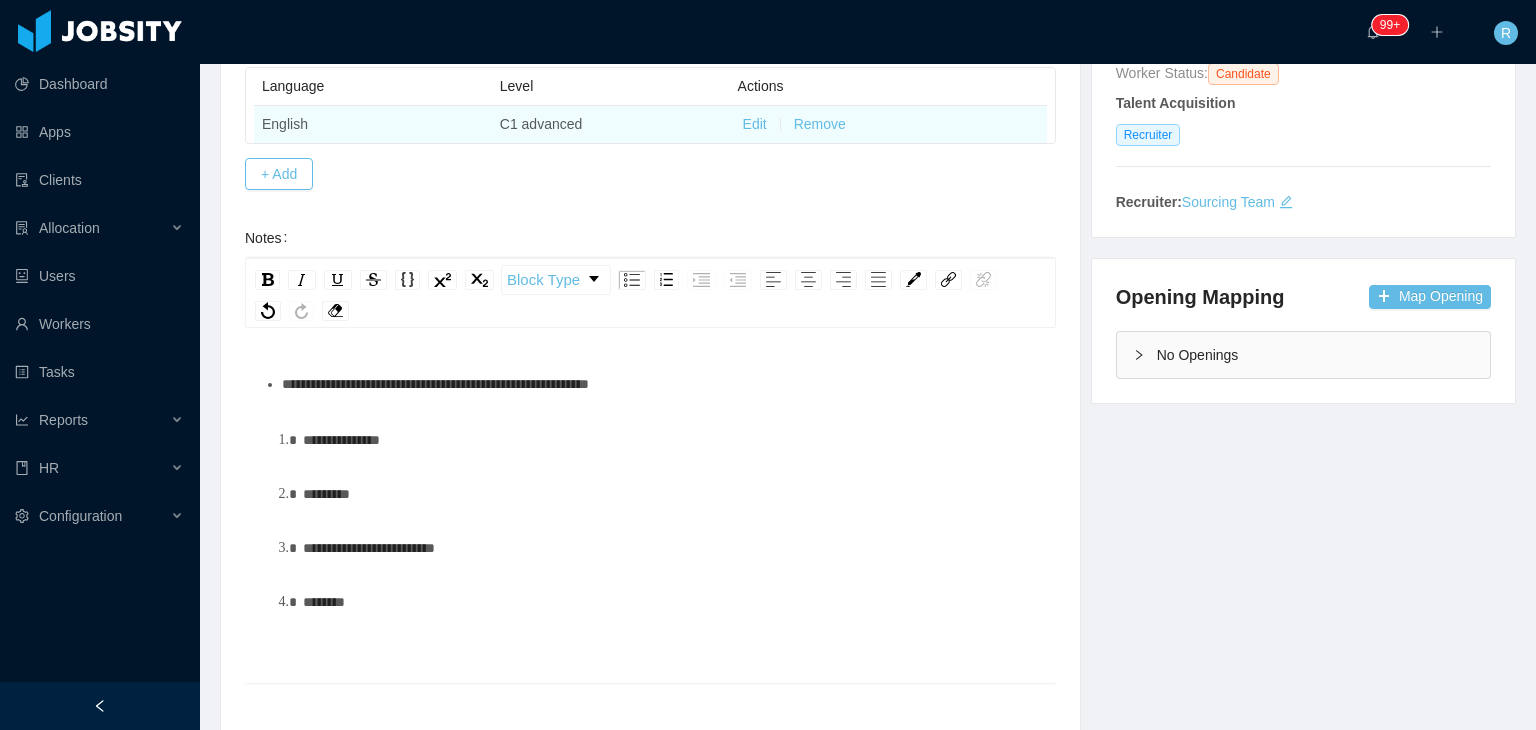 scroll, scrollTop: 0, scrollLeft: 0, axis: both 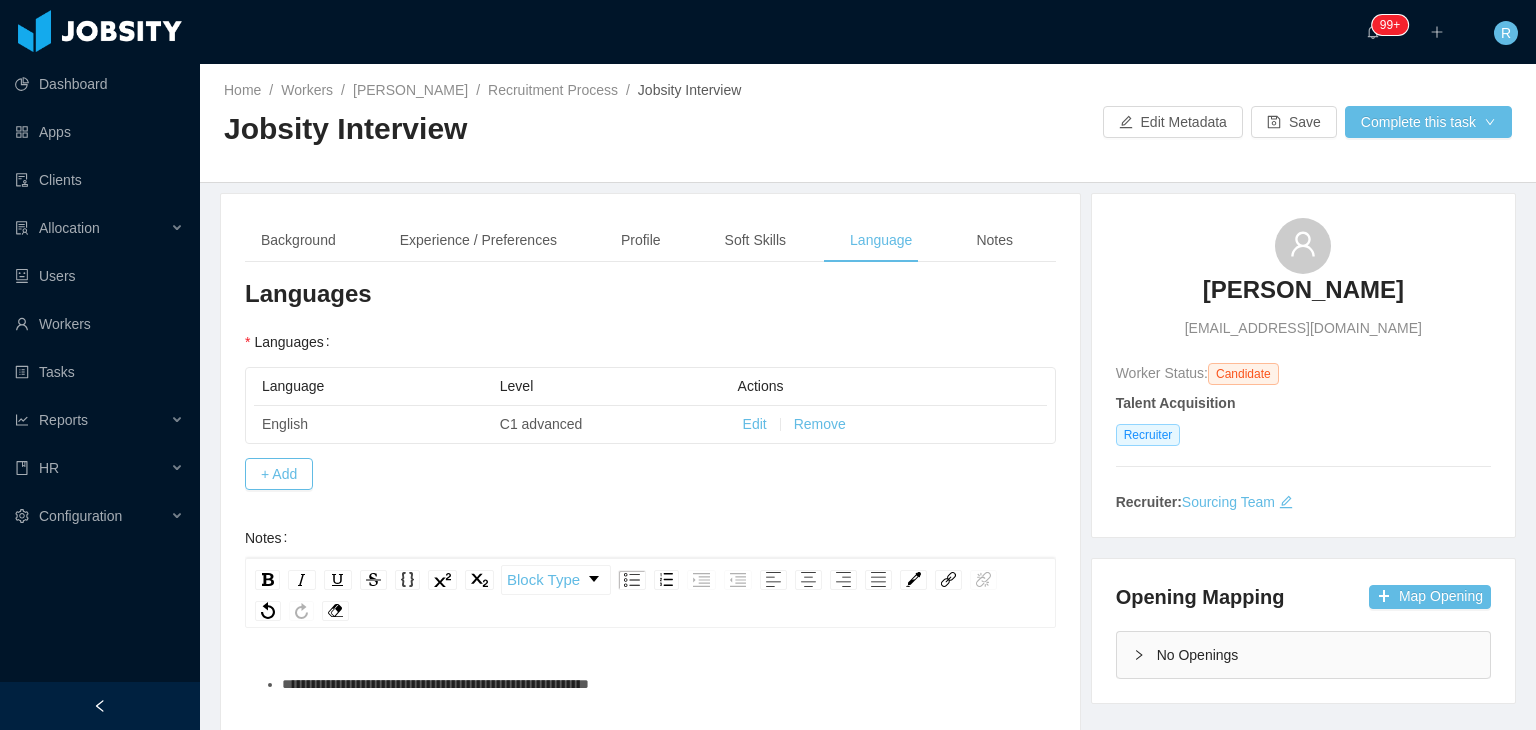 click on "Languages" at bounding box center [650, 294] 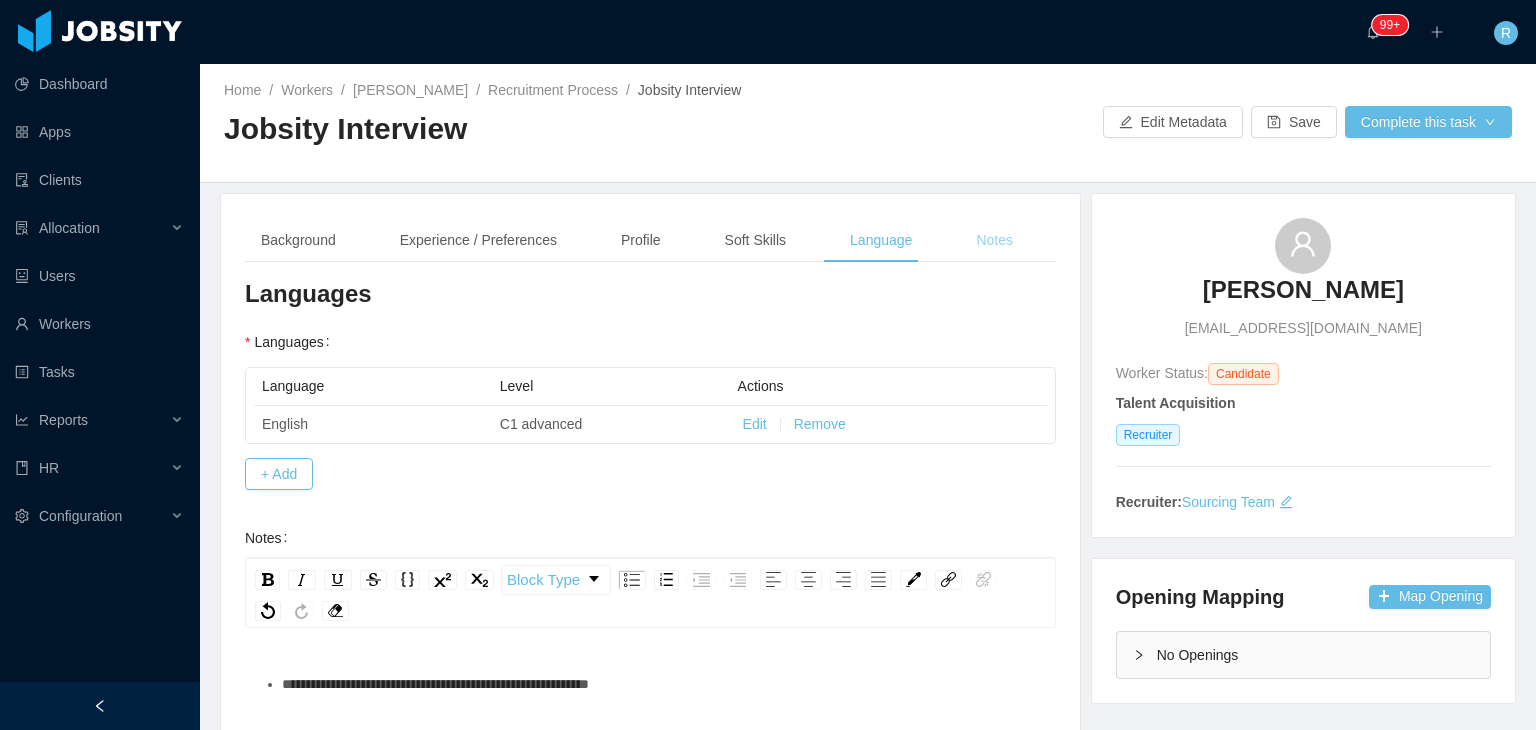 click on "Notes" at bounding box center (994, 240) 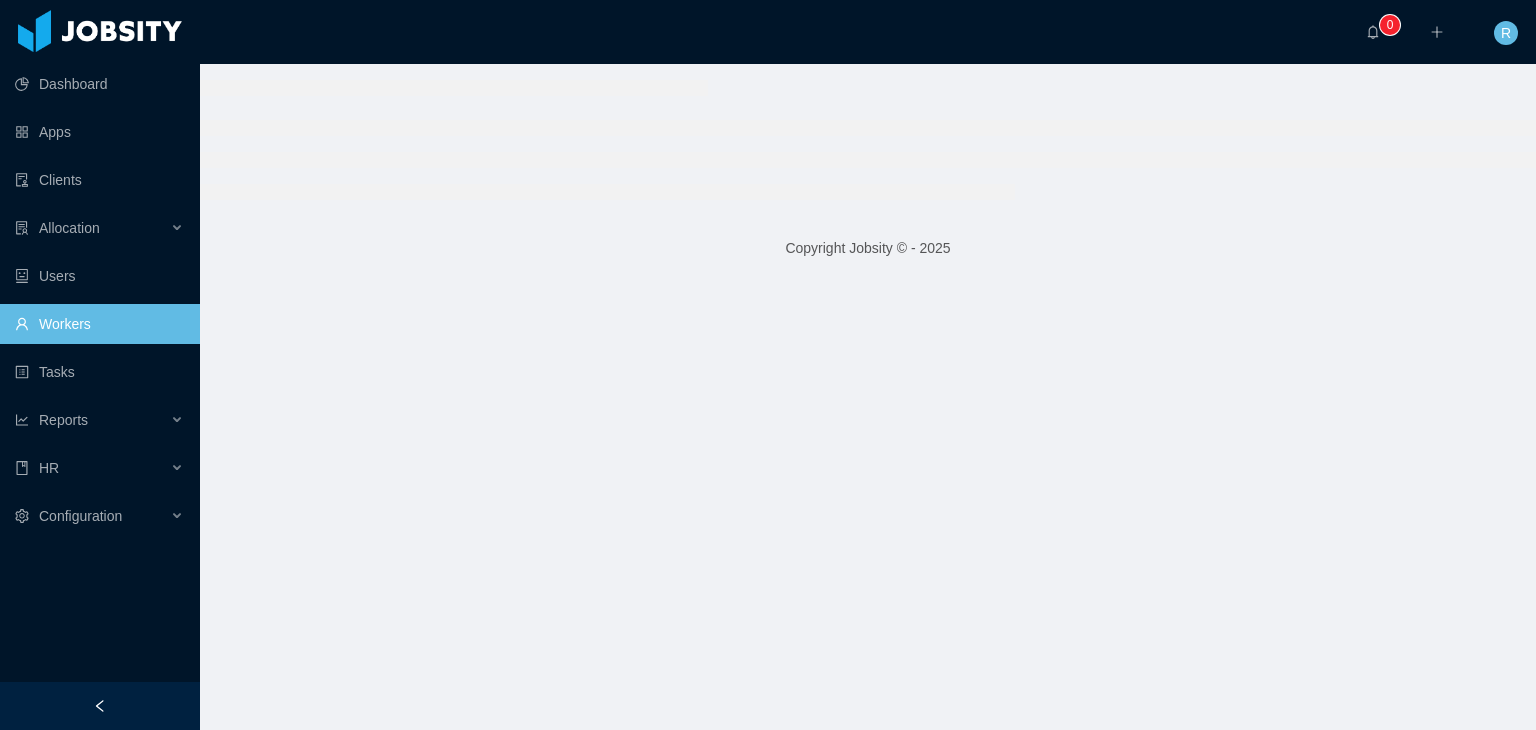 scroll, scrollTop: 0, scrollLeft: 0, axis: both 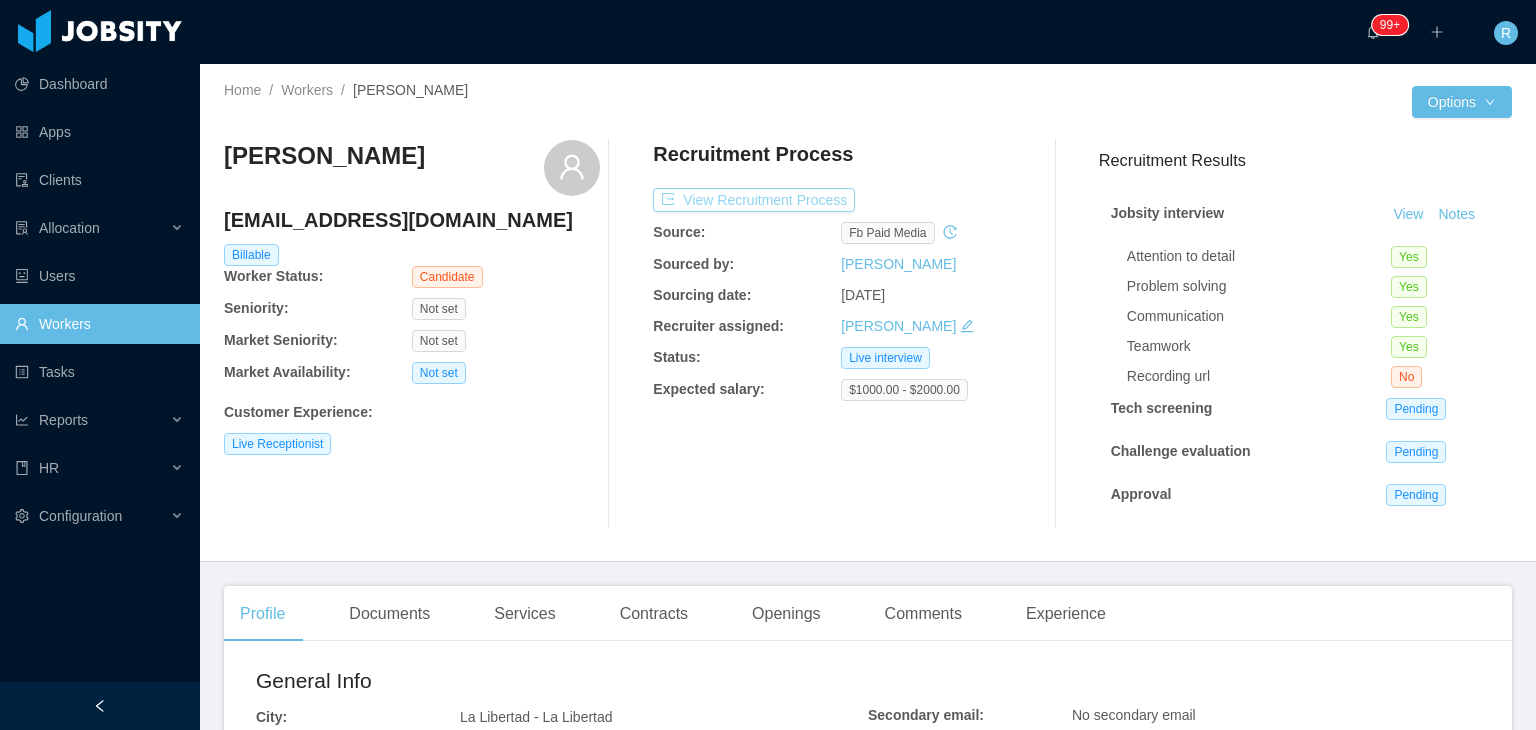 click on "View Recruitment Process" at bounding box center (754, 200) 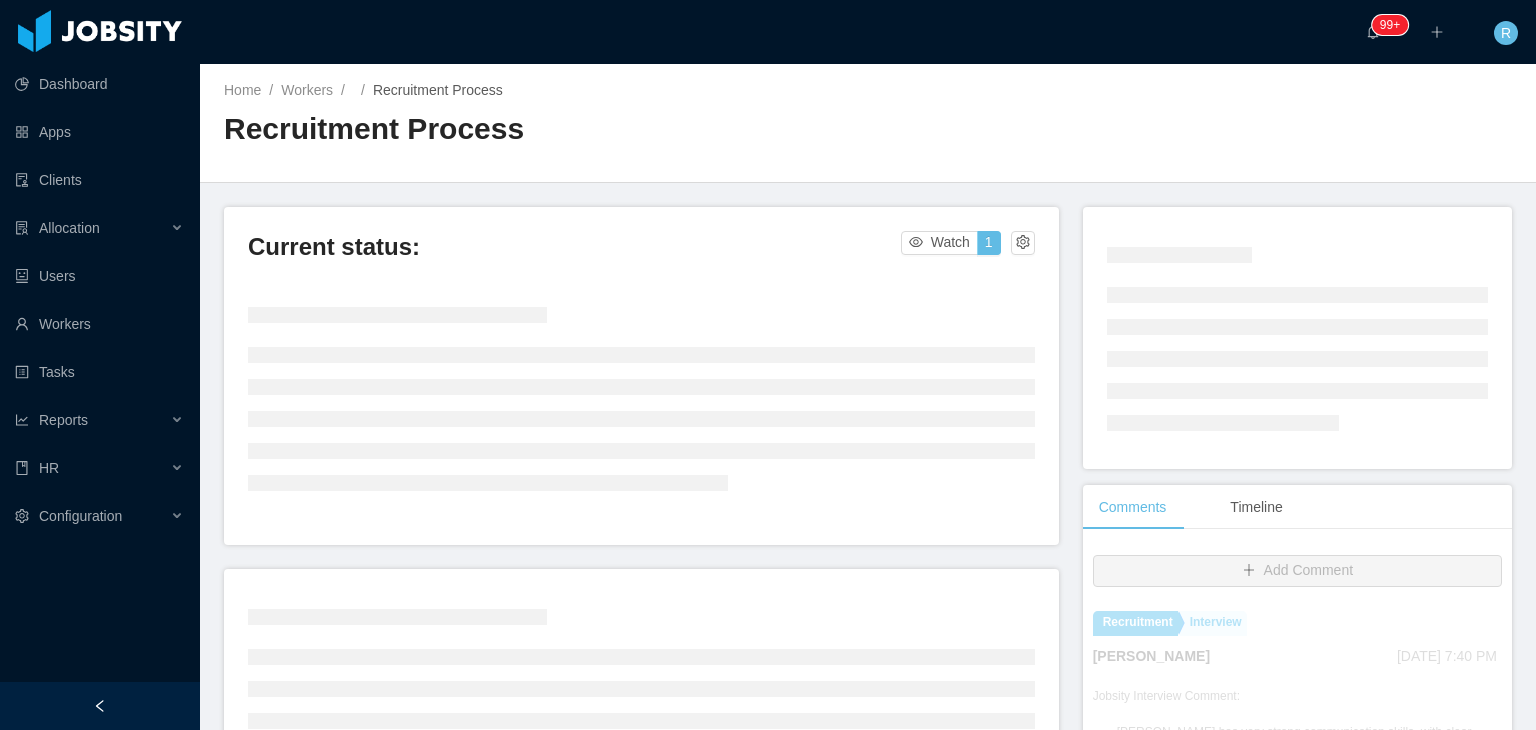 scroll, scrollTop: 32, scrollLeft: 0, axis: vertical 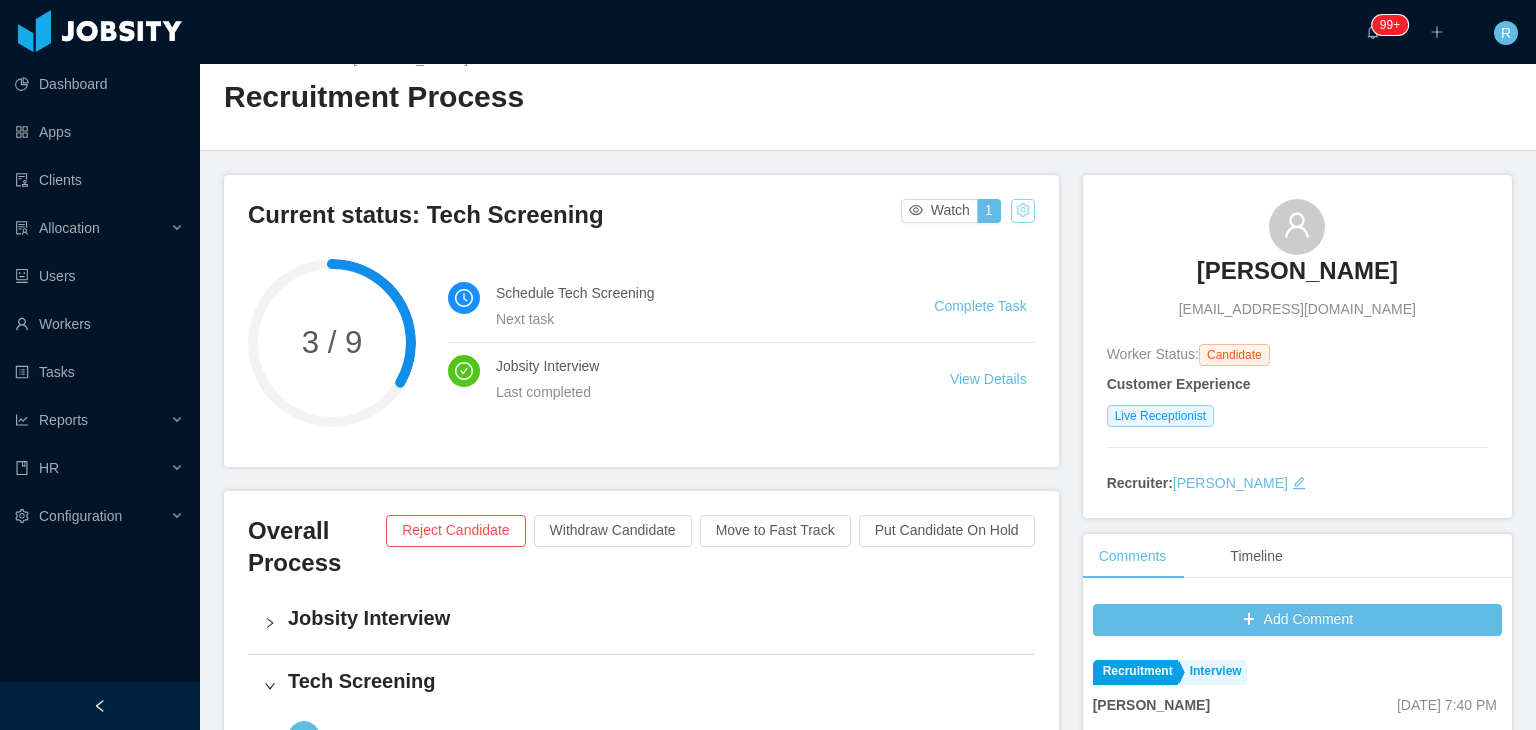 click at bounding box center (1023, 211) 